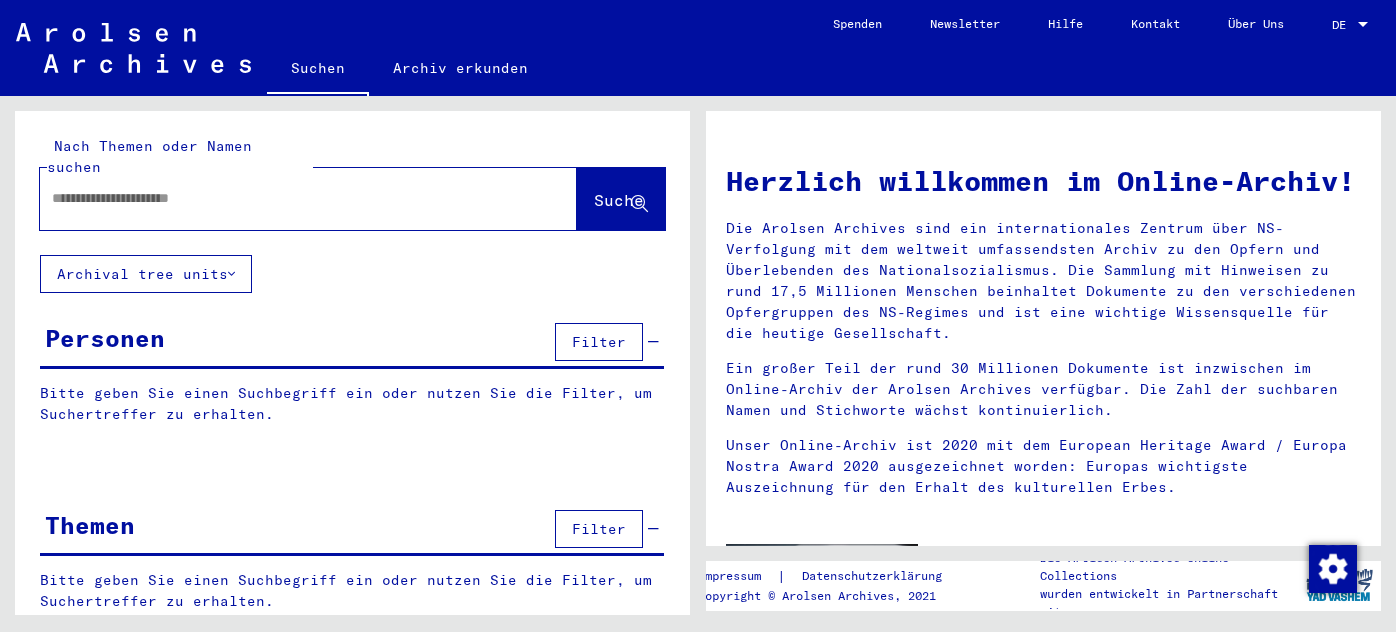 scroll, scrollTop: 0, scrollLeft: 0, axis: both 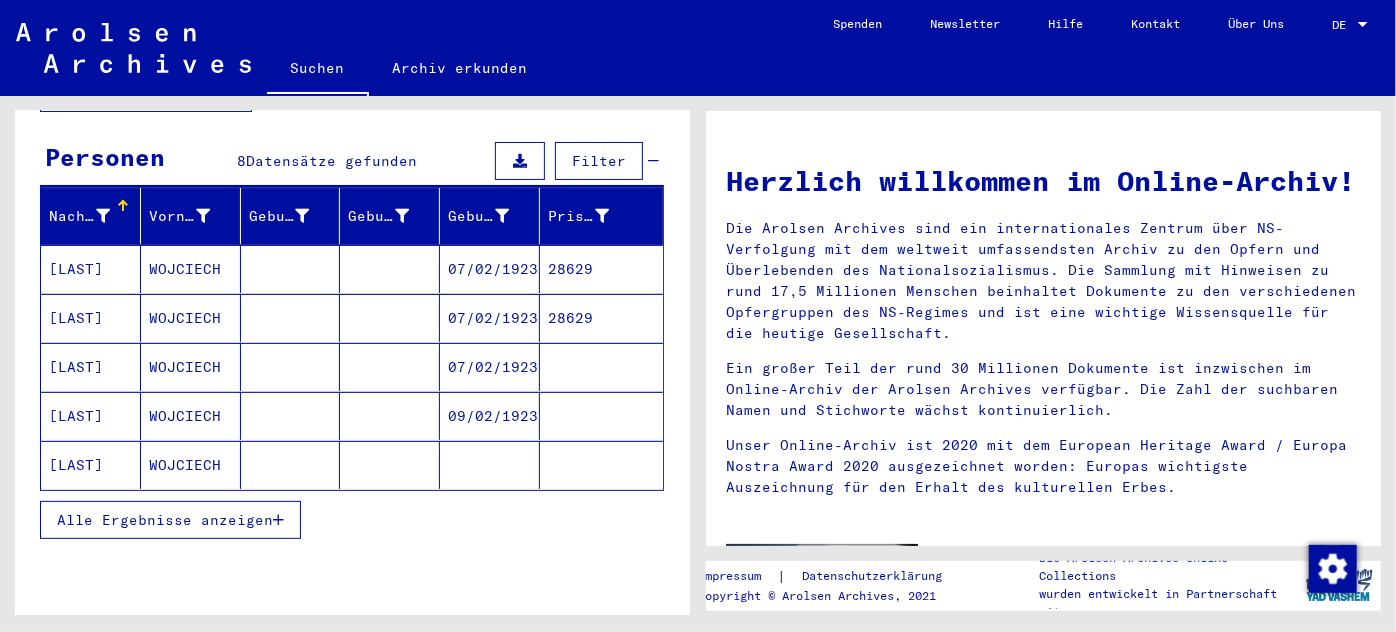 click on "[LAST]" at bounding box center (91, 318) 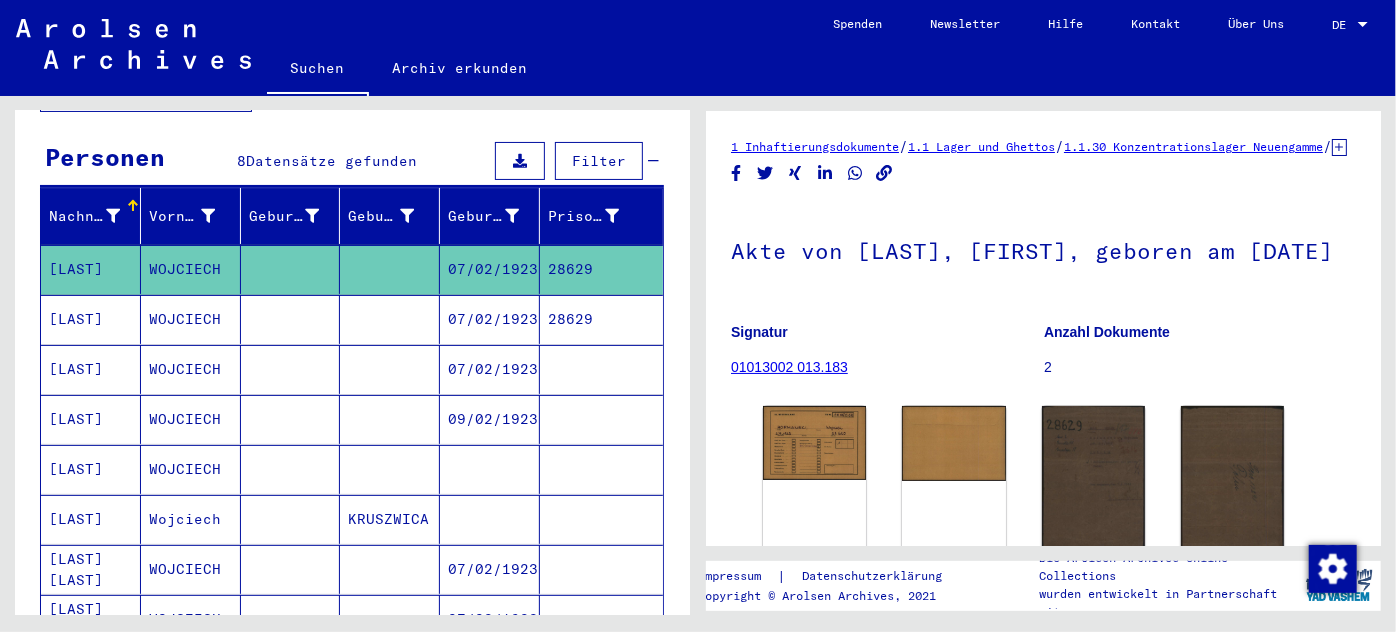 scroll, scrollTop: 0, scrollLeft: 0, axis: both 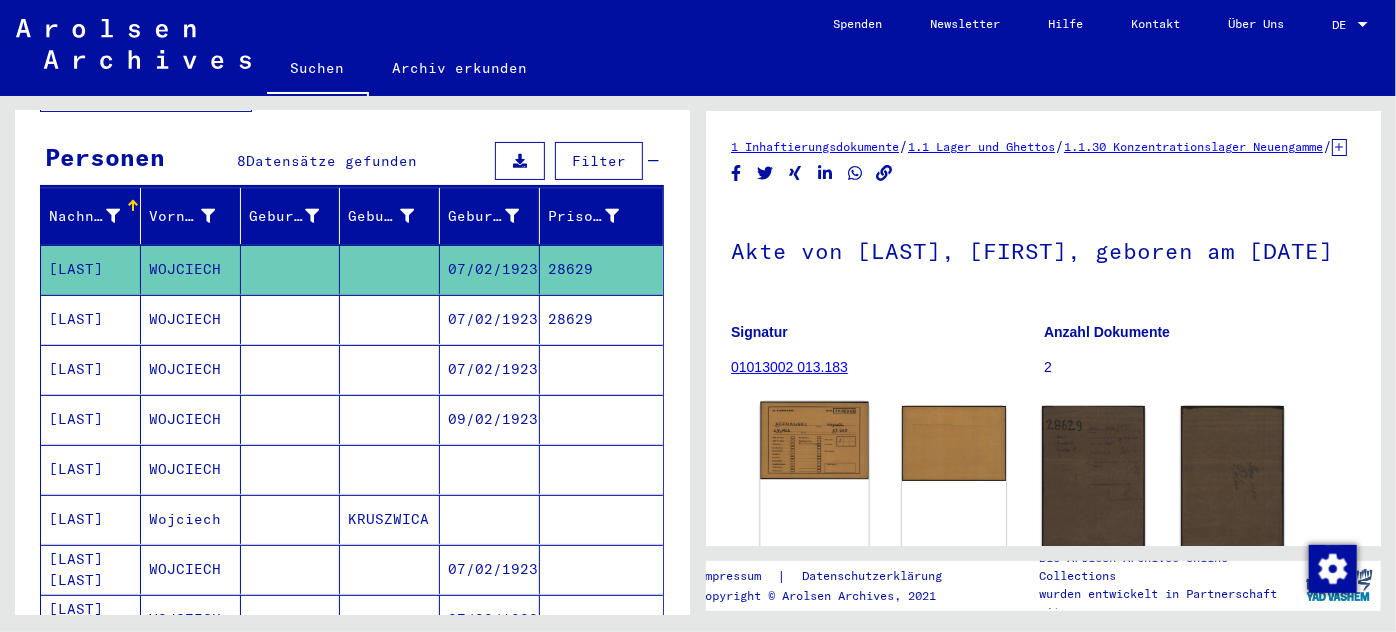 click 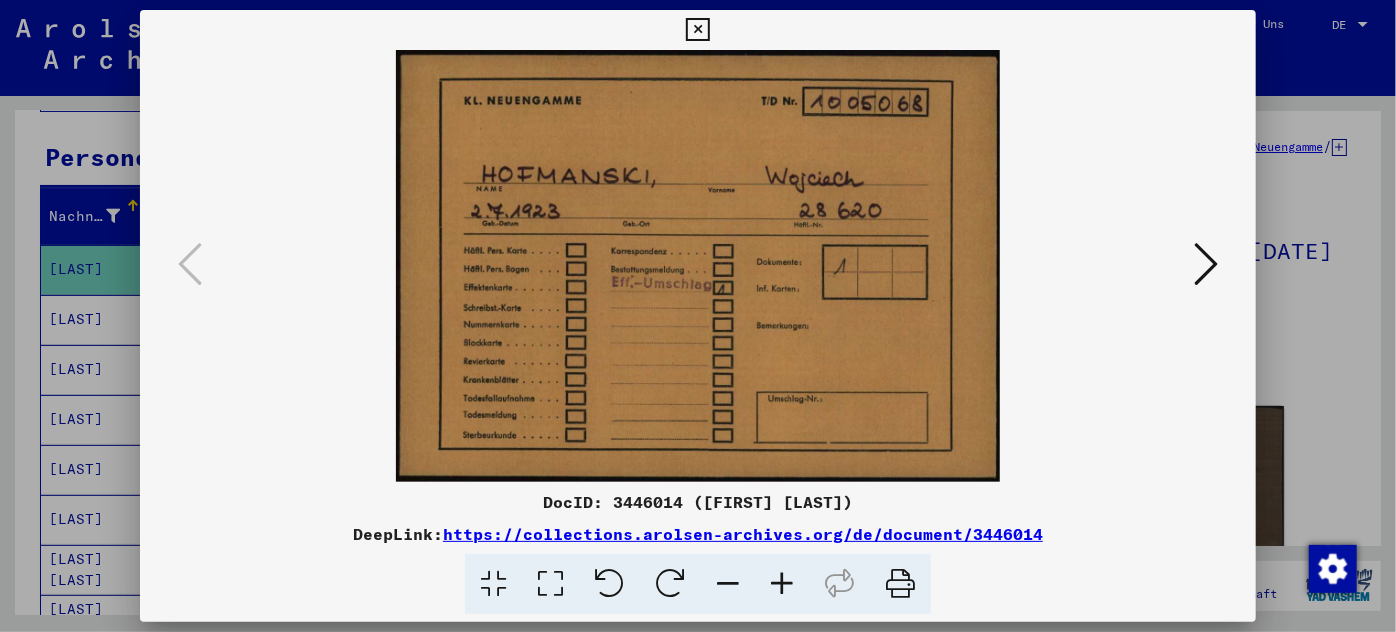 click at bounding box center [1206, 265] 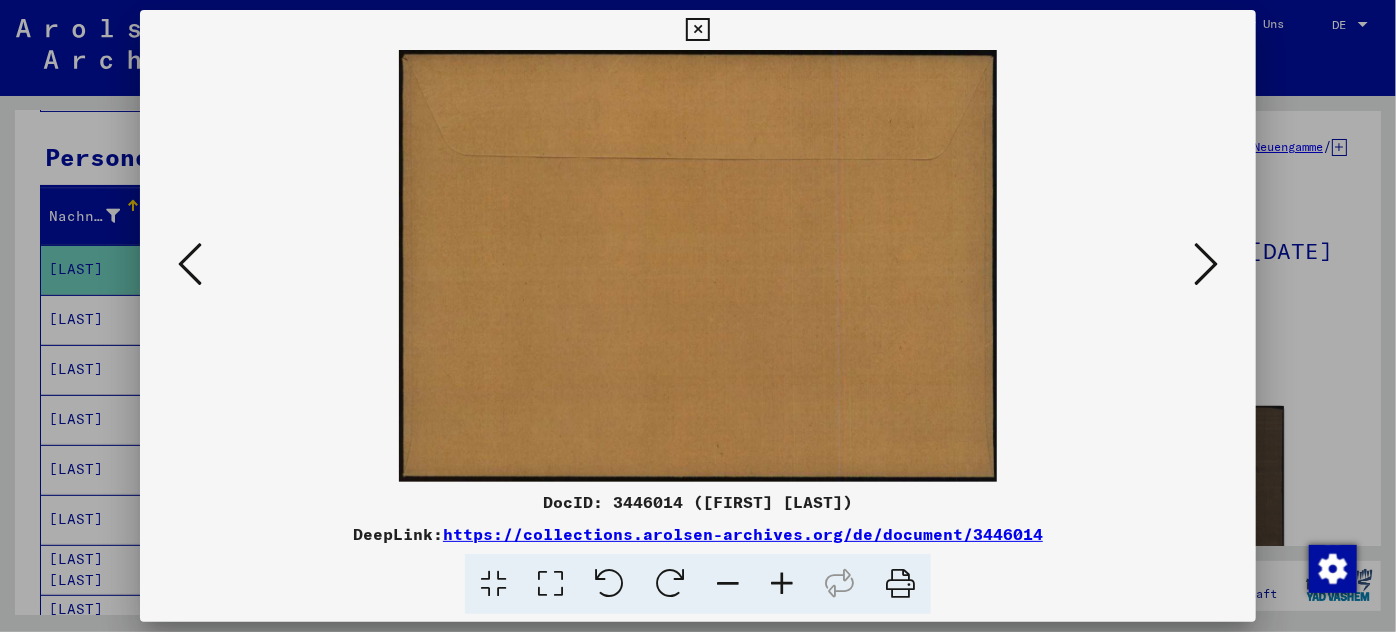 click at bounding box center [1206, 265] 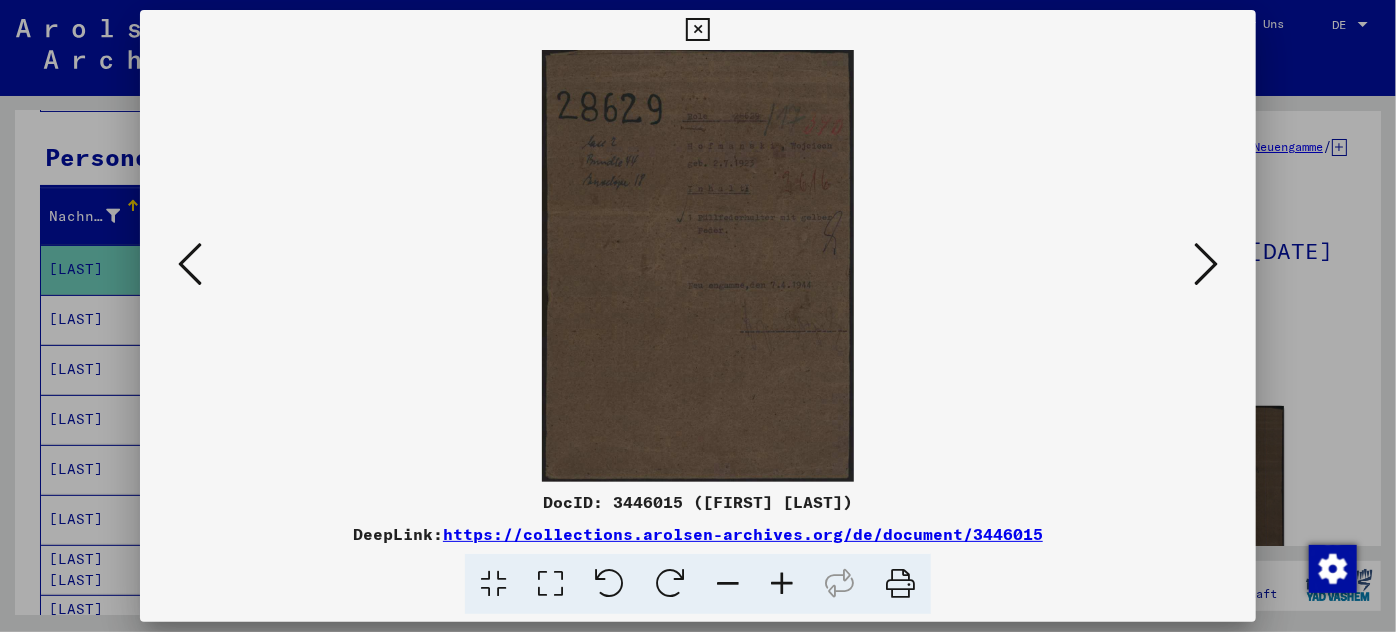click at bounding box center (782, 584) 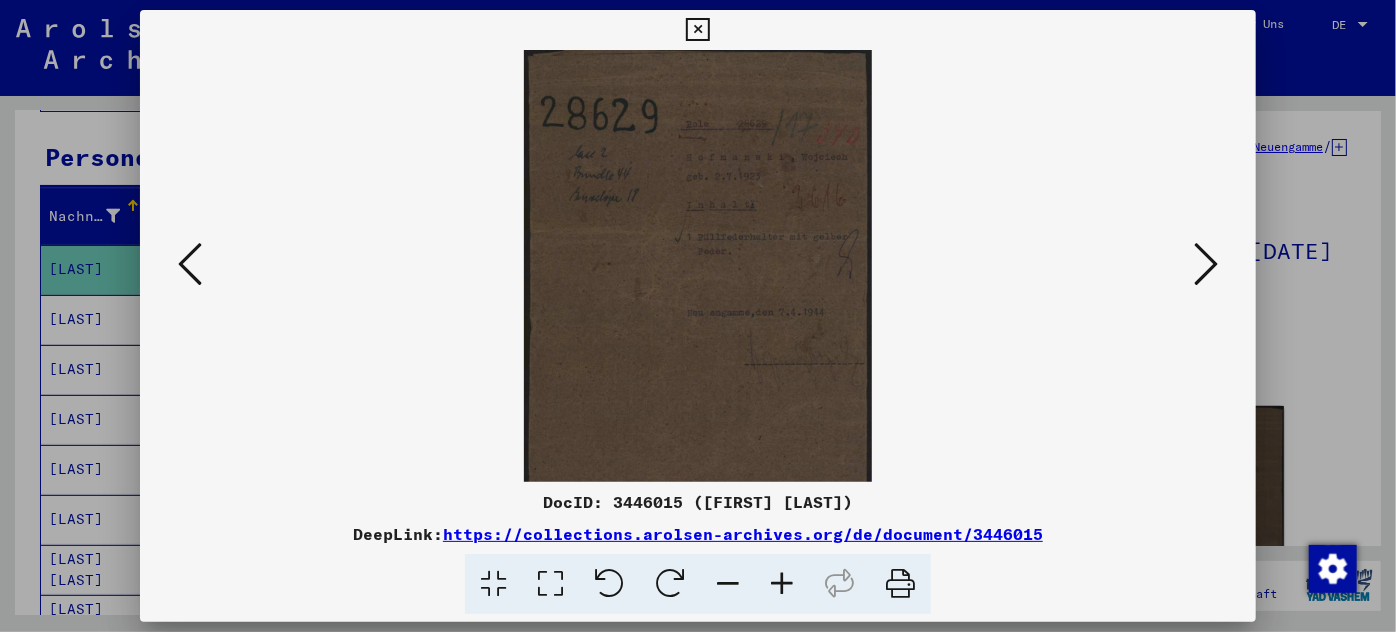 click at bounding box center (782, 584) 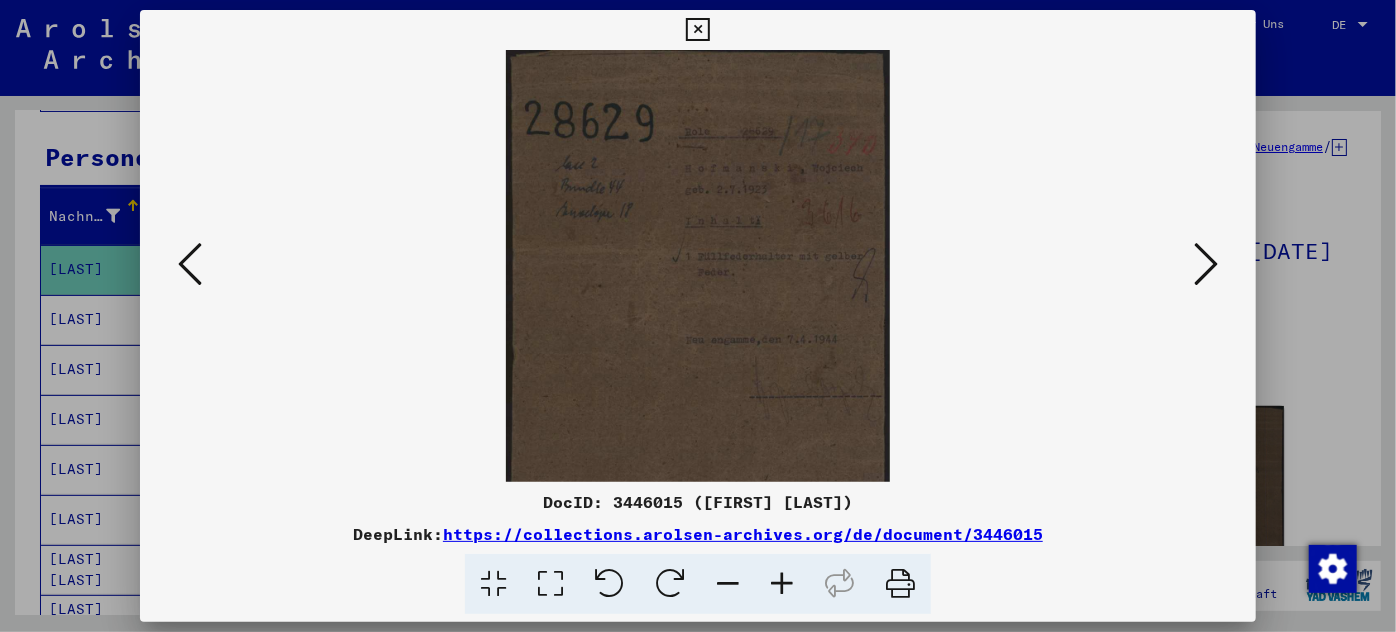 click at bounding box center (782, 584) 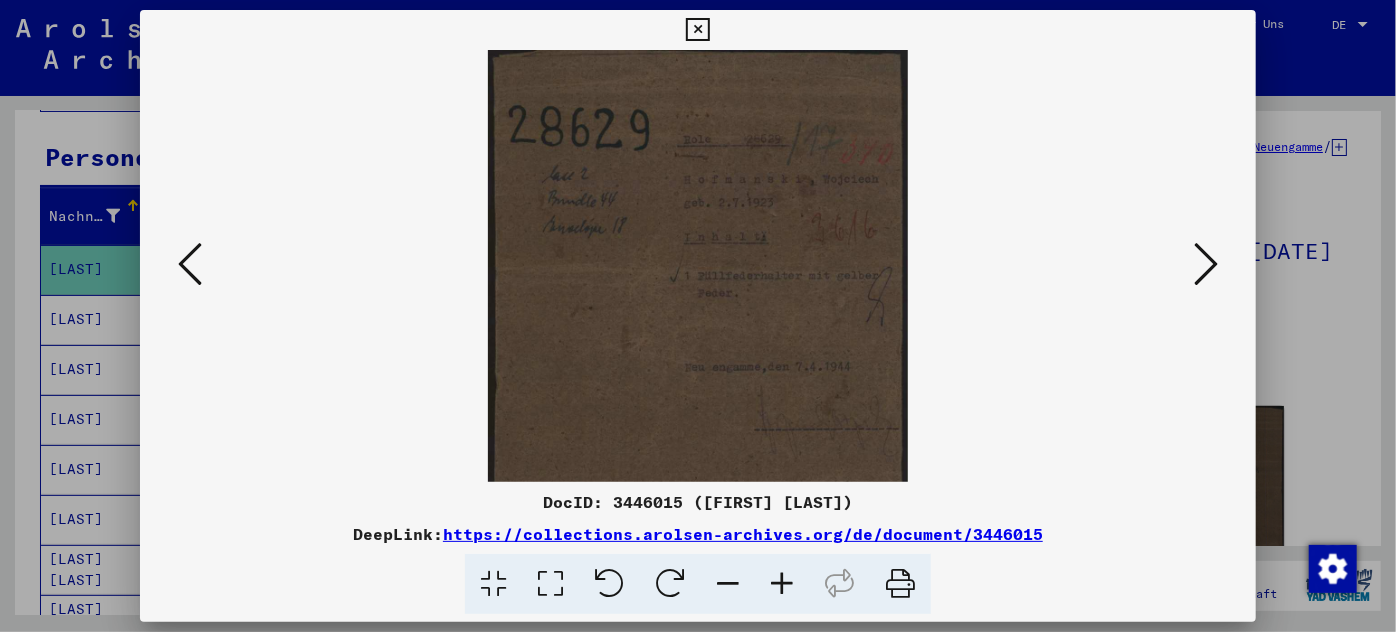 click at bounding box center (782, 584) 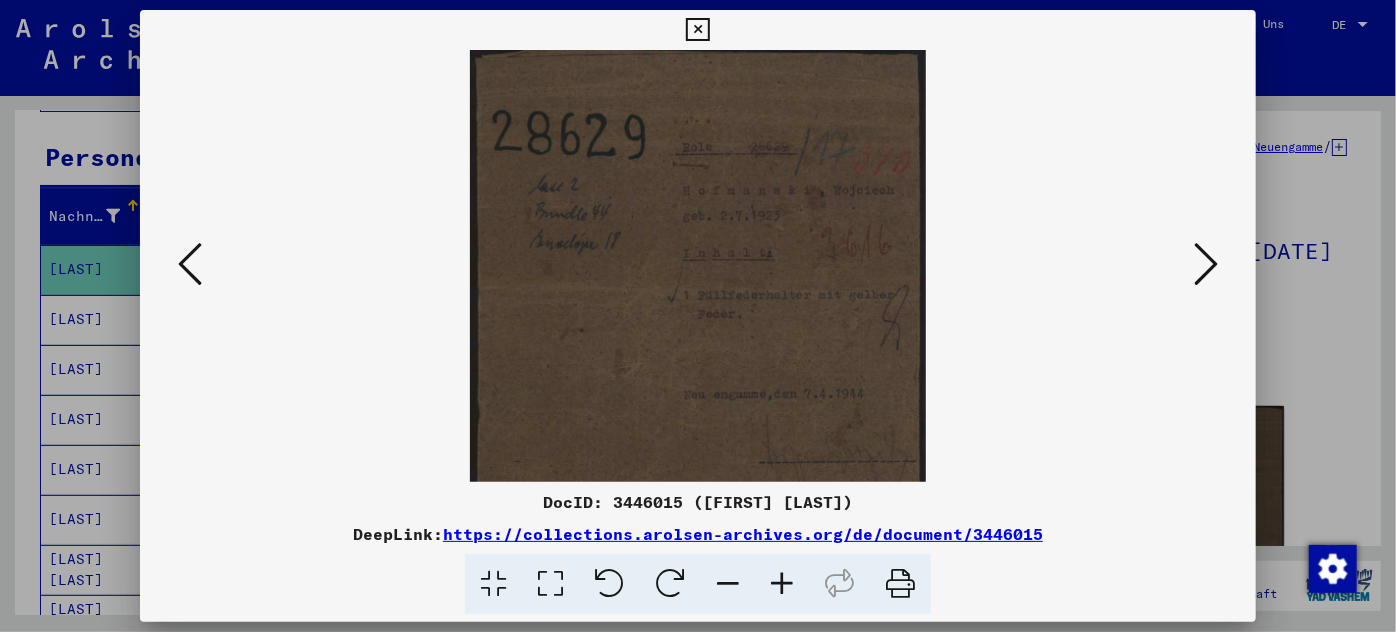 click at bounding box center (782, 584) 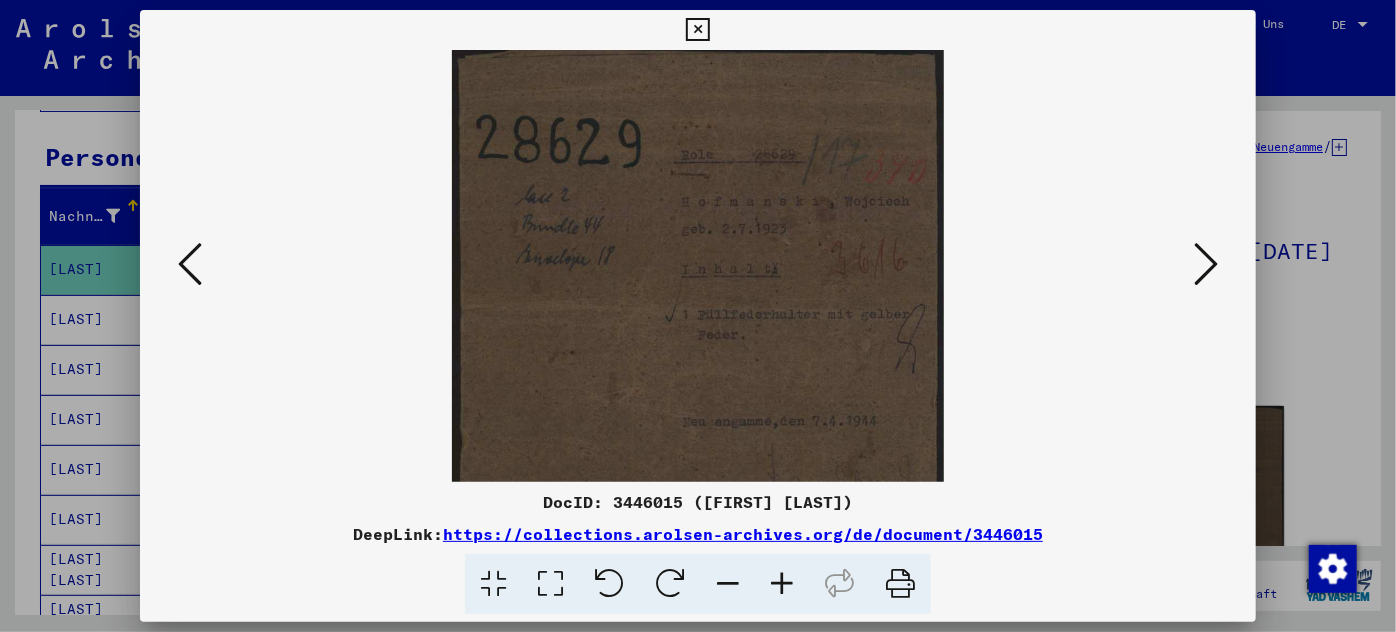 click at bounding box center [782, 584] 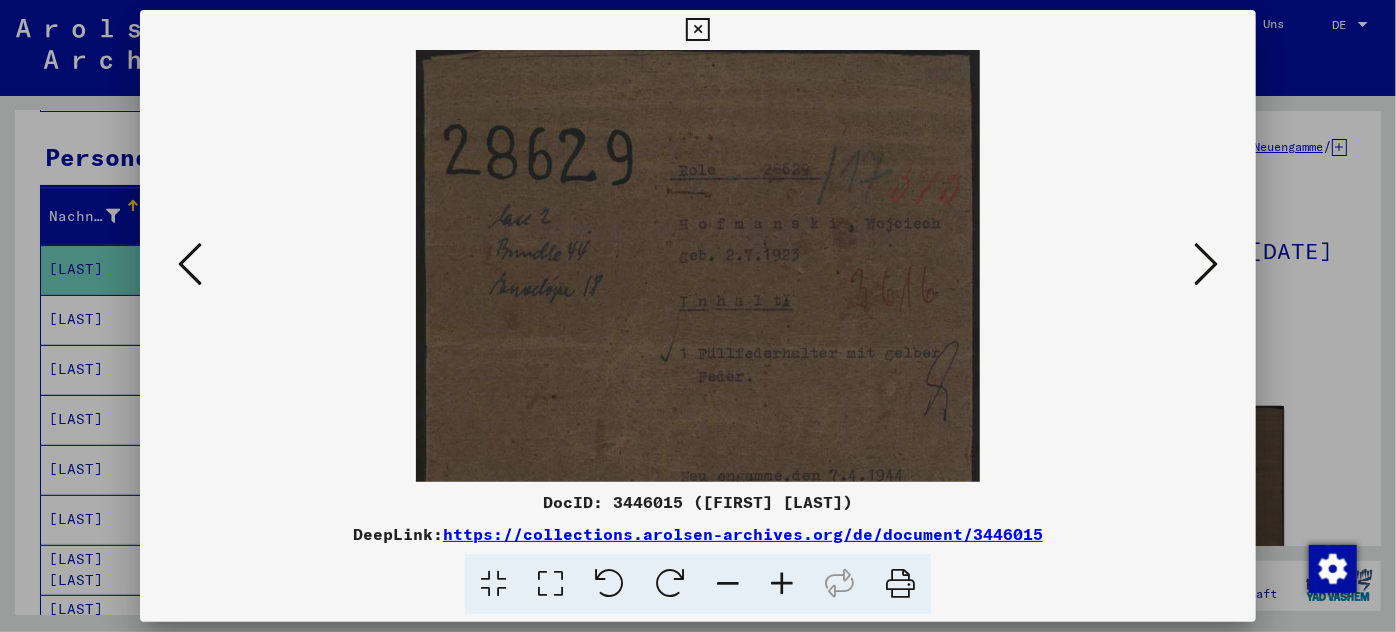 click at bounding box center (782, 584) 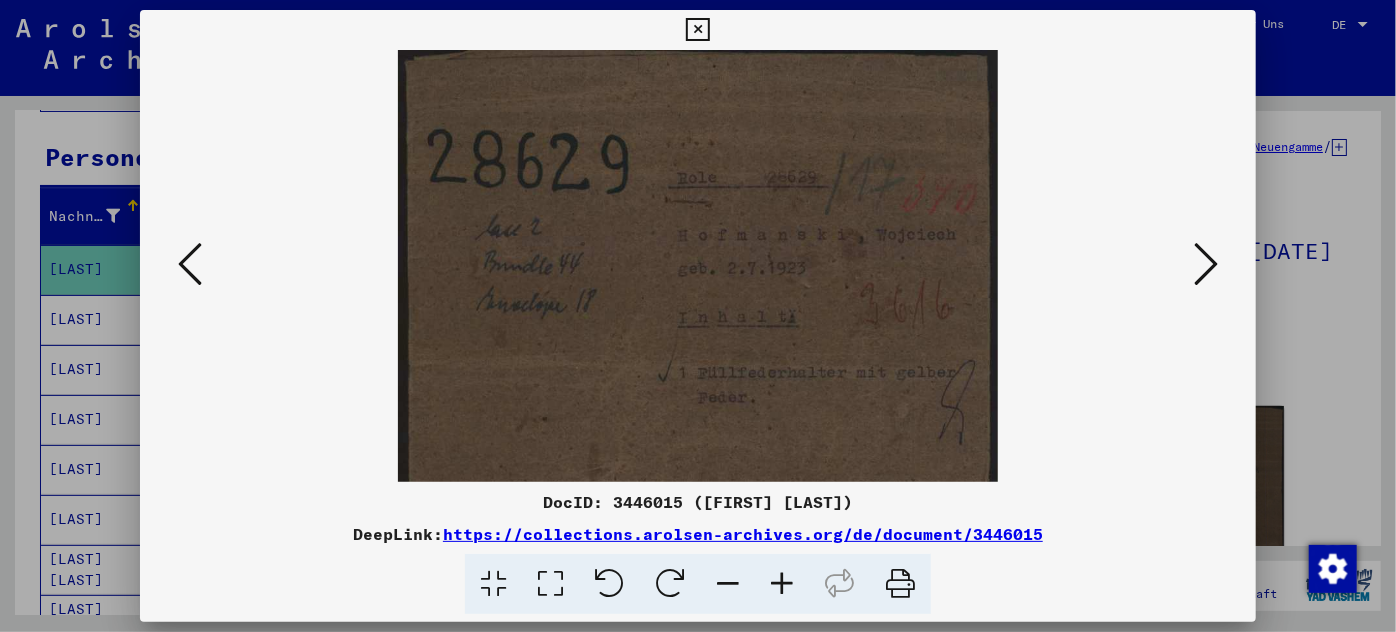click at bounding box center [782, 584] 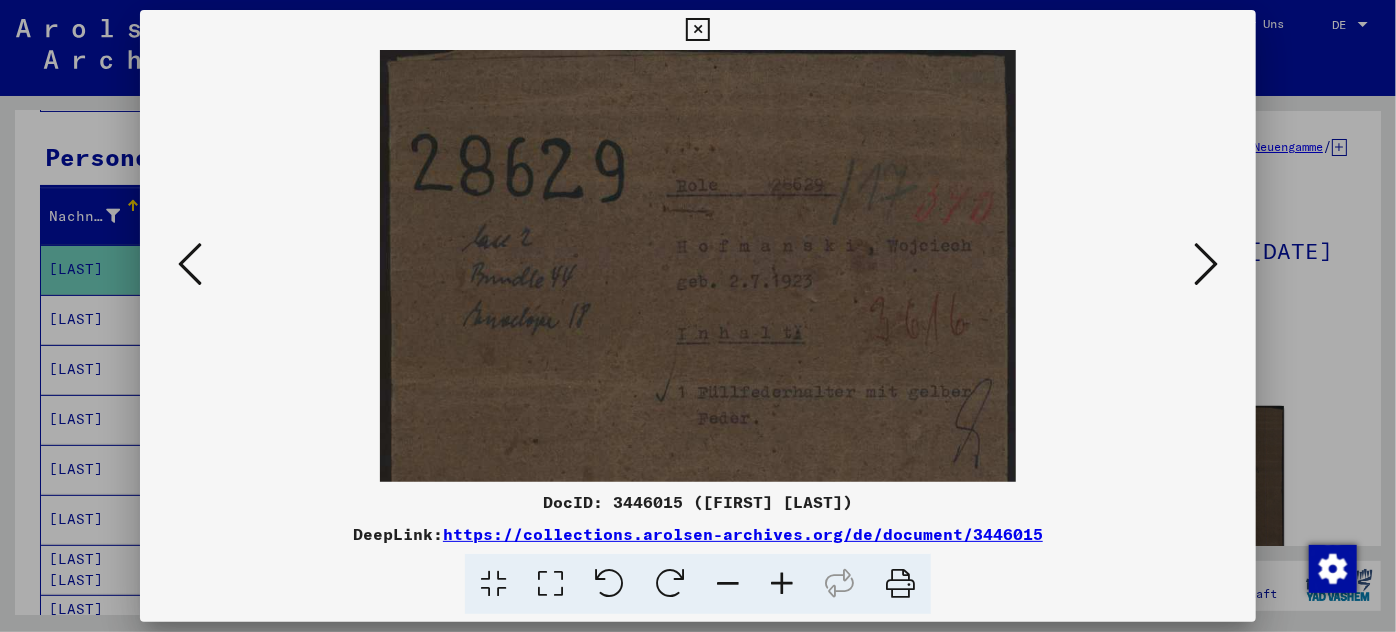 click at bounding box center (782, 584) 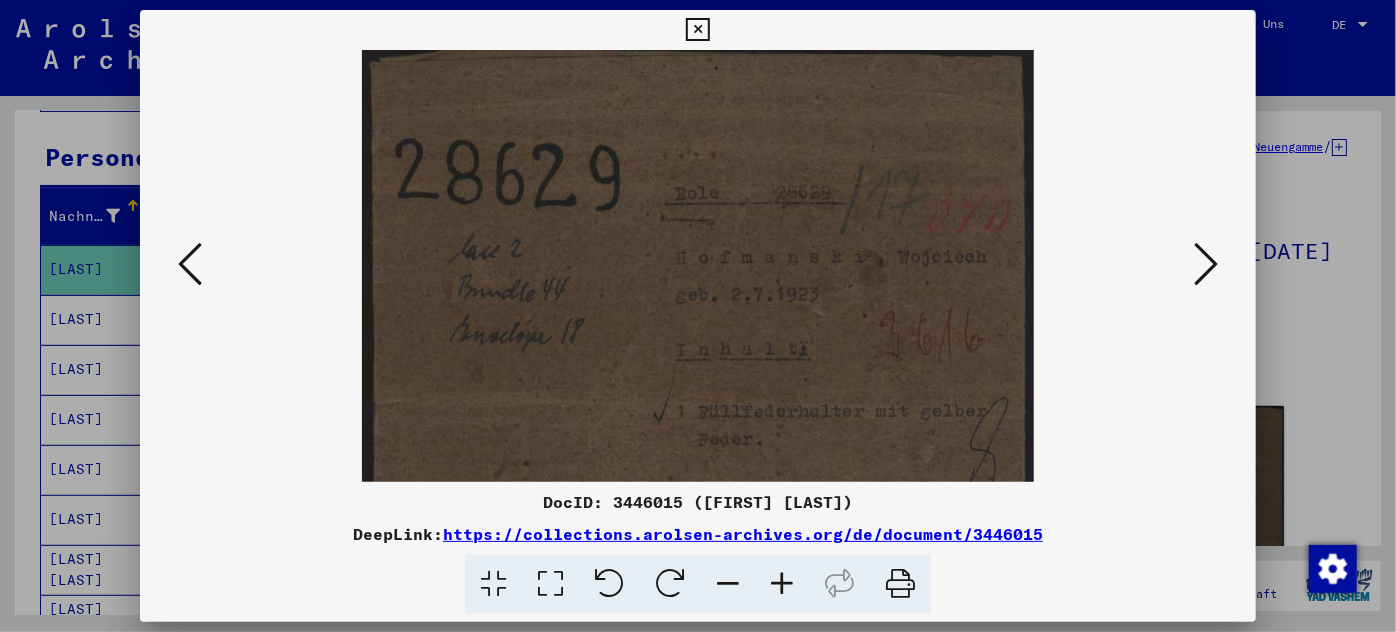 click at bounding box center [782, 584] 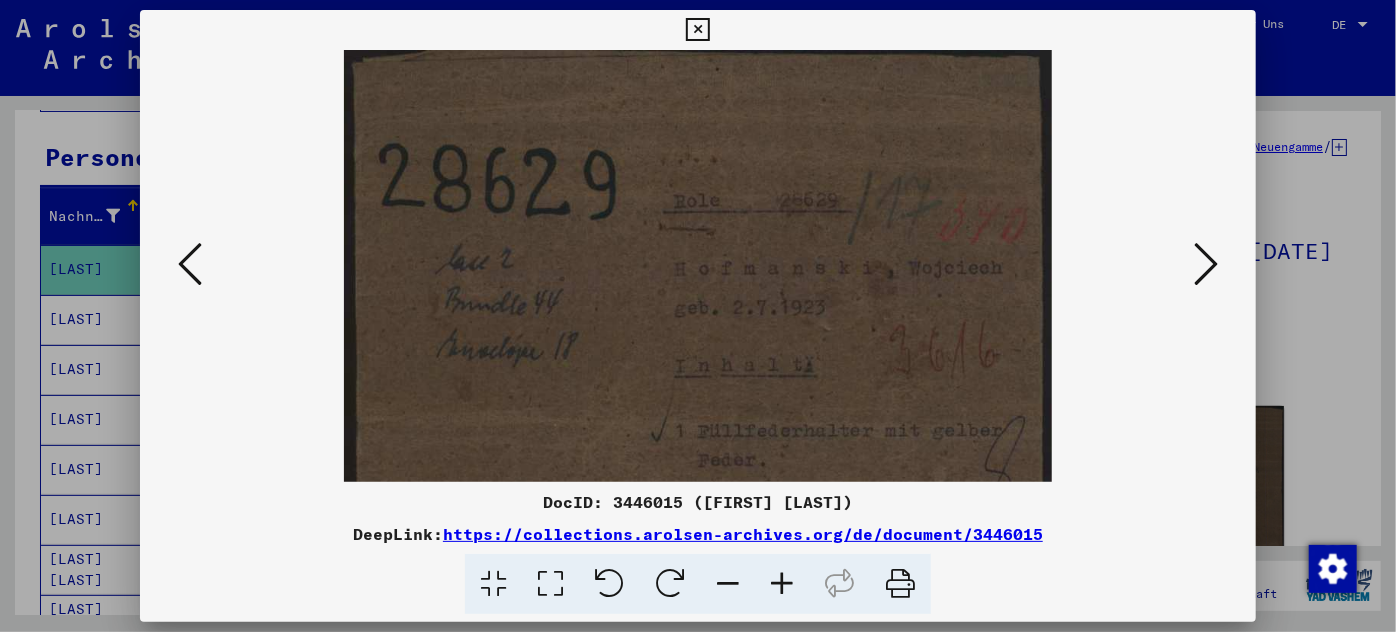 click at bounding box center (1206, 265) 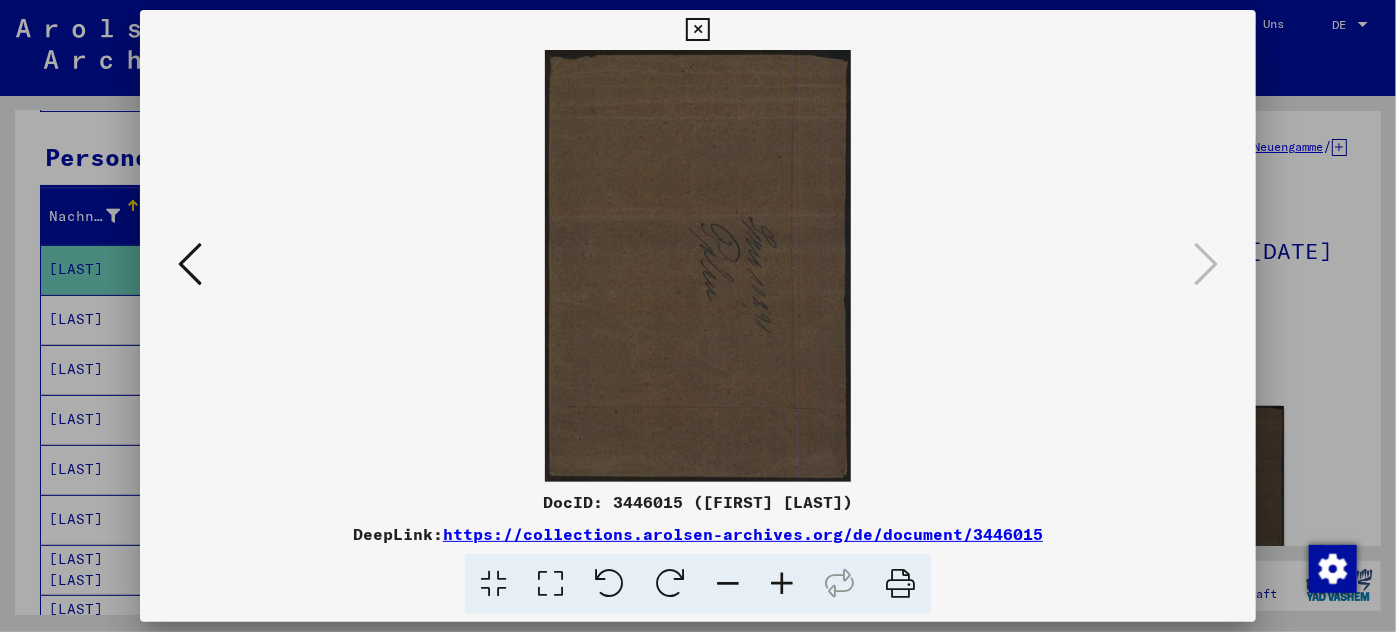 click at bounding box center (697, 30) 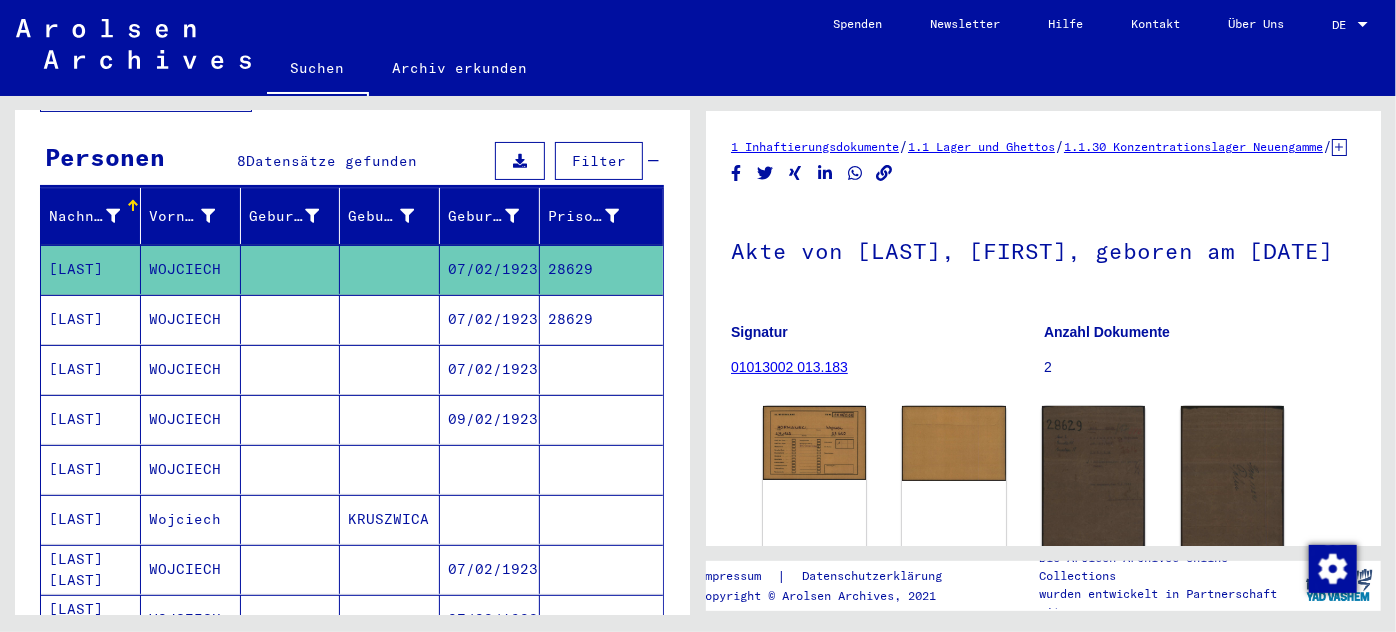 click on "WOJCIECH" at bounding box center [191, 369] 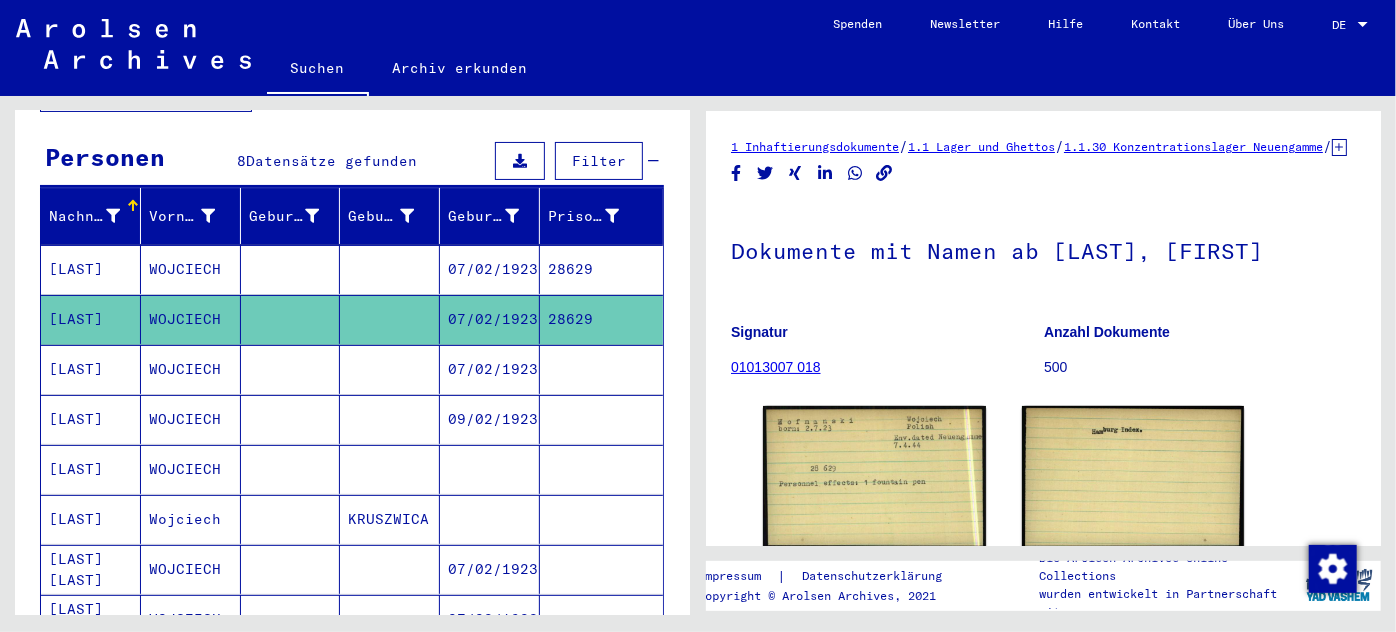 click on "WOJCIECH" 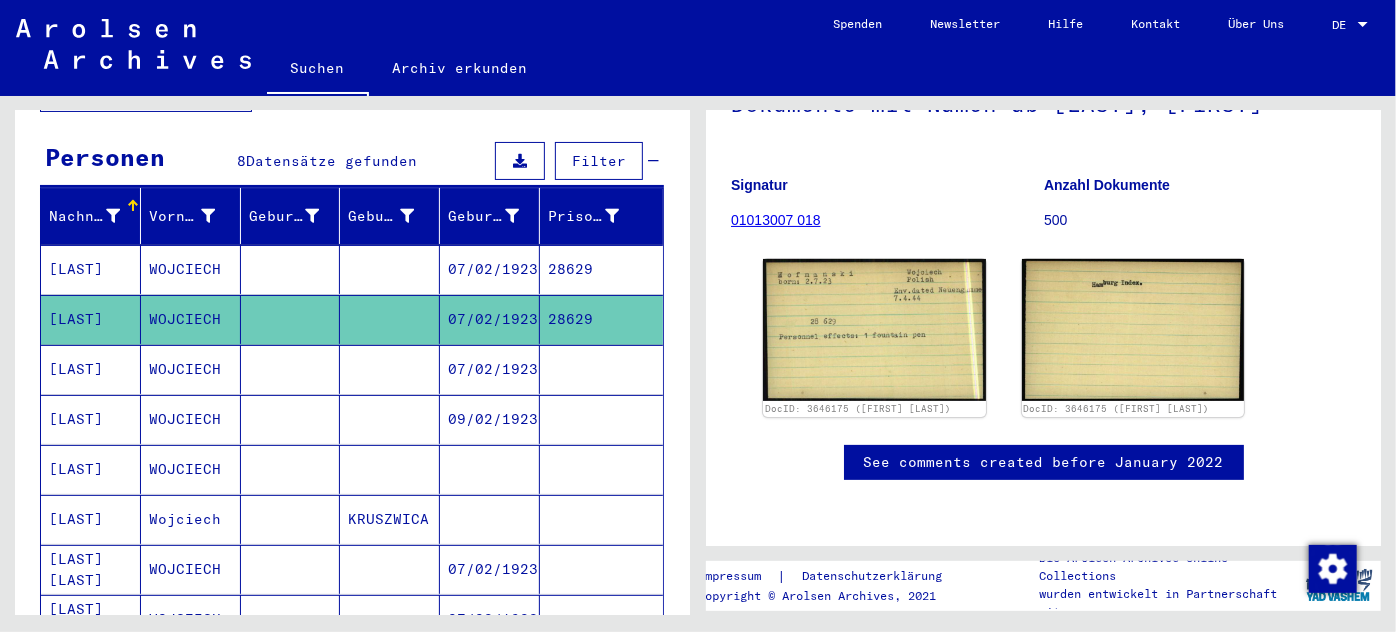 scroll, scrollTop: 181, scrollLeft: 0, axis: vertical 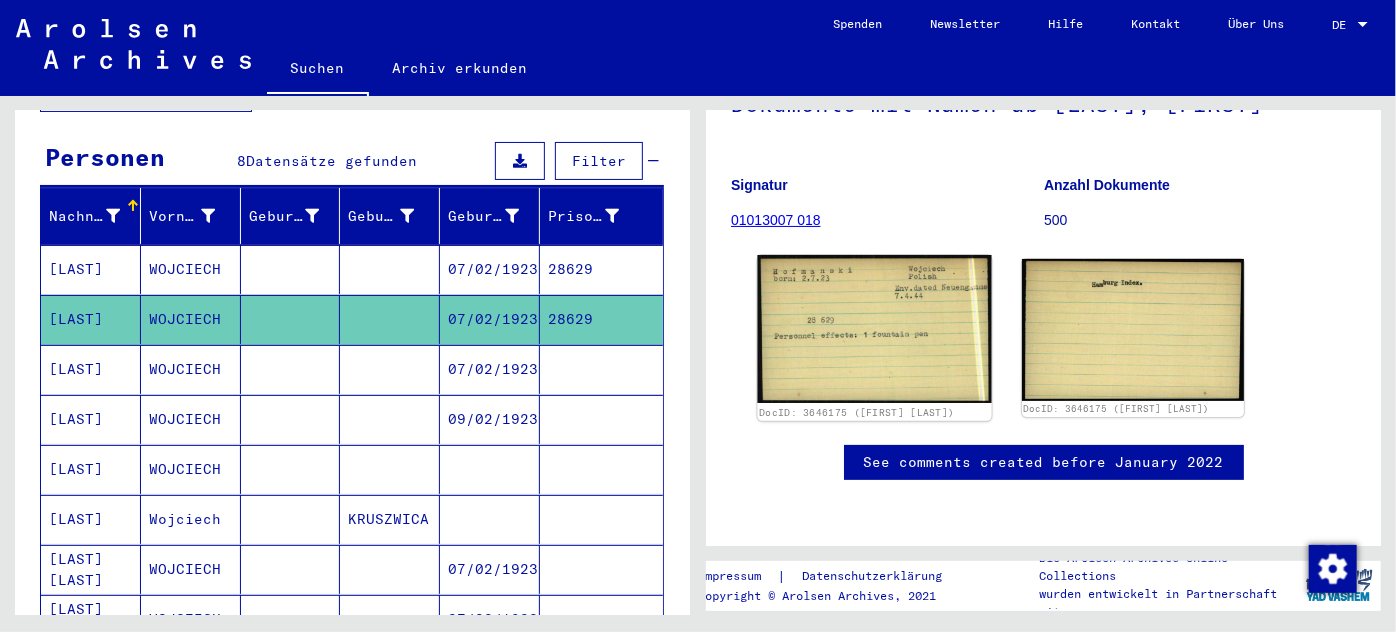 click 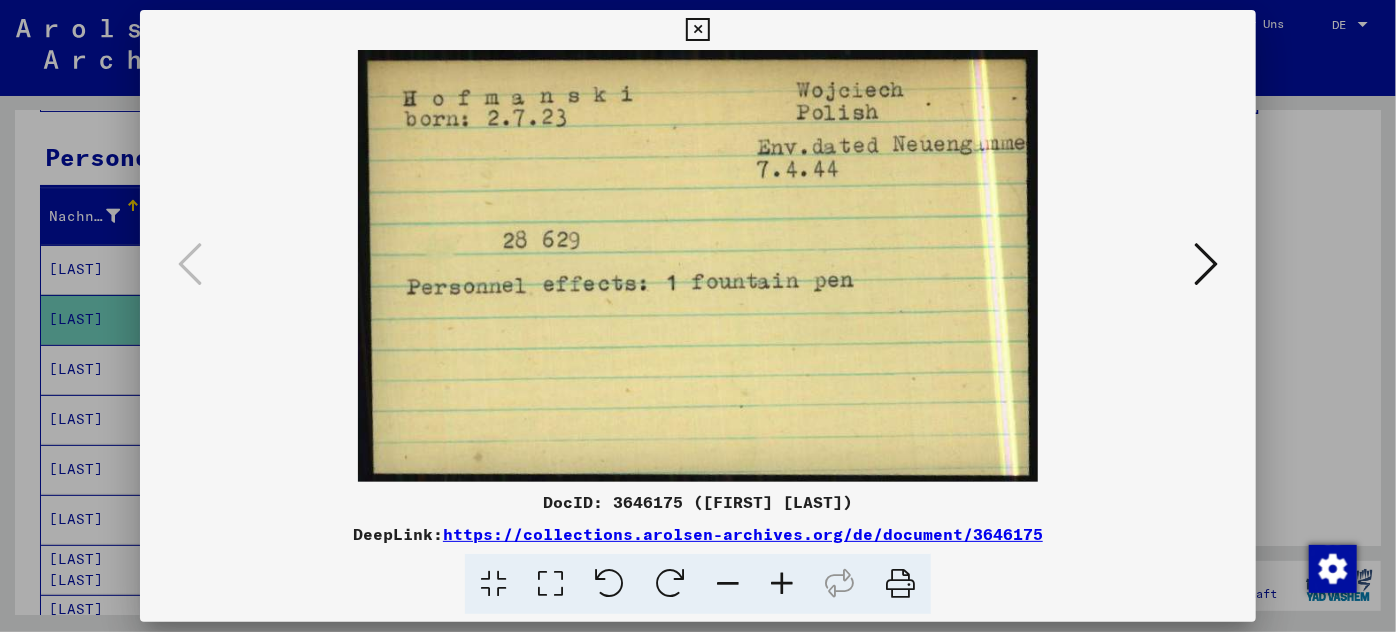 click at bounding box center [1206, 264] 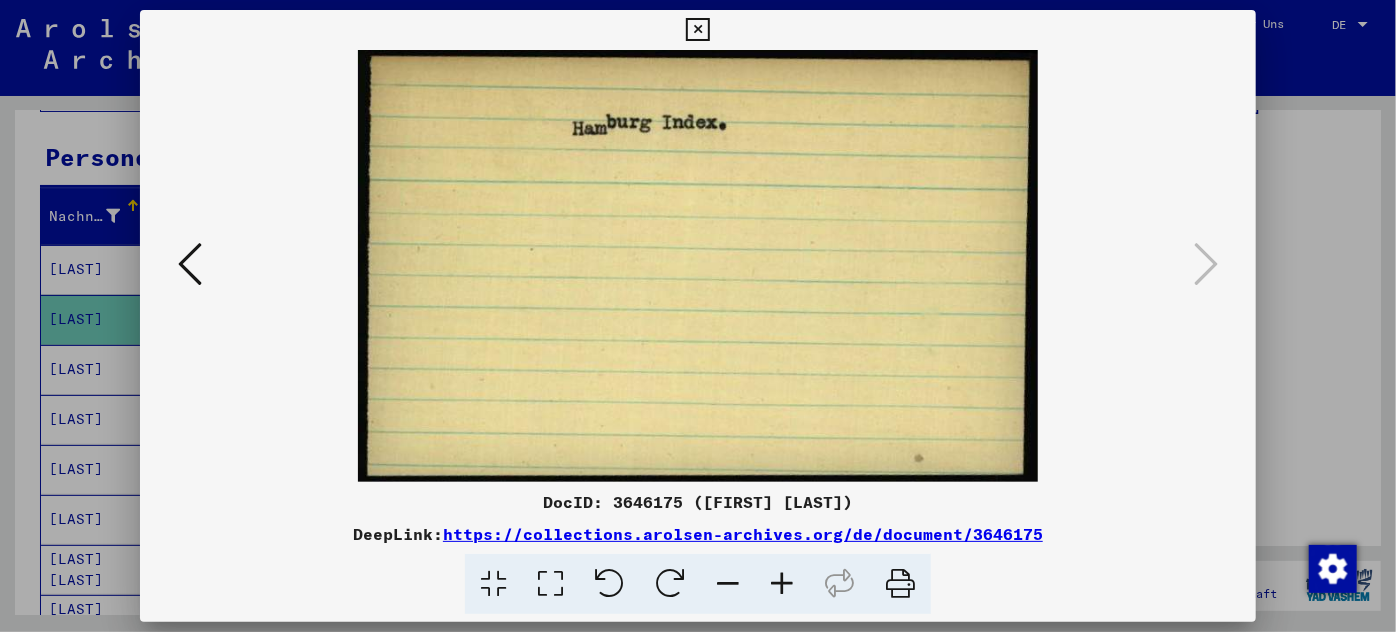 click at bounding box center [697, 30] 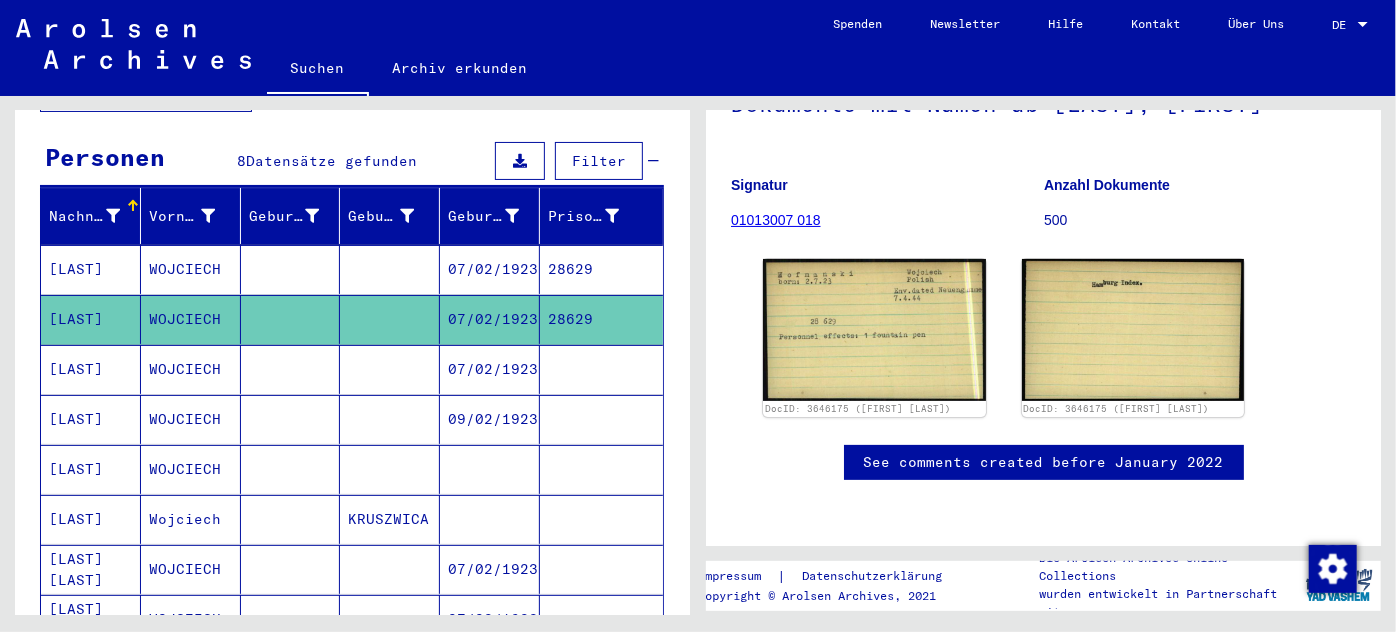 click on "WOJCIECH" at bounding box center (191, 419) 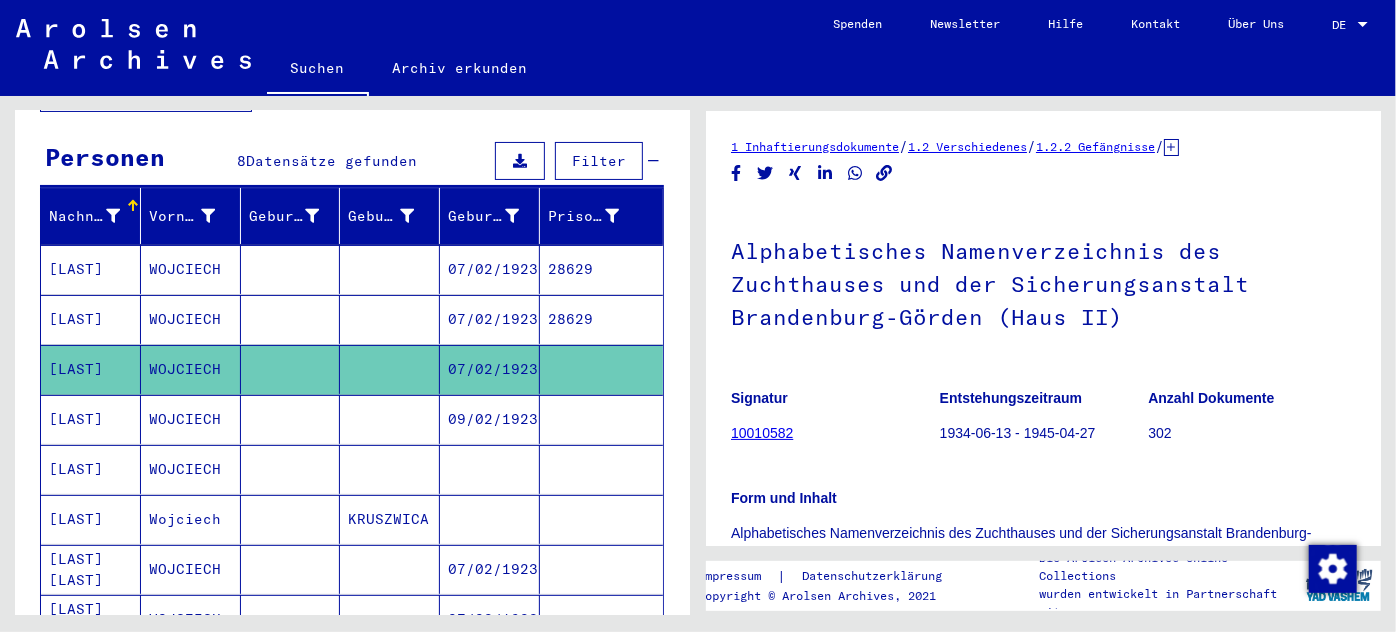 scroll, scrollTop: 0, scrollLeft: 0, axis: both 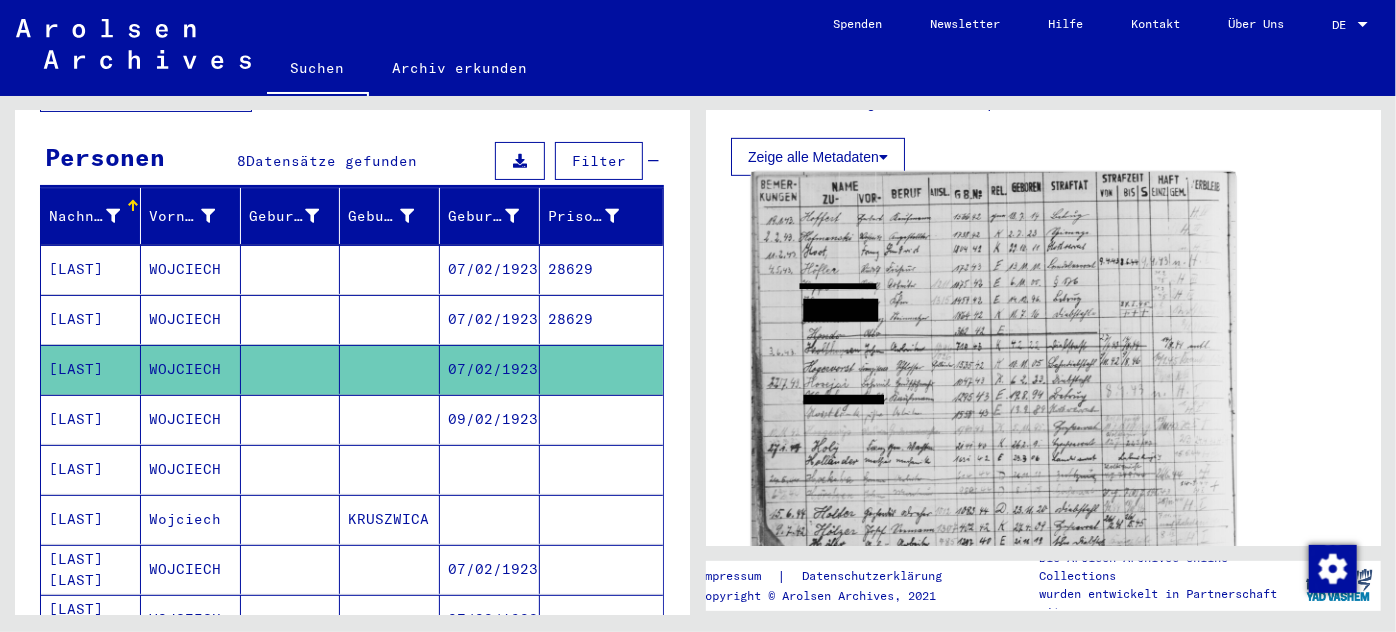 click 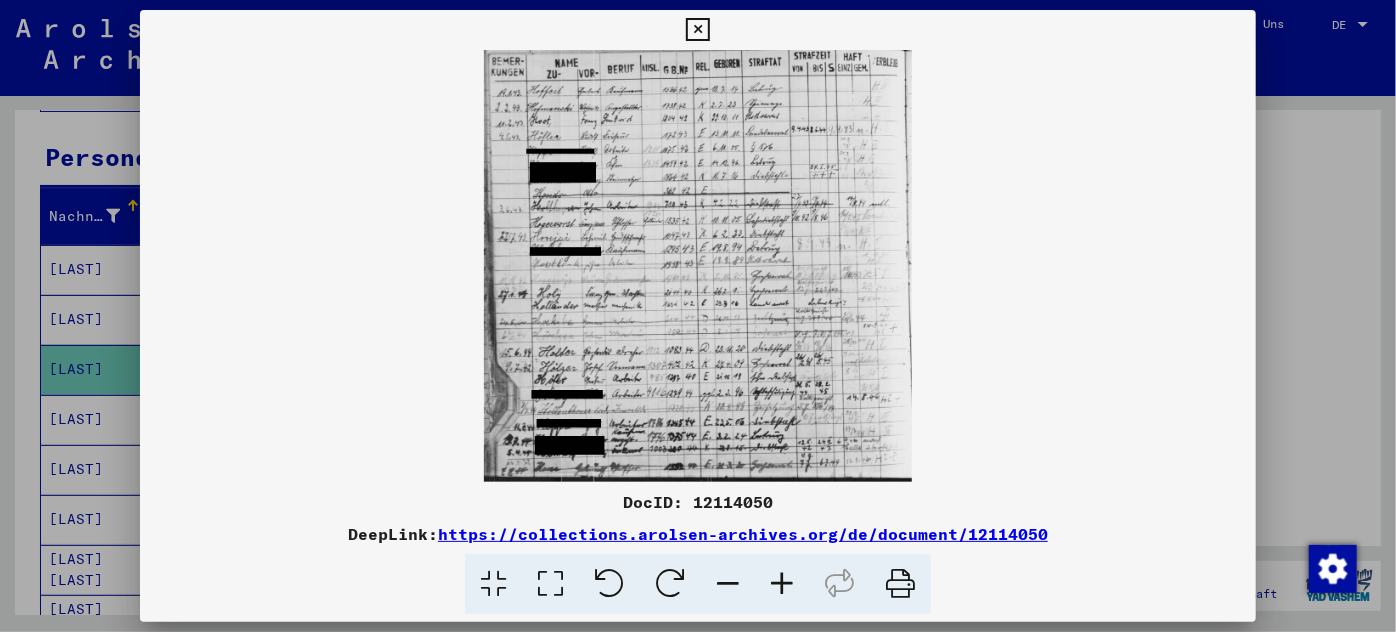 click at bounding box center (782, 584) 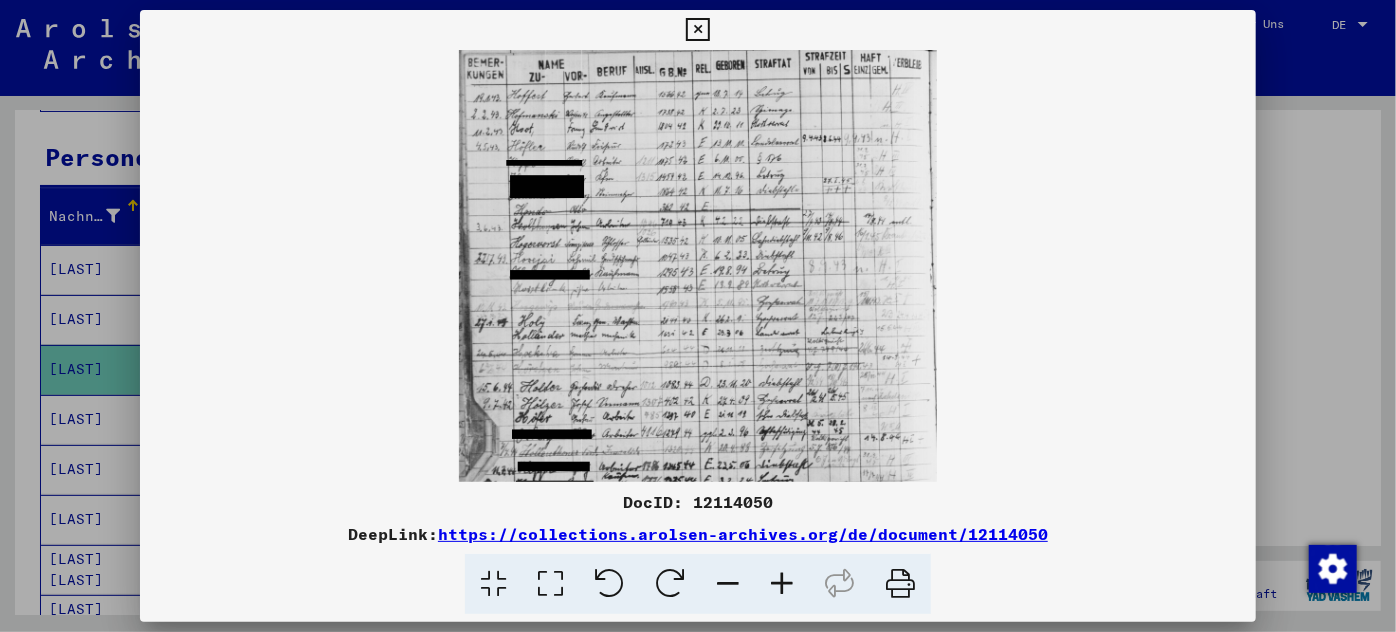 click at bounding box center [782, 584] 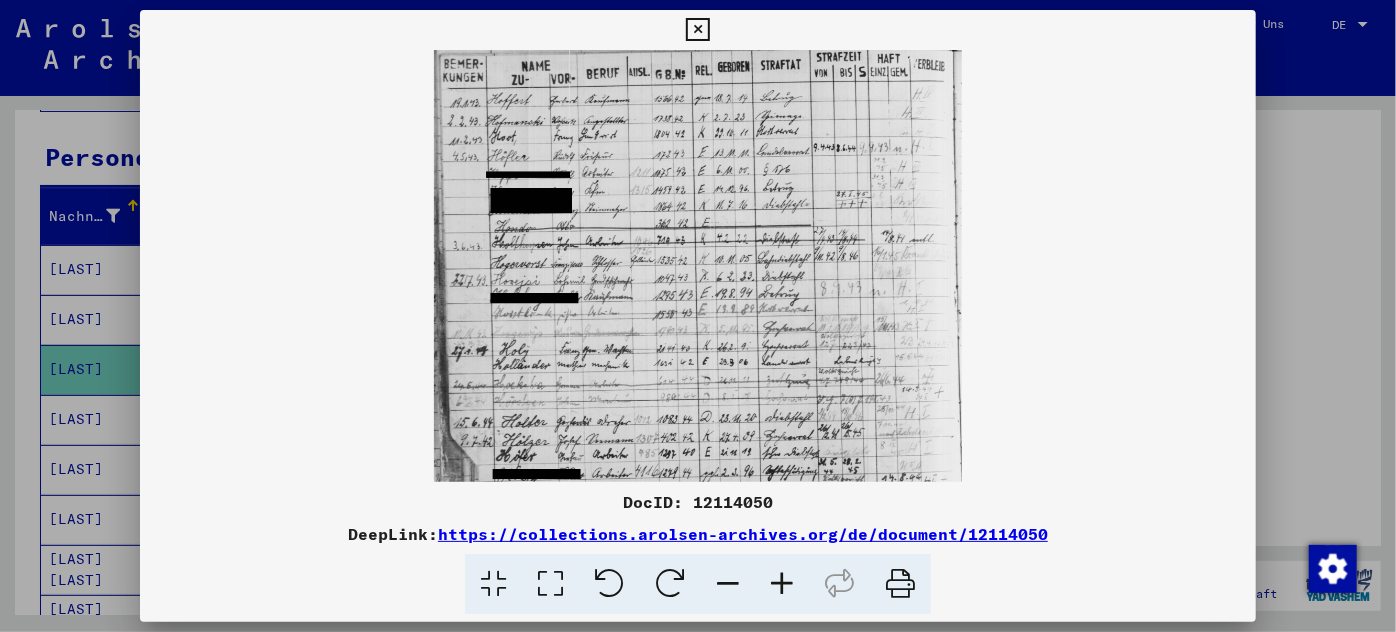 click at bounding box center [782, 584] 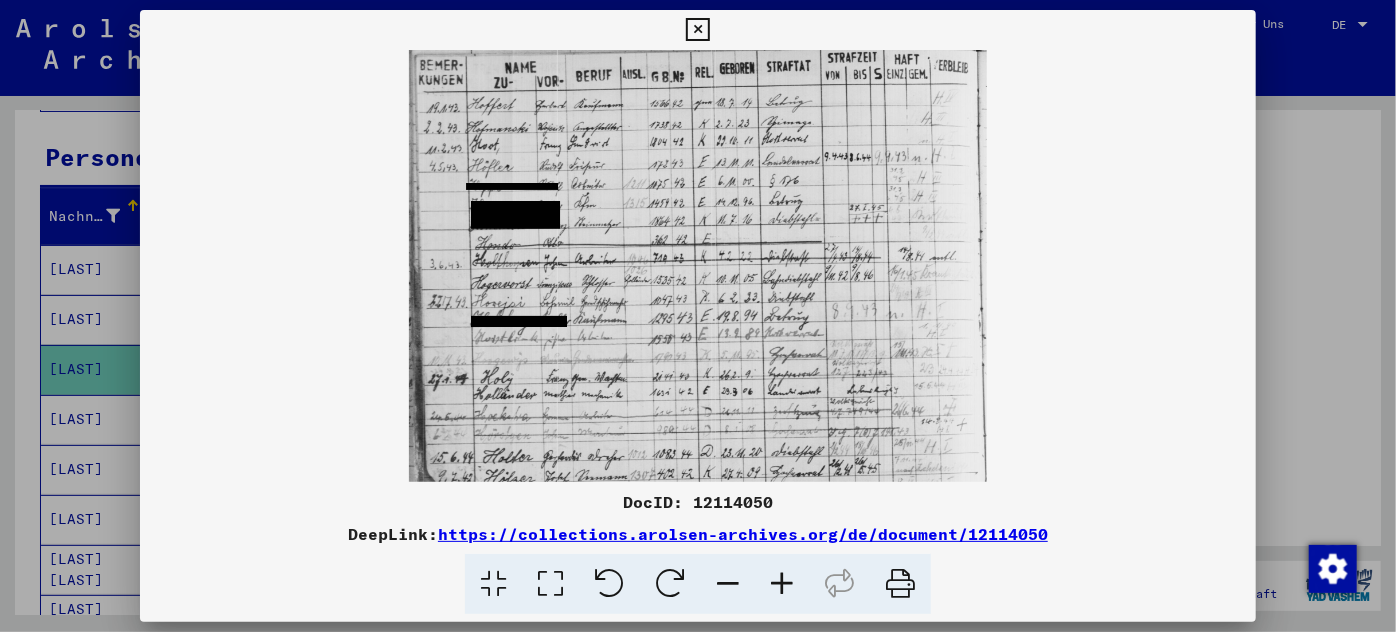 click at bounding box center (782, 584) 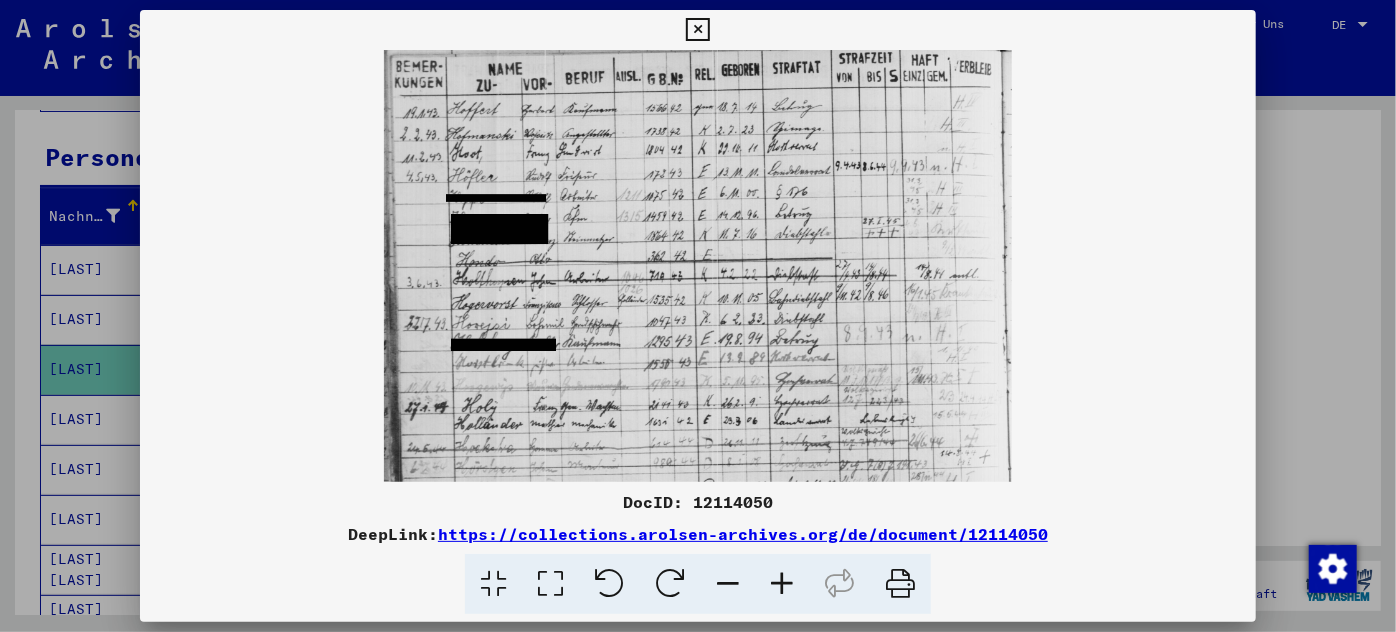 click at bounding box center (782, 584) 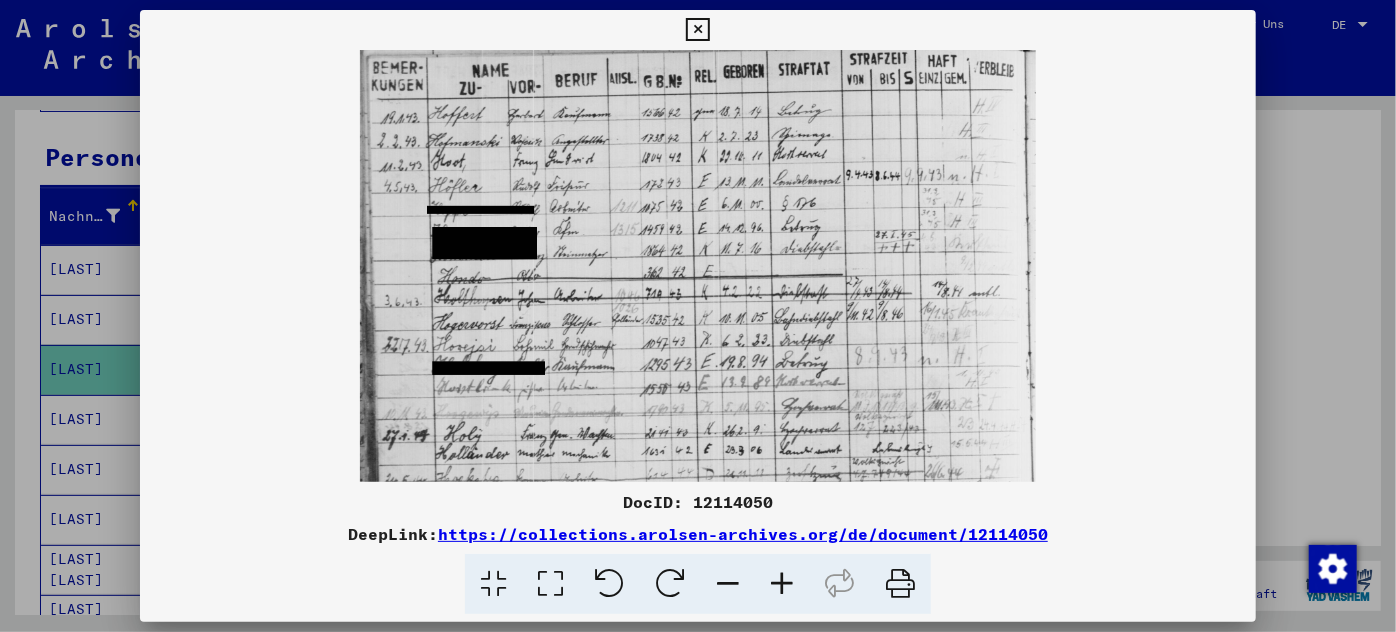click at bounding box center [782, 584] 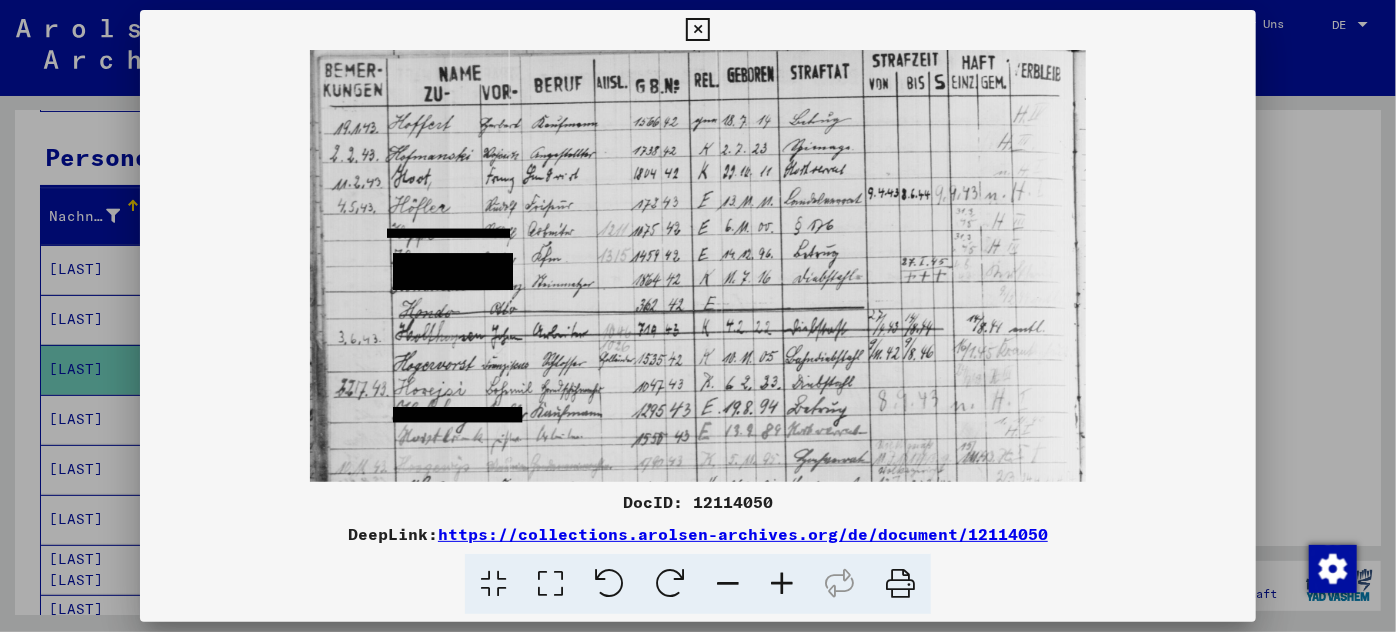 click at bounding box center [782, 584] 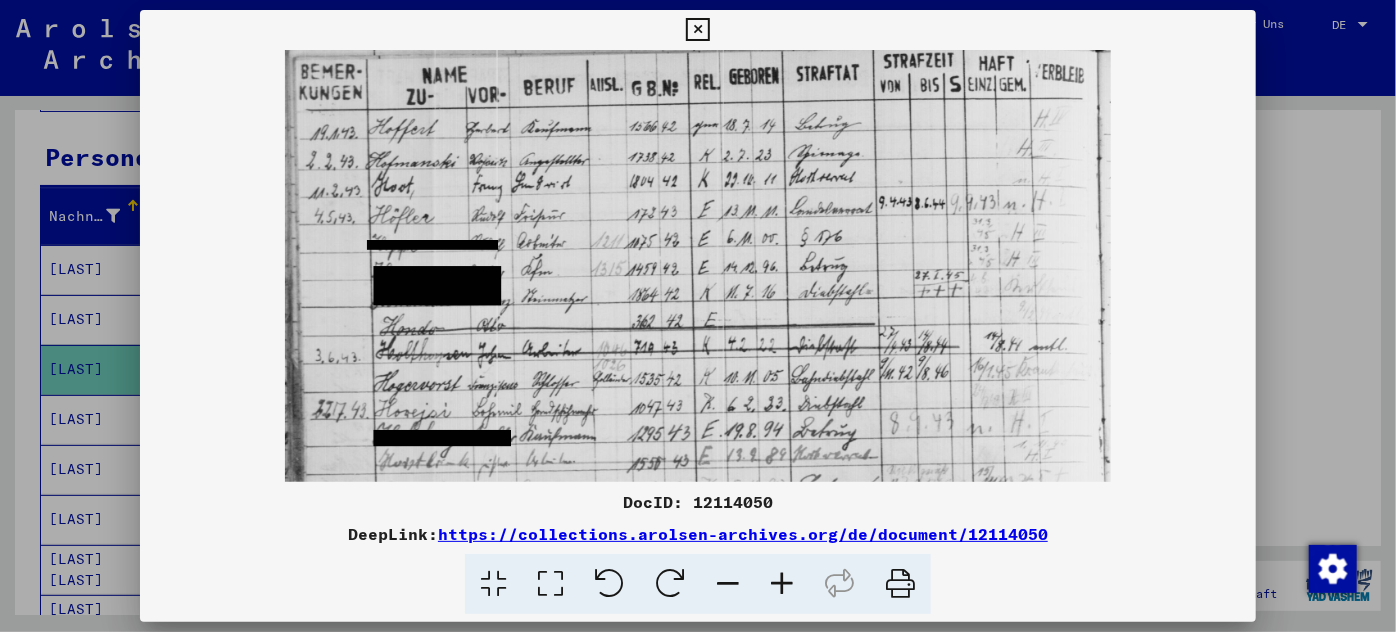 click at bounding box center (782, 584) 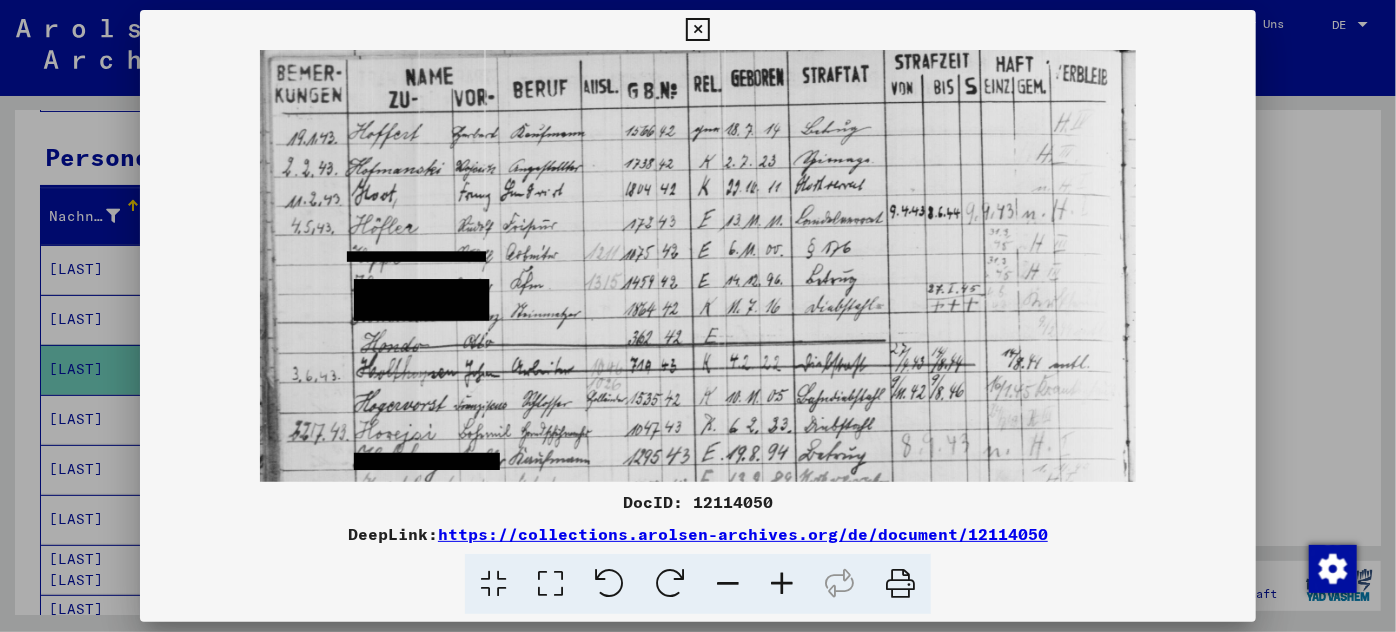 click at bounding box center [782, 584] 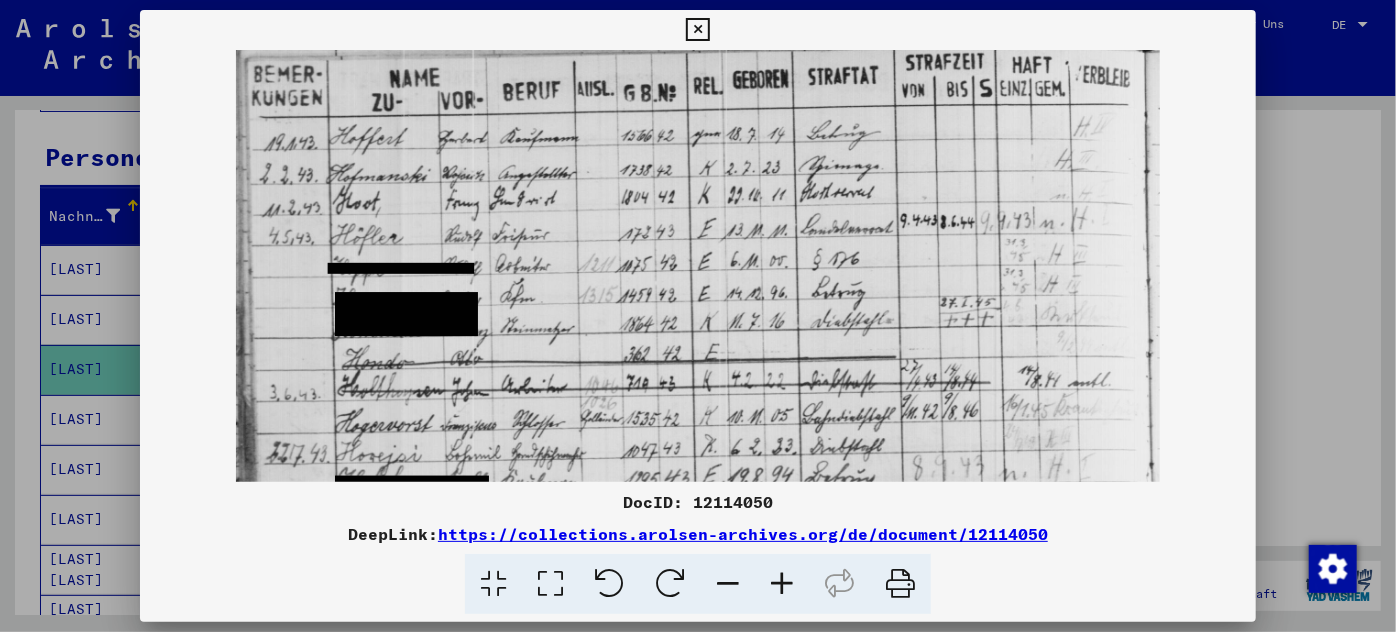 click at bounding box center (782, 584) 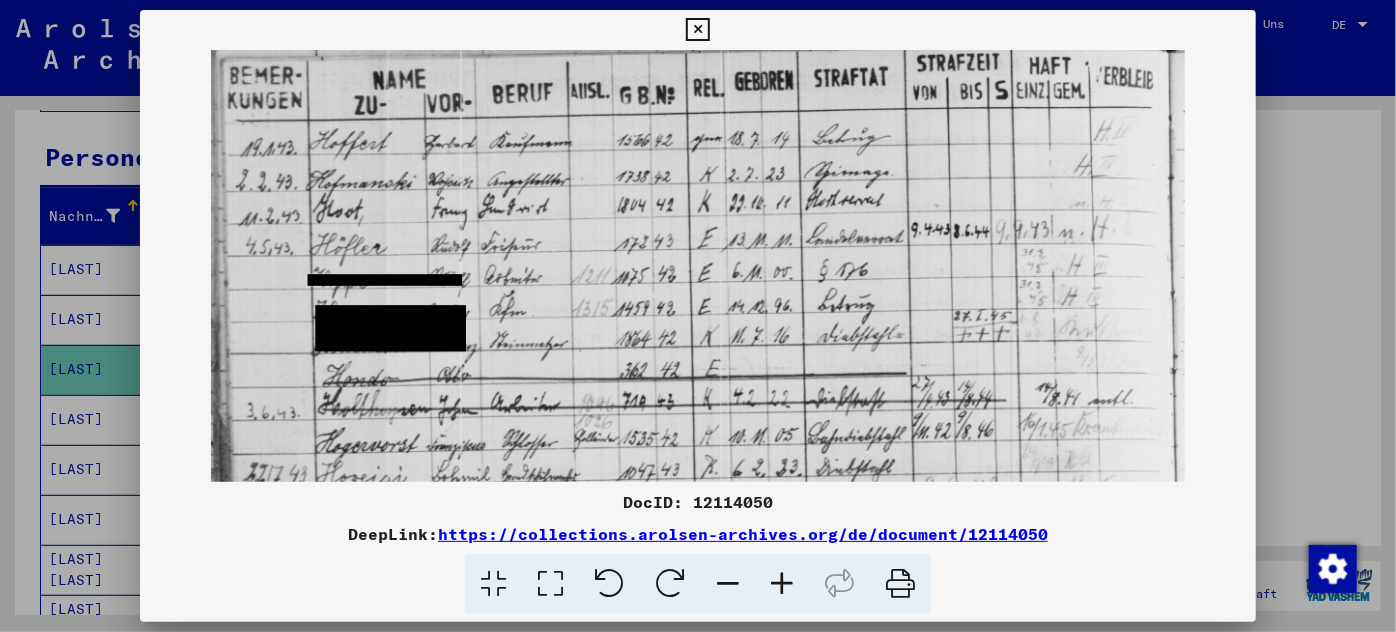 click at bounding box center [782, 584] 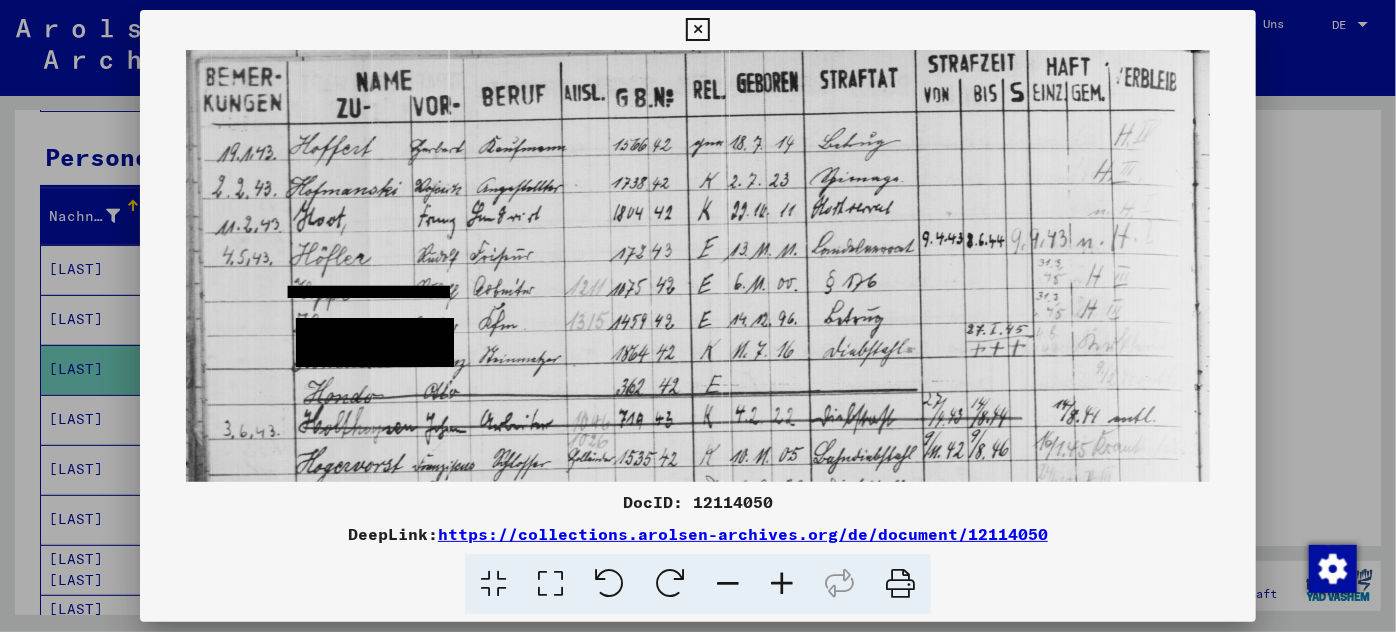click at bounding box center [782, 584] 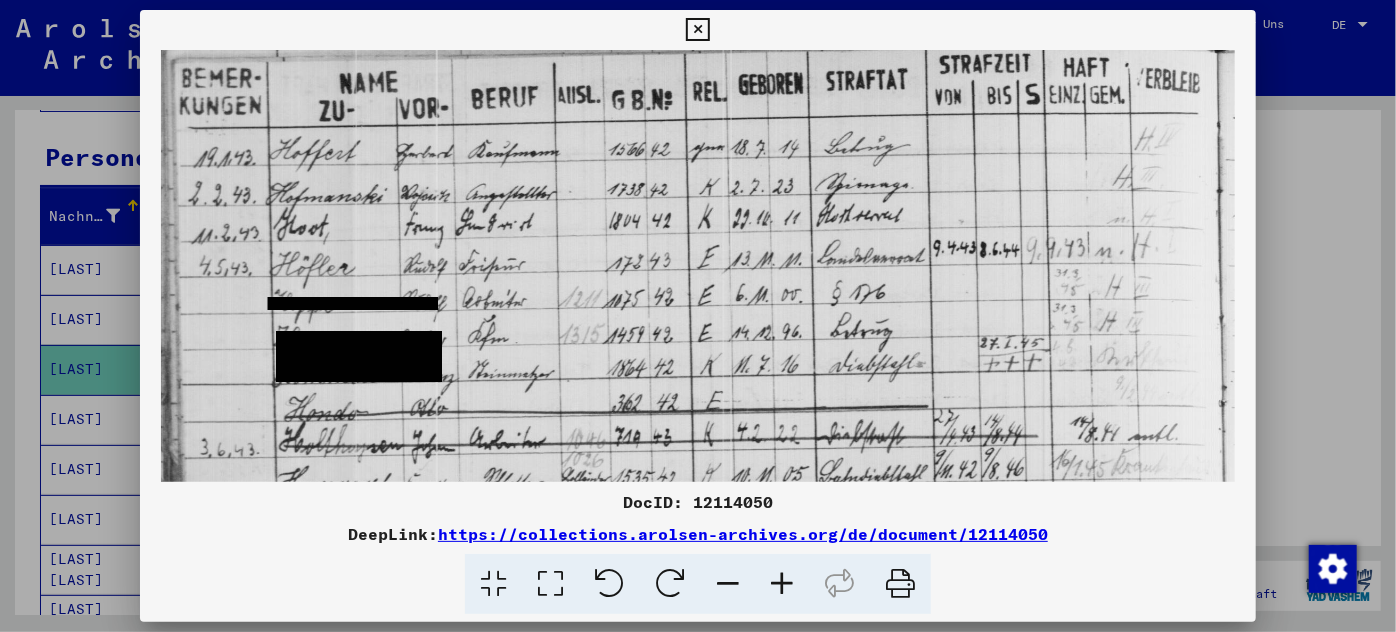 click at bounding box center (782, 584) 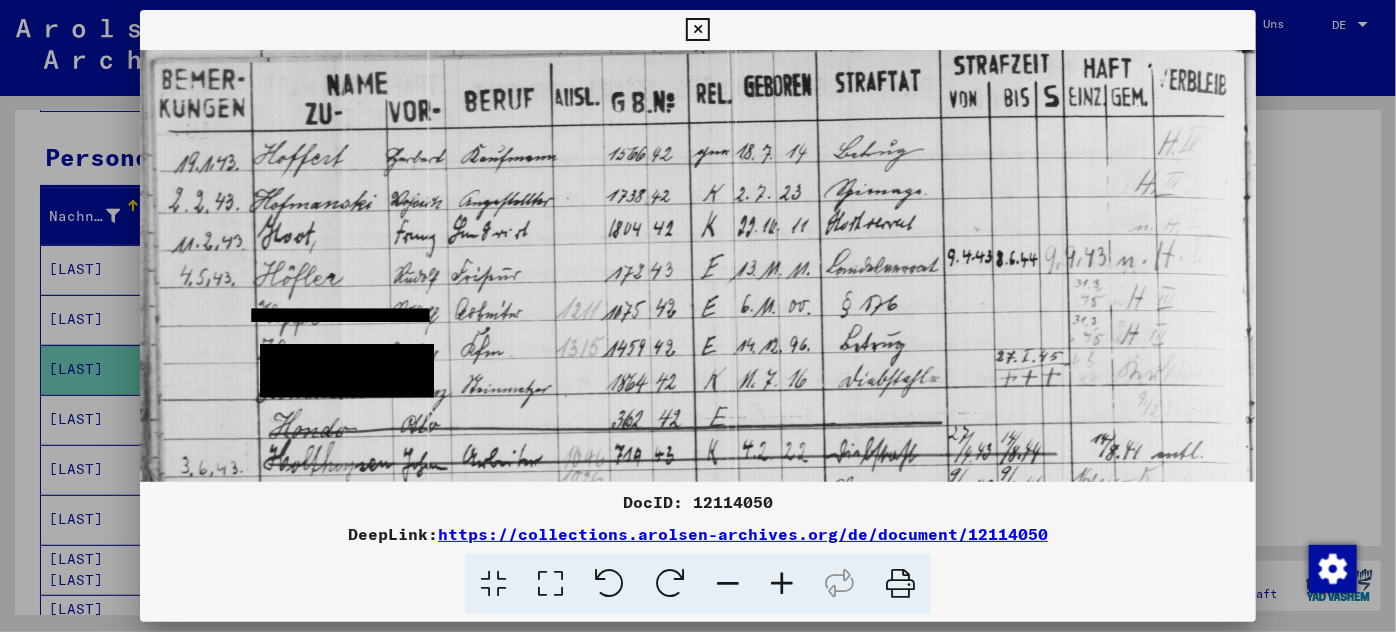 click at bounding box center (782, 584) 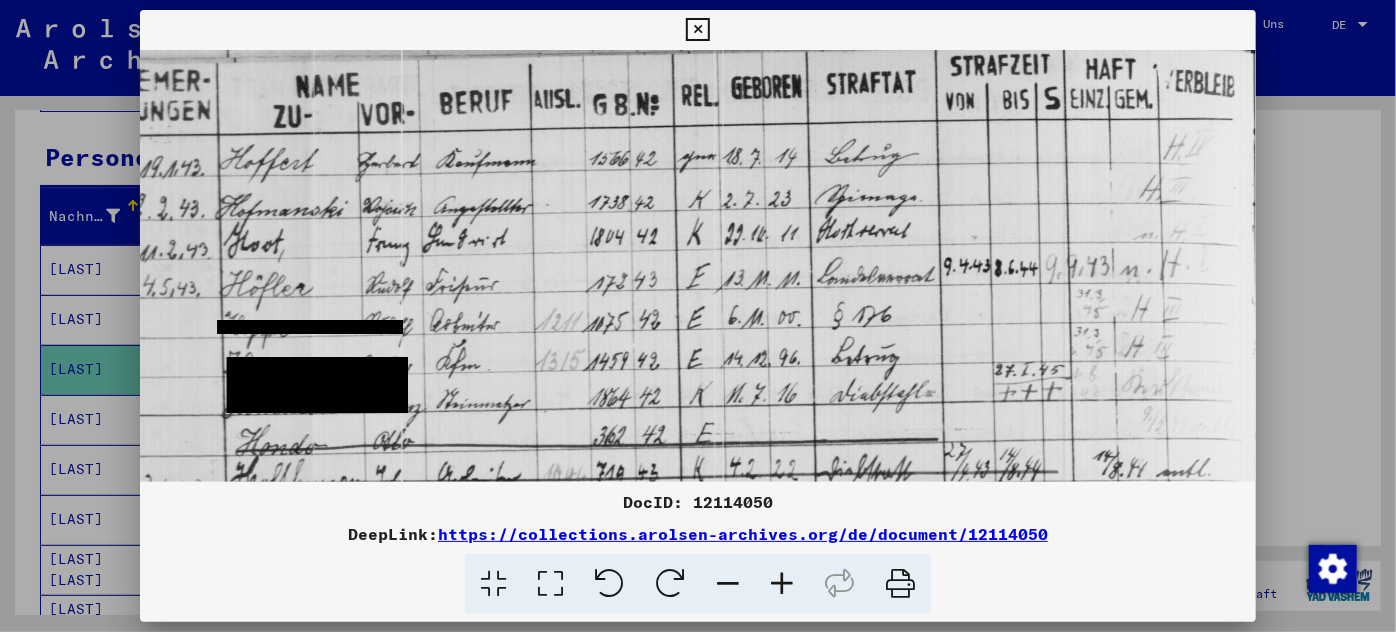 scroll, scrollTop: 0, scrollLeft: 55, axis: horizontal 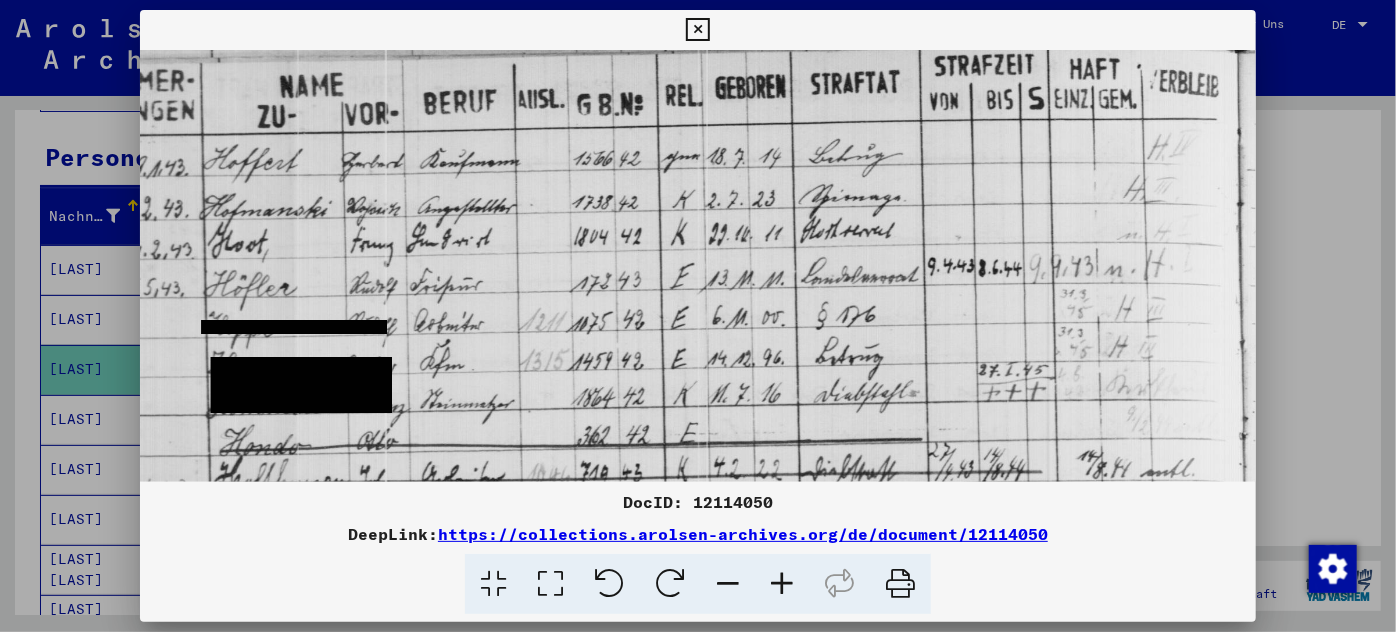 drag, startPoint x: 889, startPoint y: 202, endPoint x: 858, endPoint y: 210, distance: 32.01562 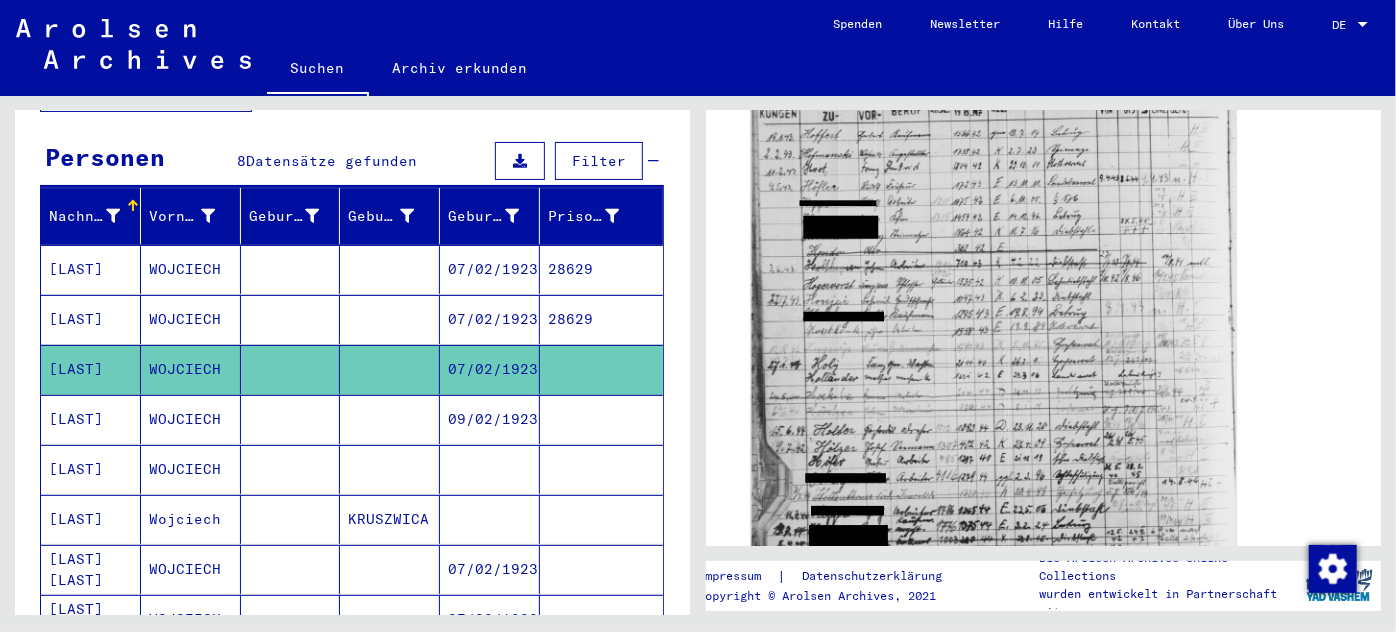 scroll, scrollTop: 727, scrollLeft: 0, axis: vertical 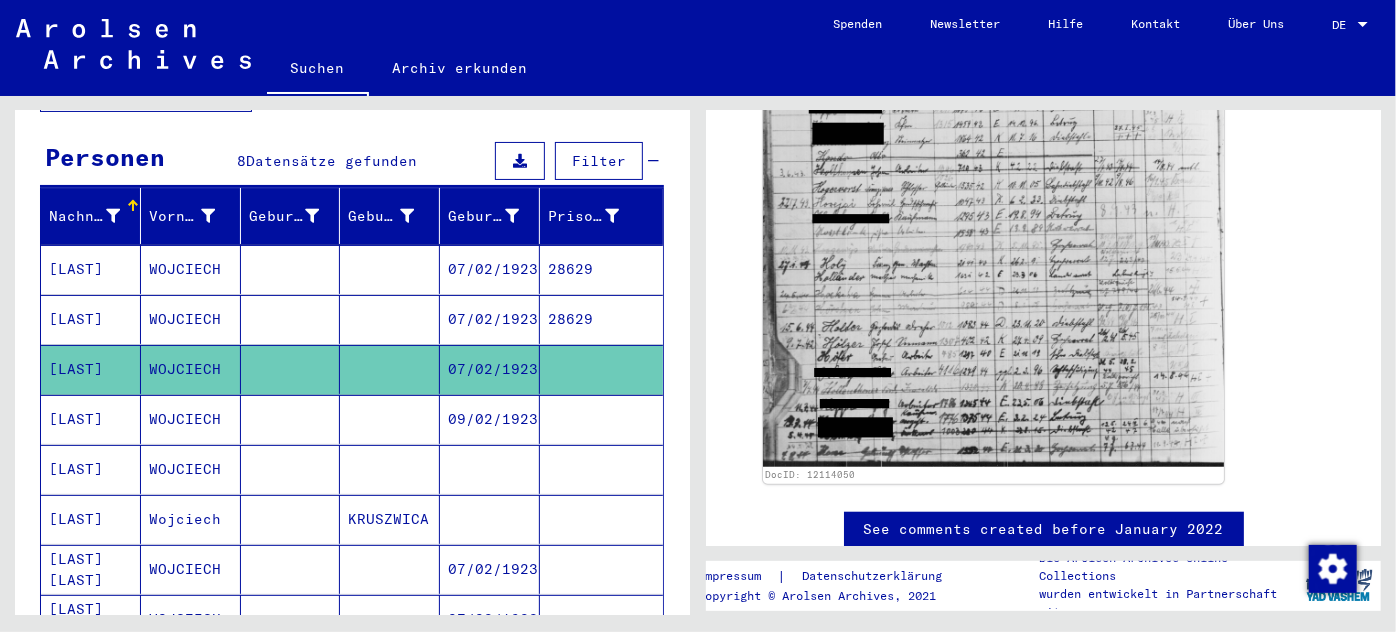 click on "[LAST]" at bounding box center [91, 469] 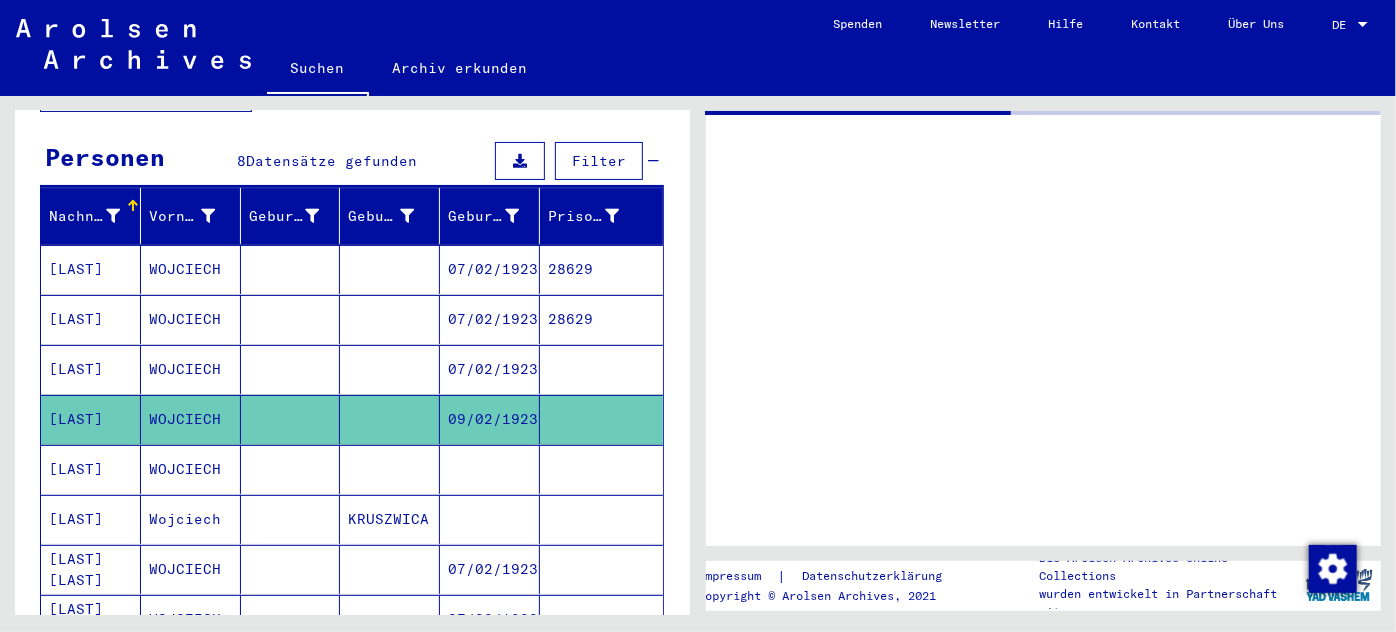 scroll, scrollTop: 0, scrollLeft: 0, axis: both 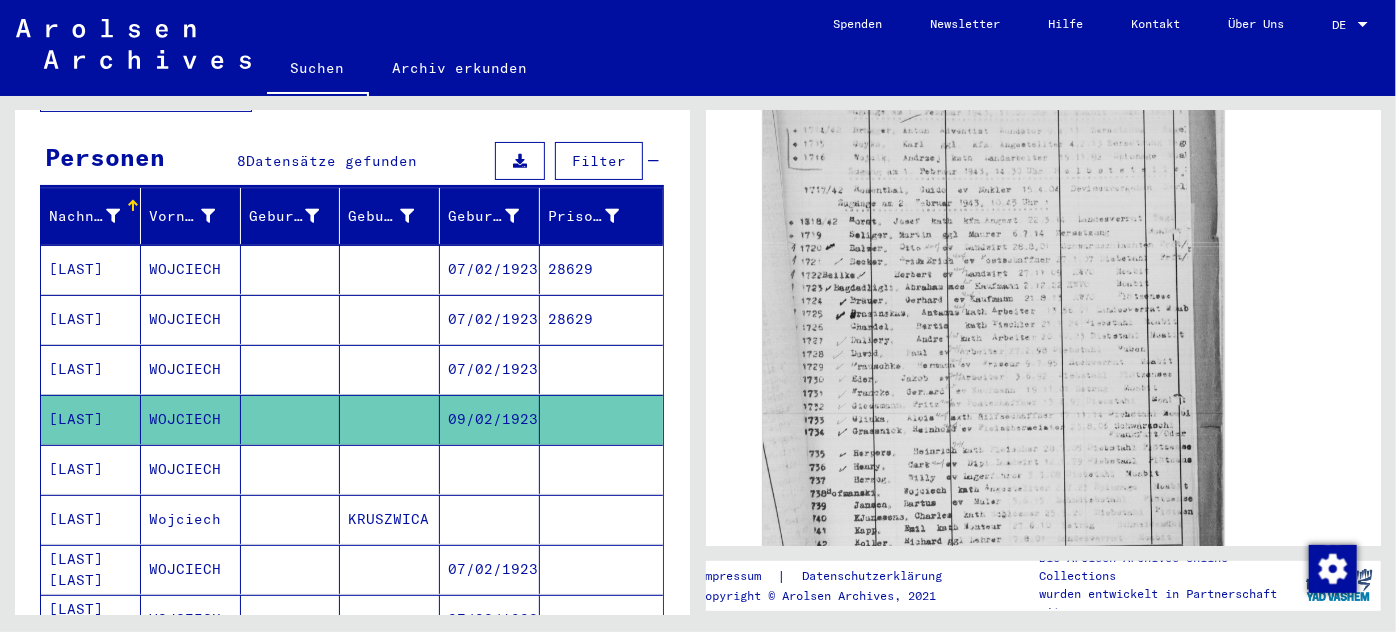 click on "[LAST]" at bounding box center [91, 519] 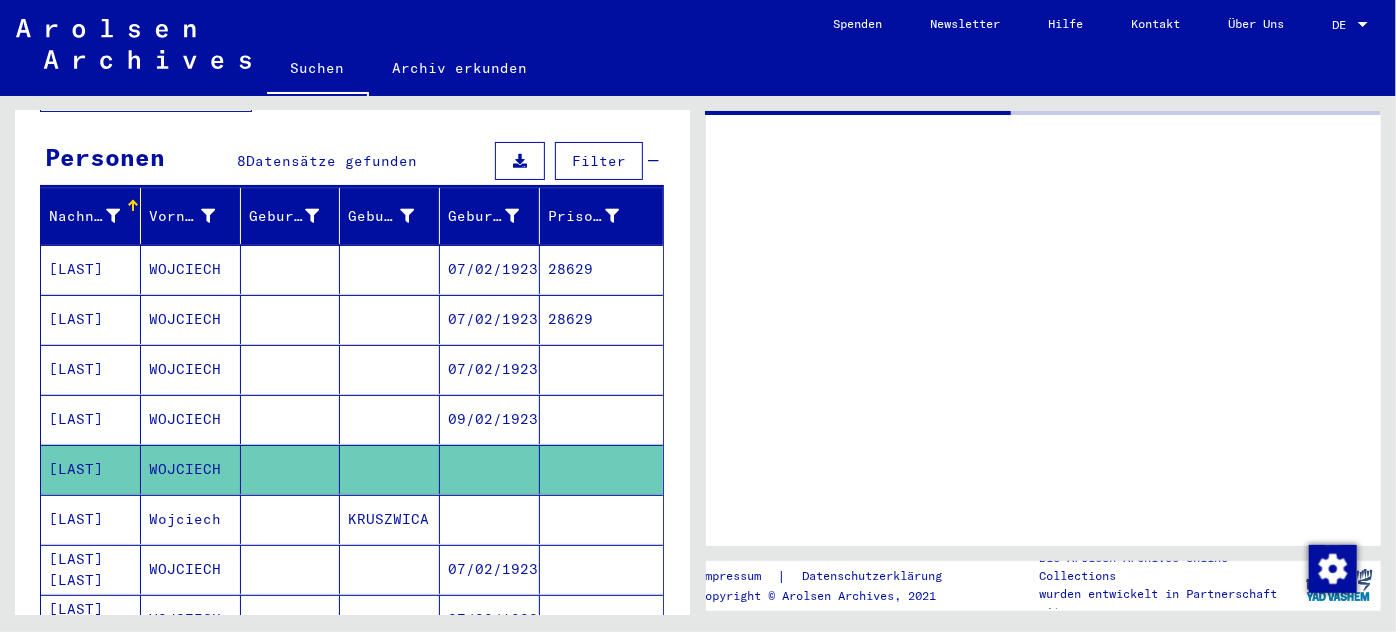 scroll, scrollTop: 0, scrollLeft: 0, axis: both 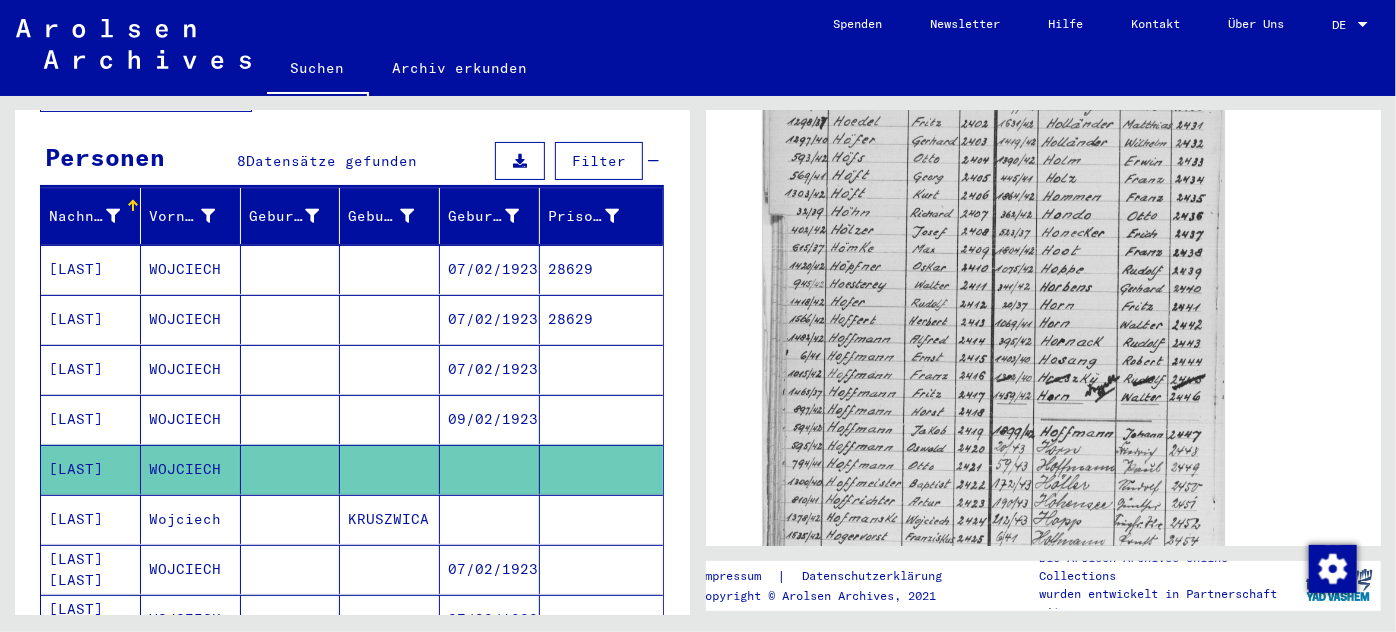 click on "Wojciech" at bounding box center (191, 569) 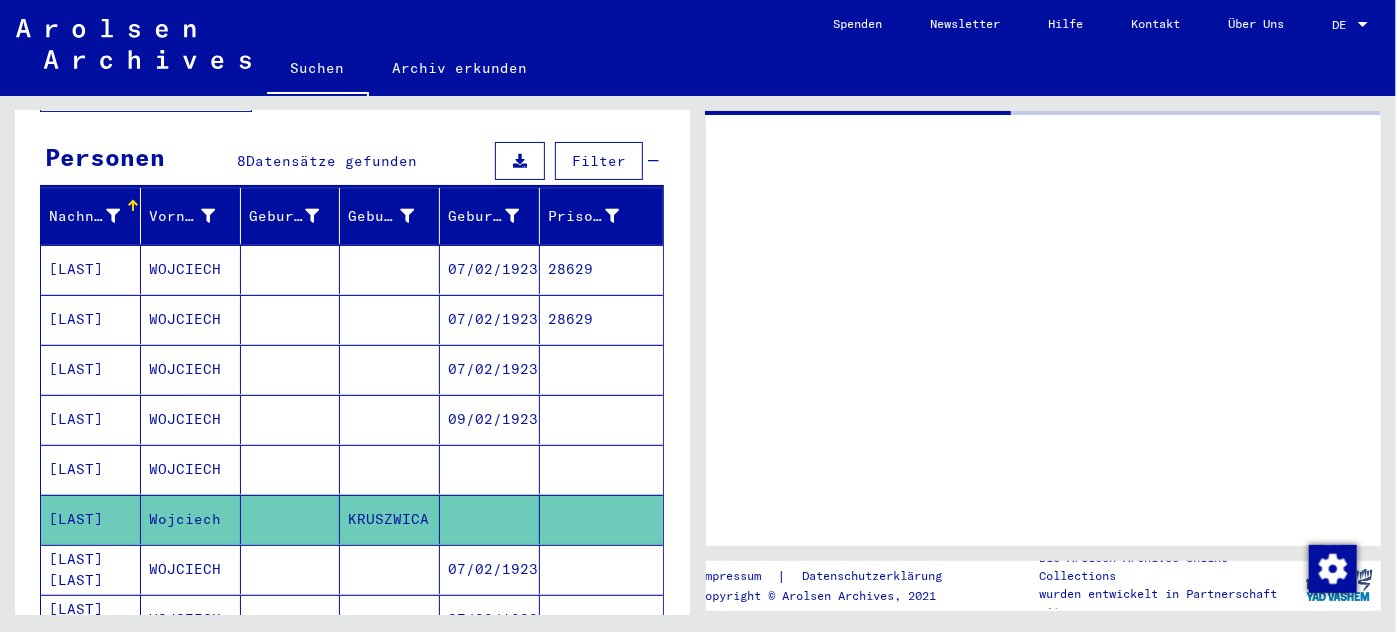 scroll, scrollTop: 0, scrollLeft: 0, axis: both 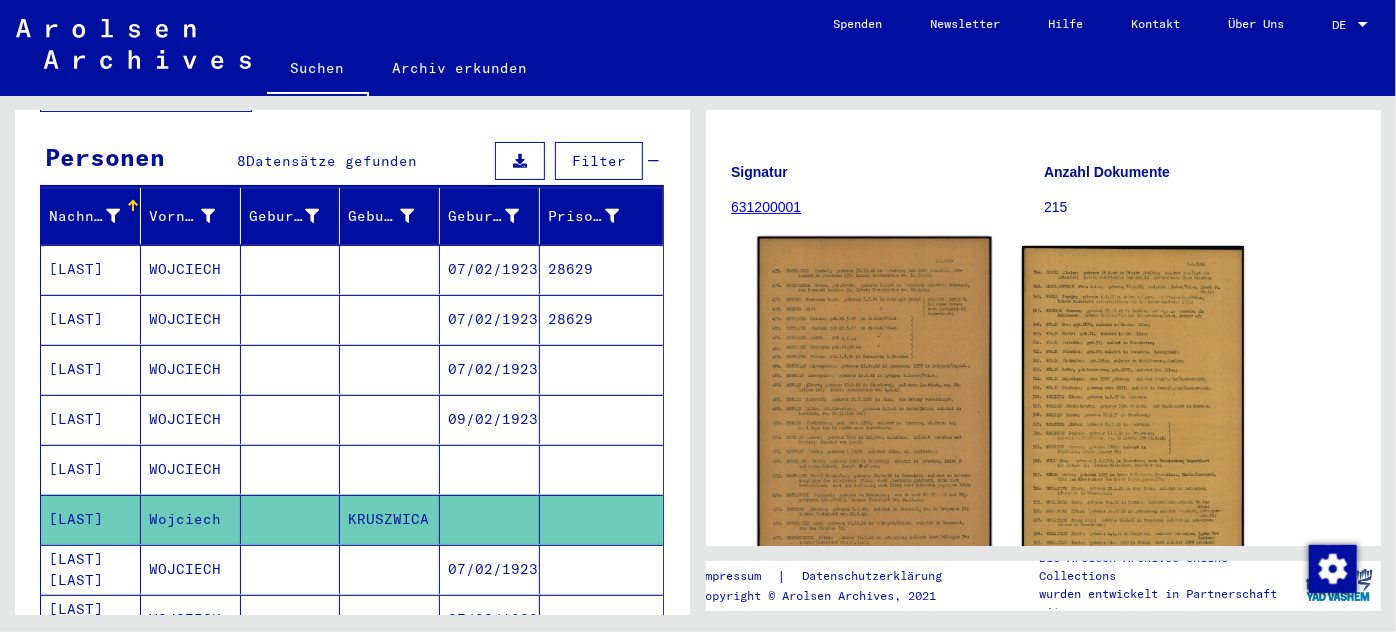 click 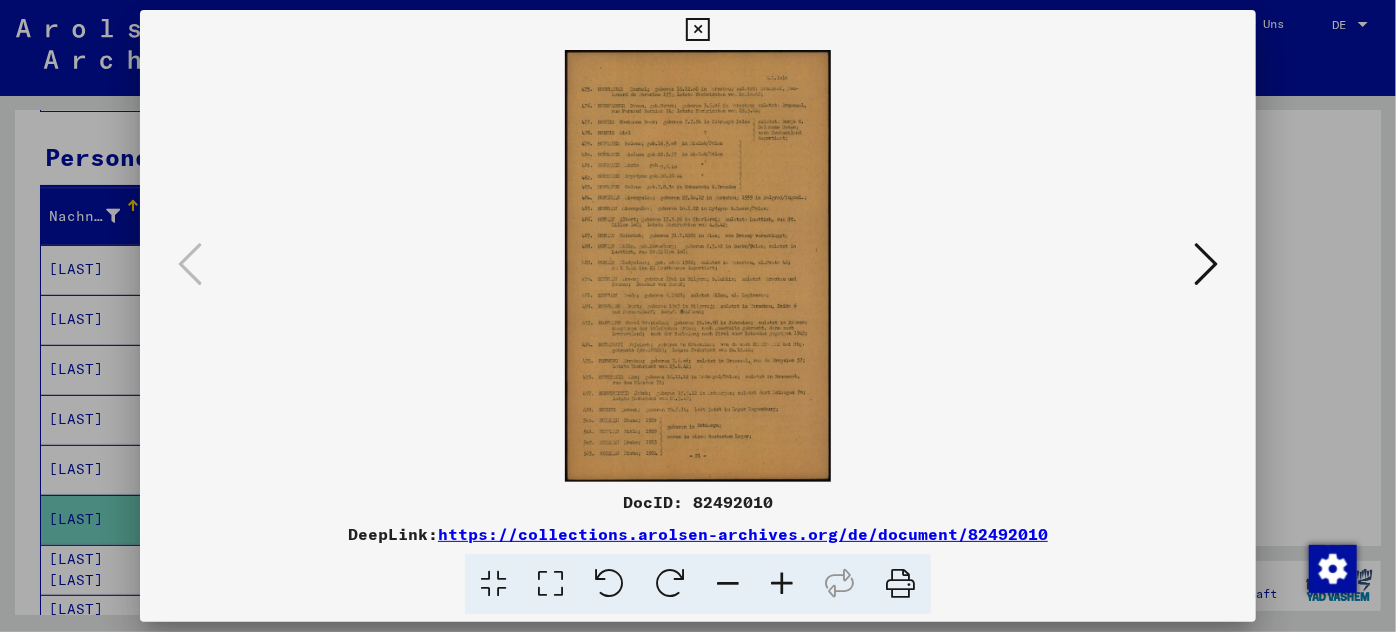click at bounding box center [782, 584] 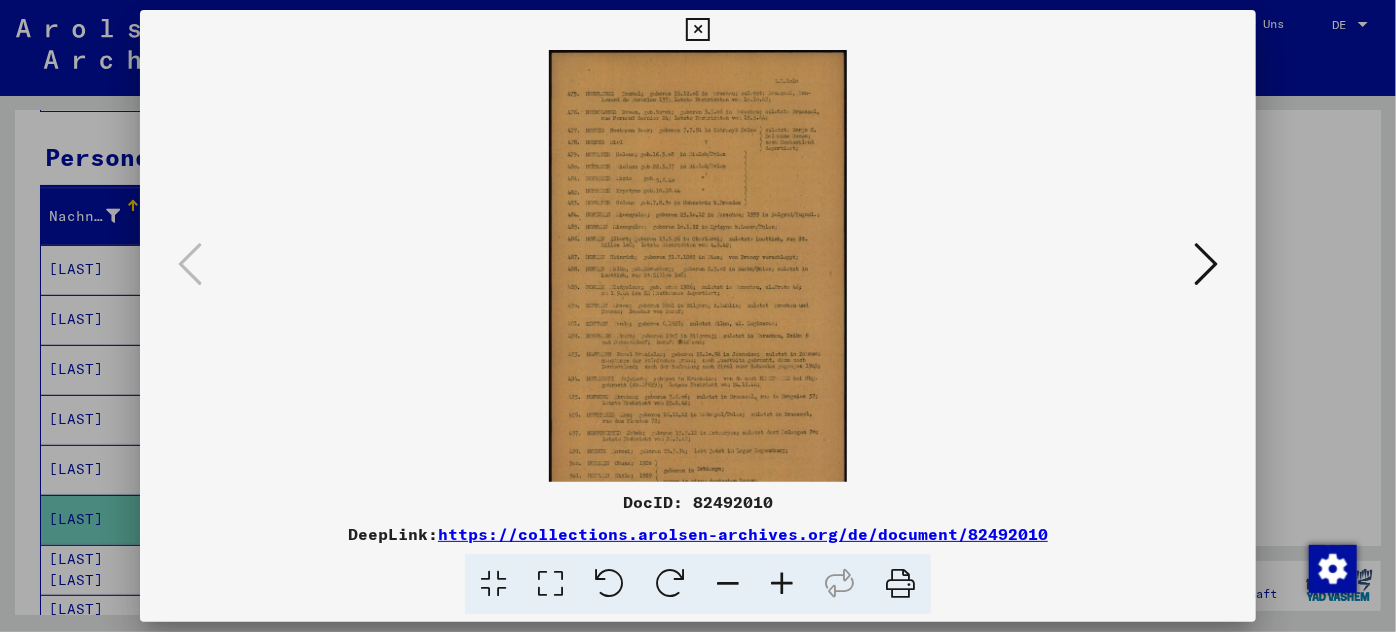 click at bounding box center (782, 584) 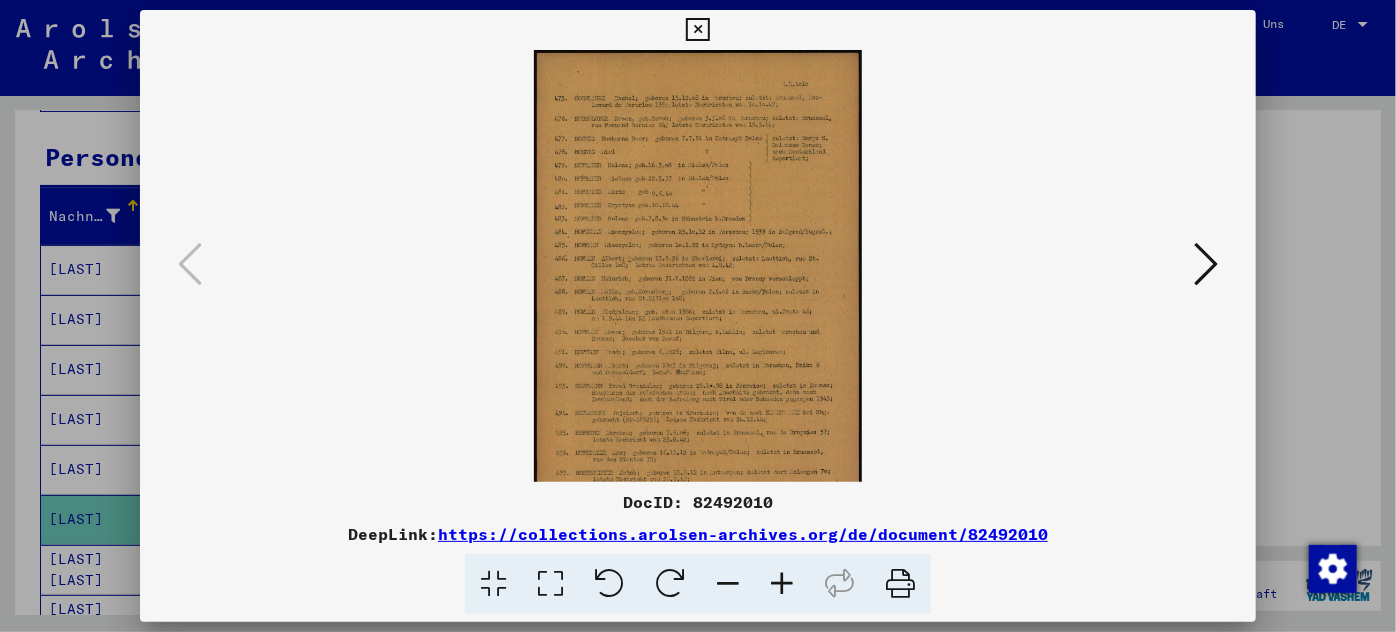 click at bounding box center [782, 584] 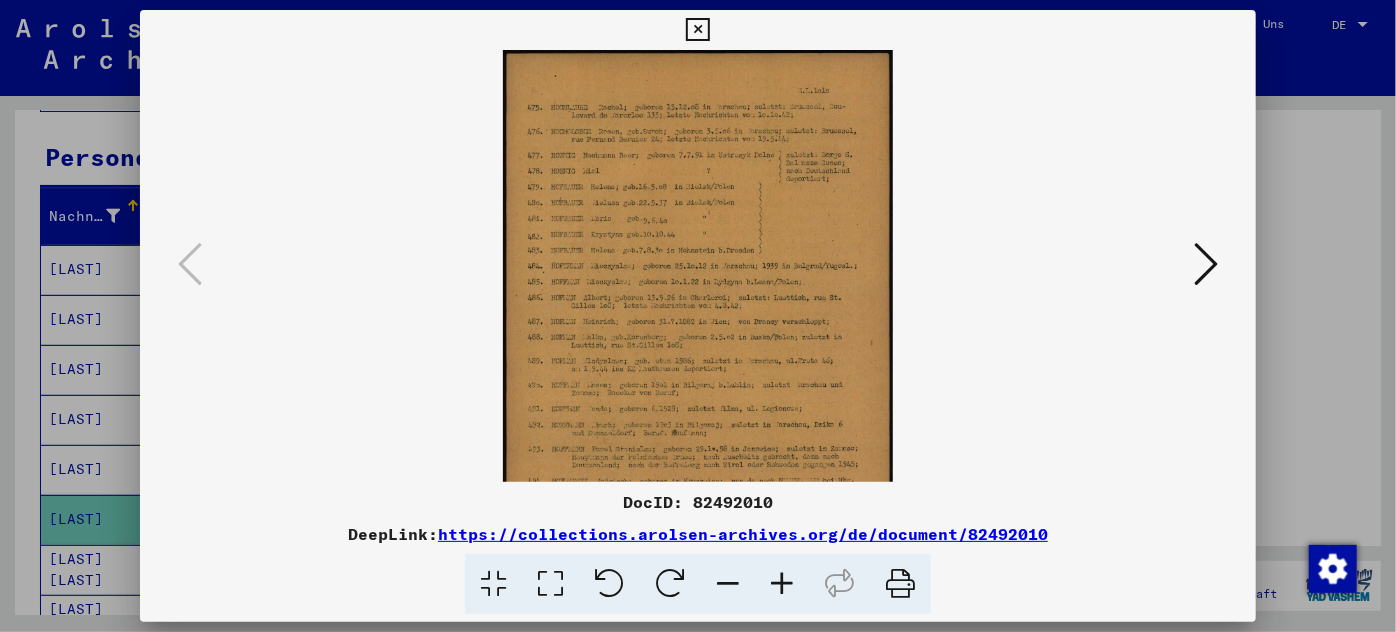 click at bounding box center (782, 584) 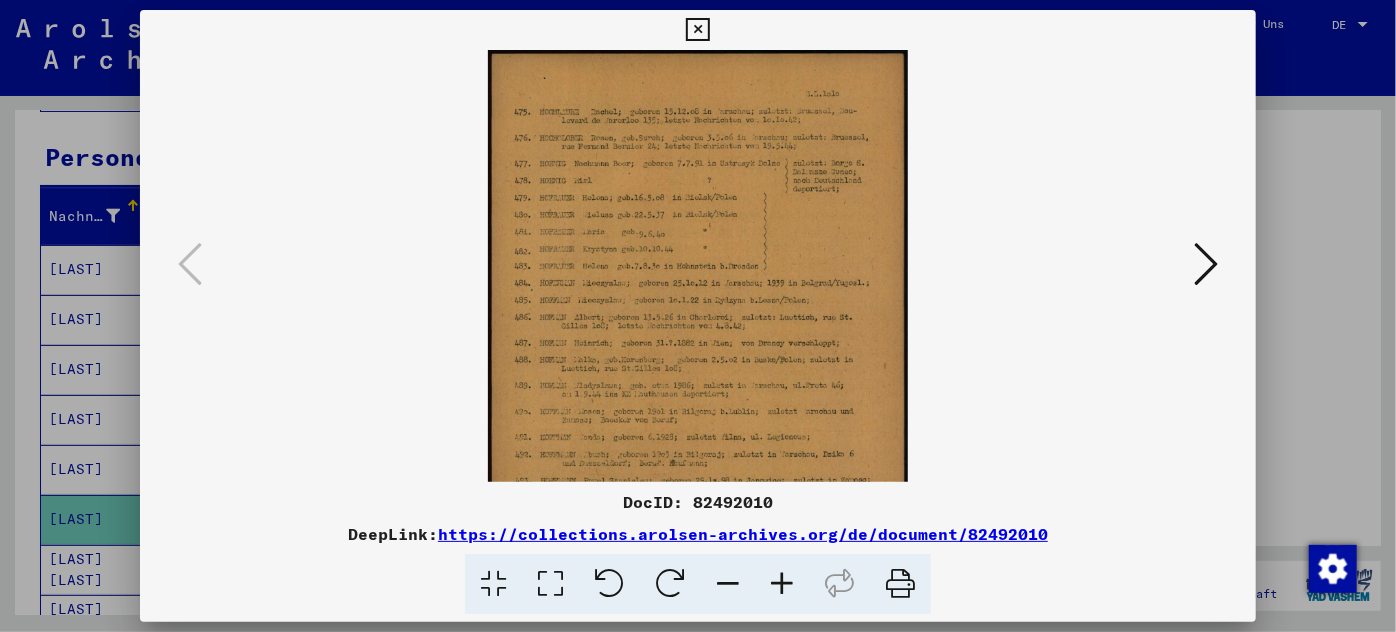 click at bounding box center (782, 584) 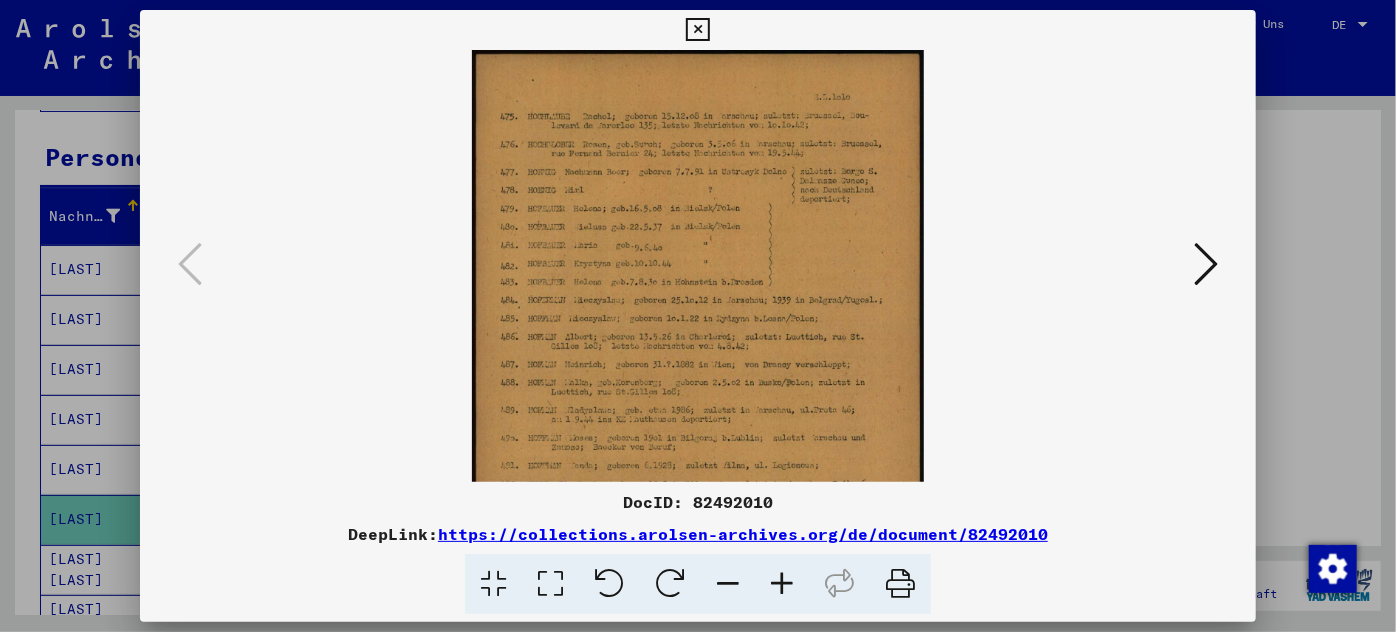 click at bounding box center [782, 584] 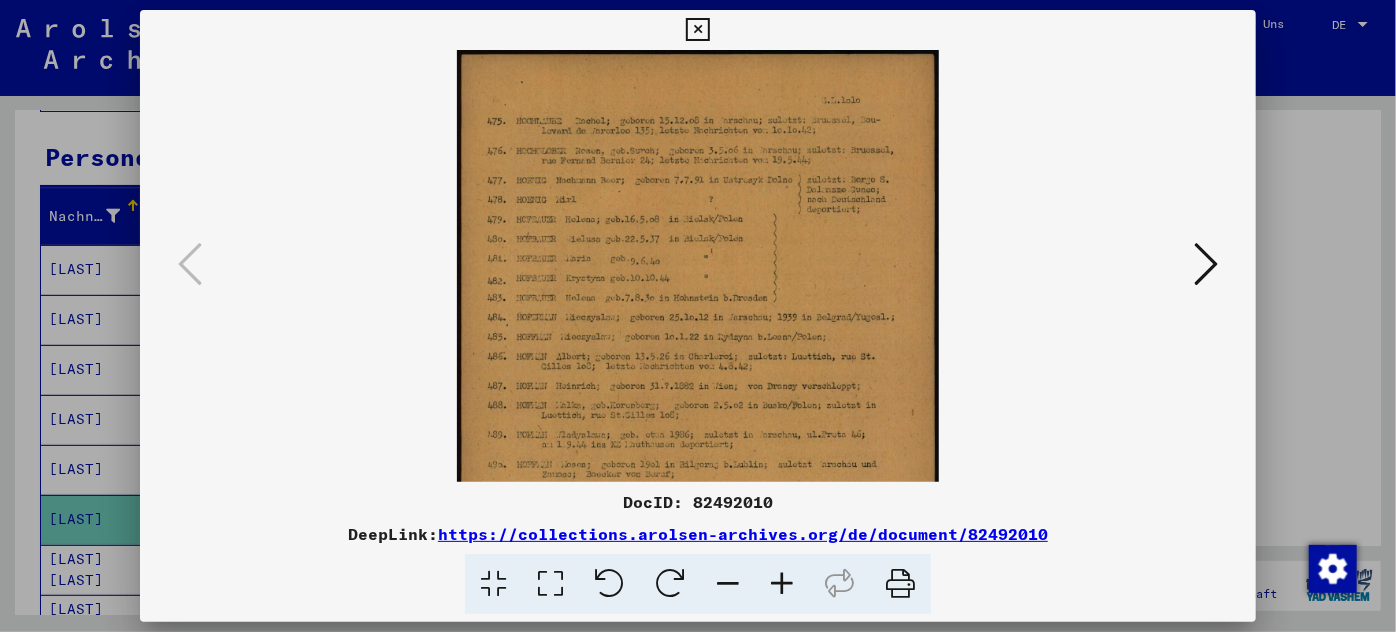 click at bounding box center [782, 584] 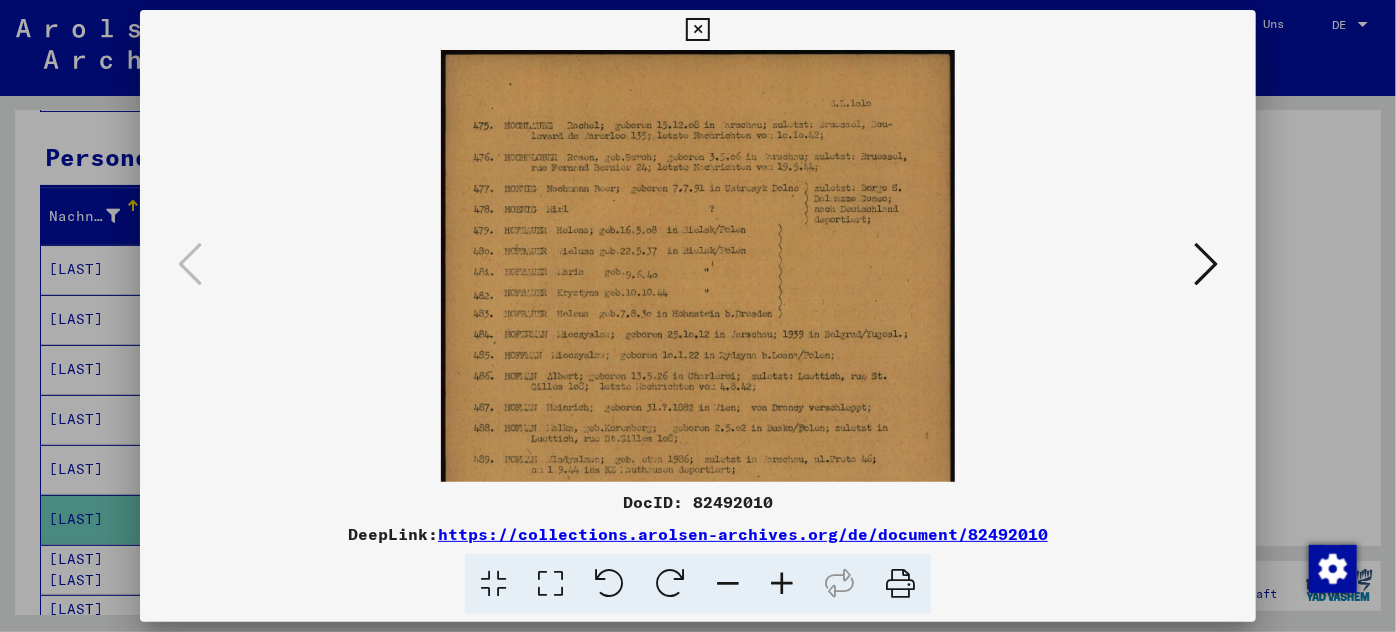 click at bounding box center (782, 584) 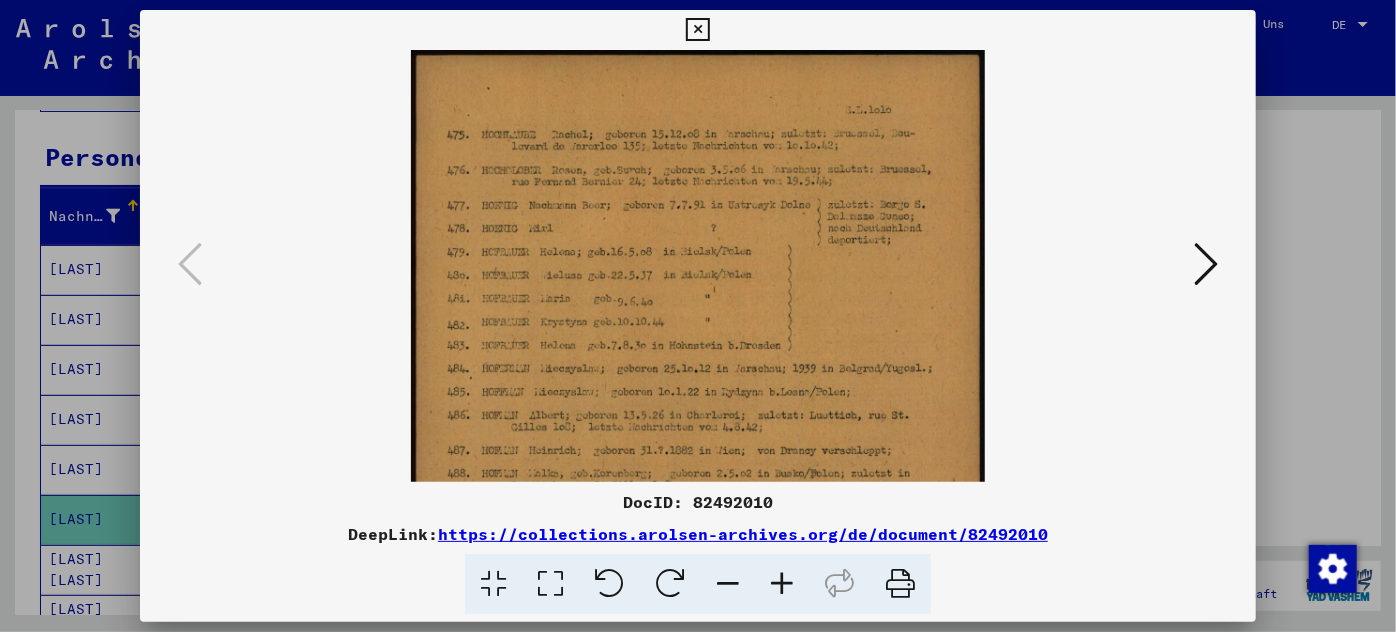 click at bounding box center (782, 584) 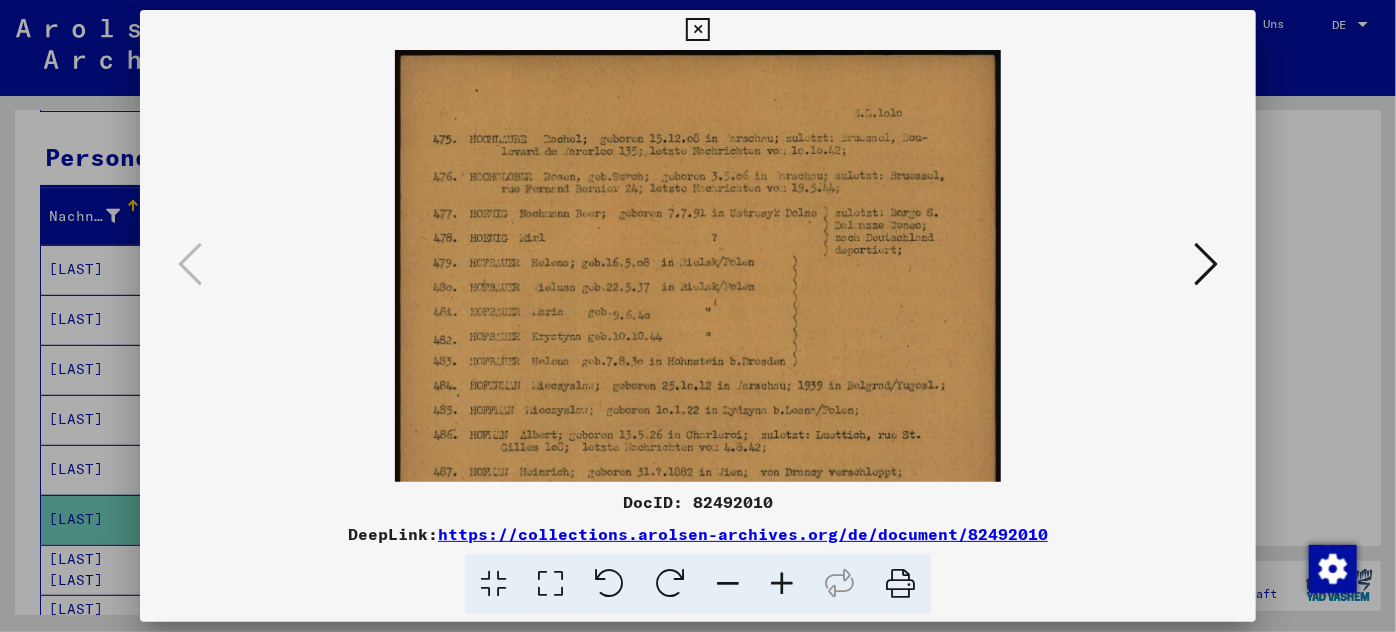 click at bounding box center (782, 584) 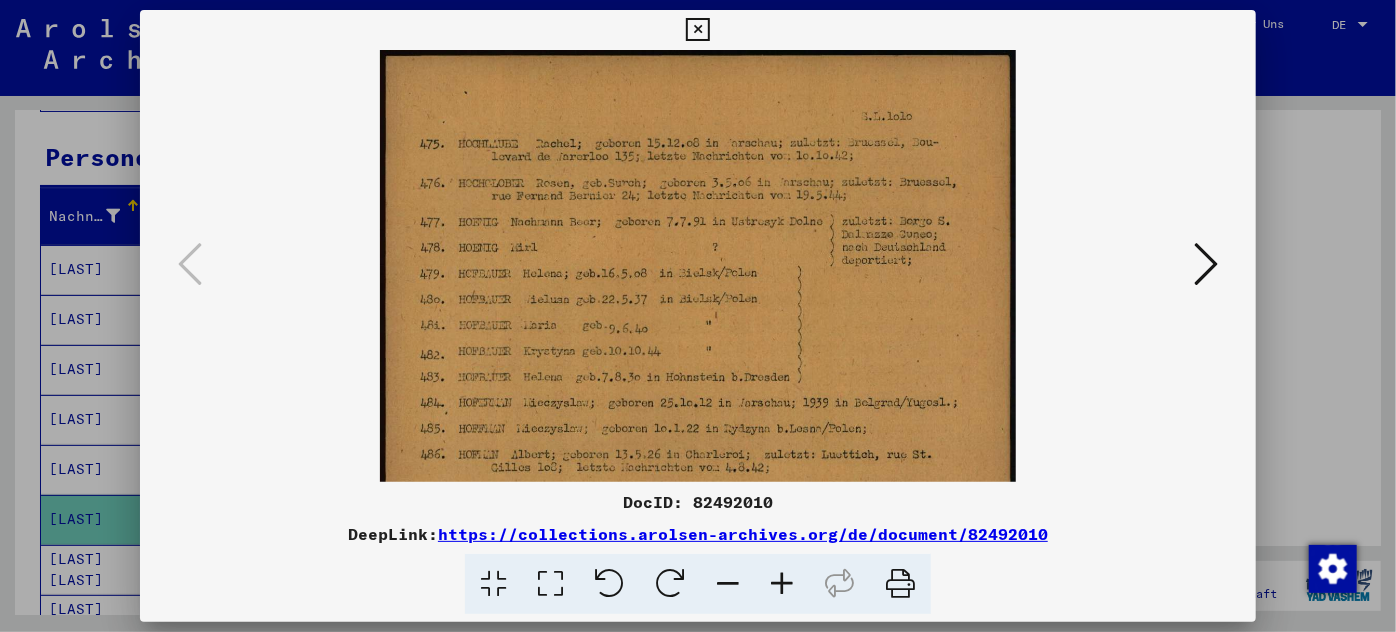 click at bounding box center [782, 584] 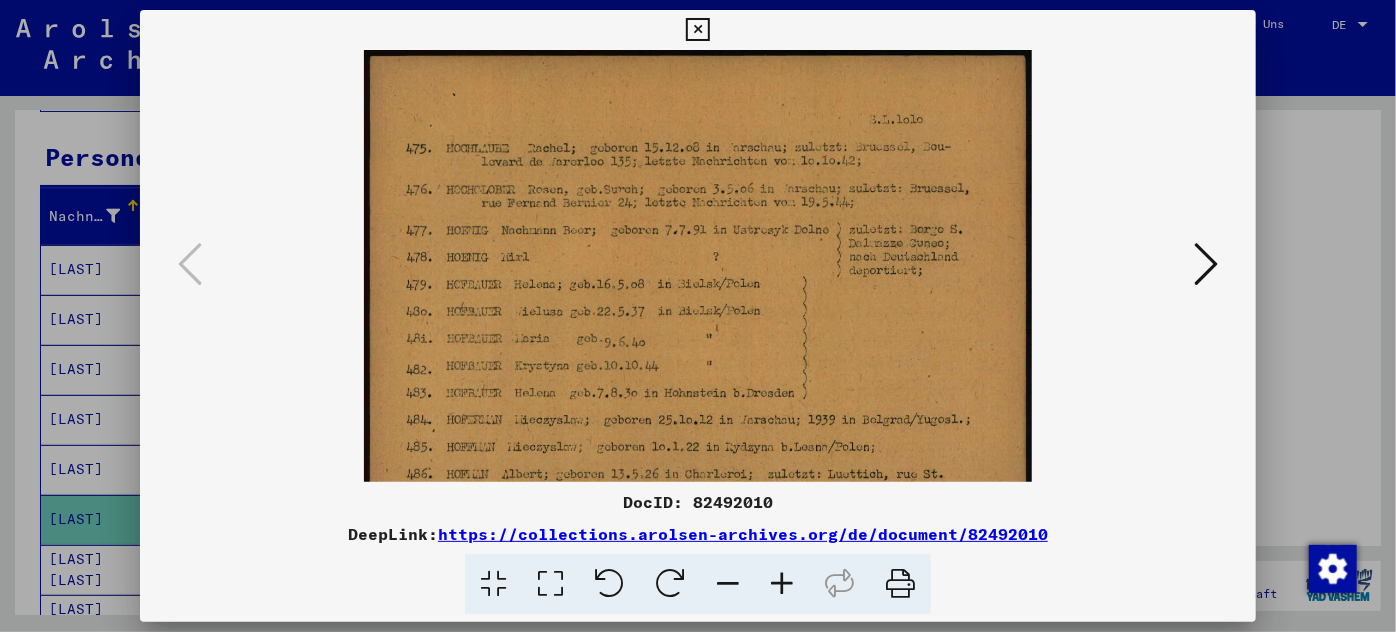 click at bounding box center [782, 584] 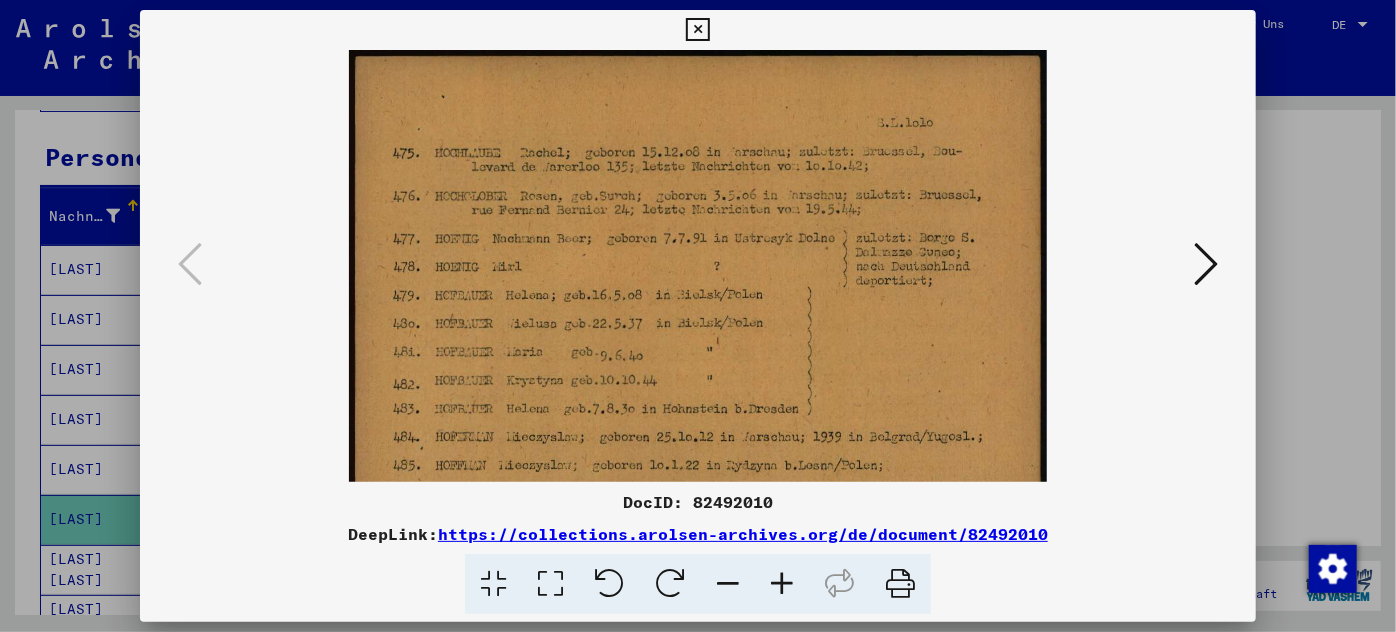 click at bounding box center [782, 584] 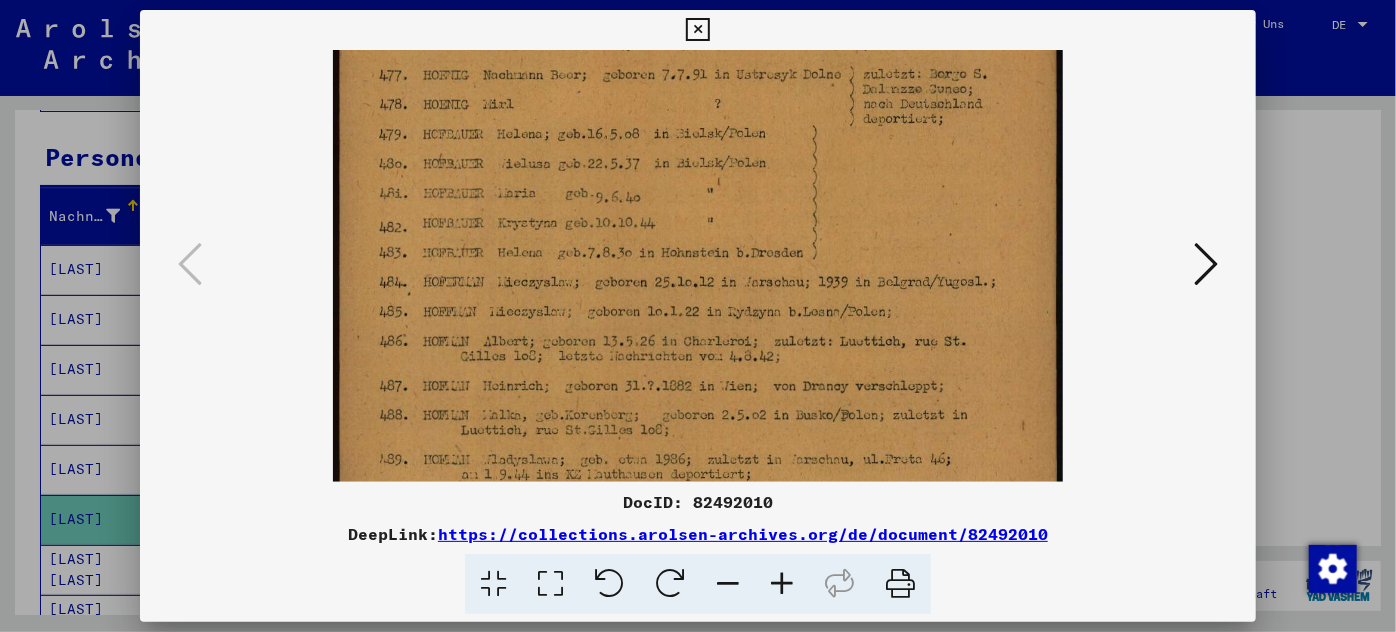 drag, startPoint x: 702, startPoint y: 322, endPoint x: 754, endPoint y: 121, distance: 207.61743 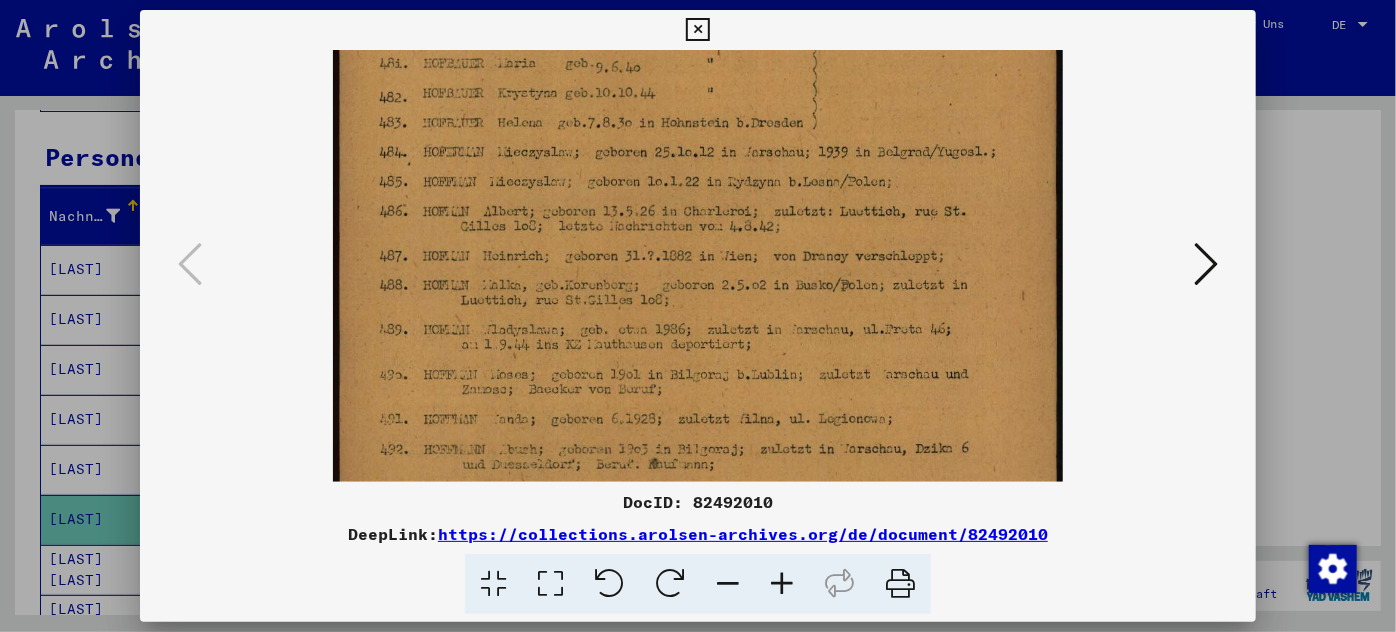 drag, startPoint x: 760, startPoint y: 169, endPoint x: 766, endPoint y: 143, distance: 26.683329 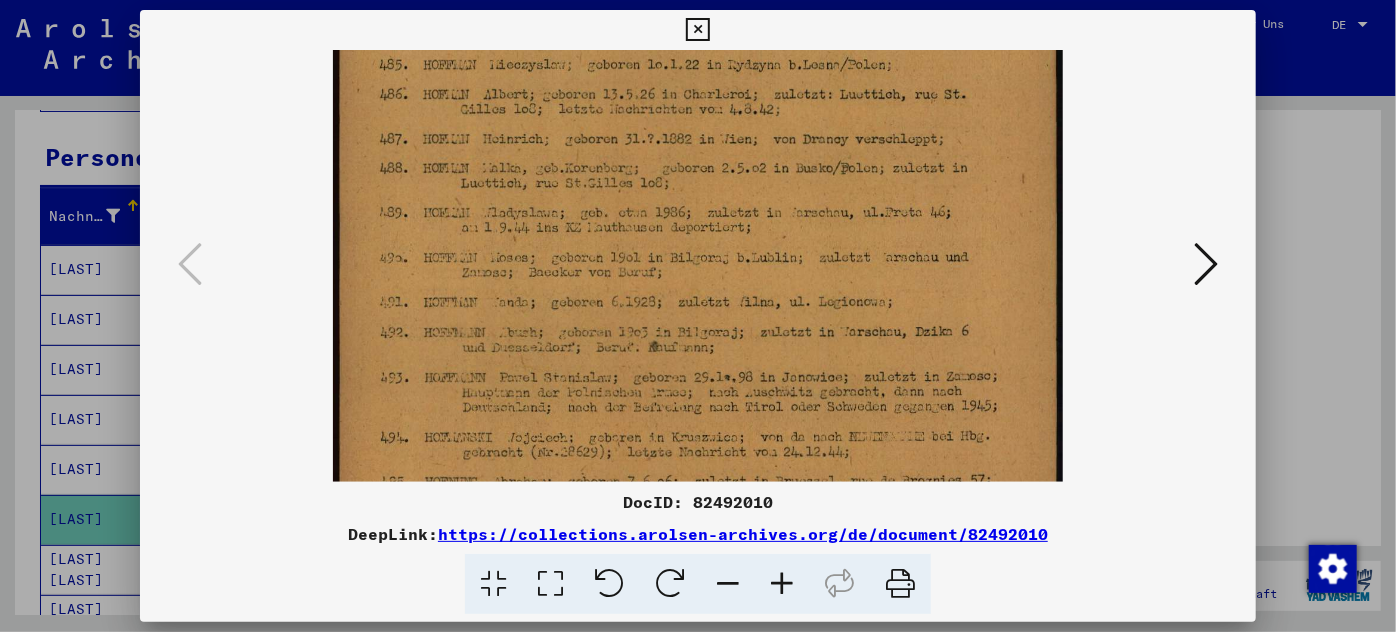 drag, startPoint x: 750, startPoint y: 242, endPoint x: 763, endPoint y: 126, distance: 116.72617 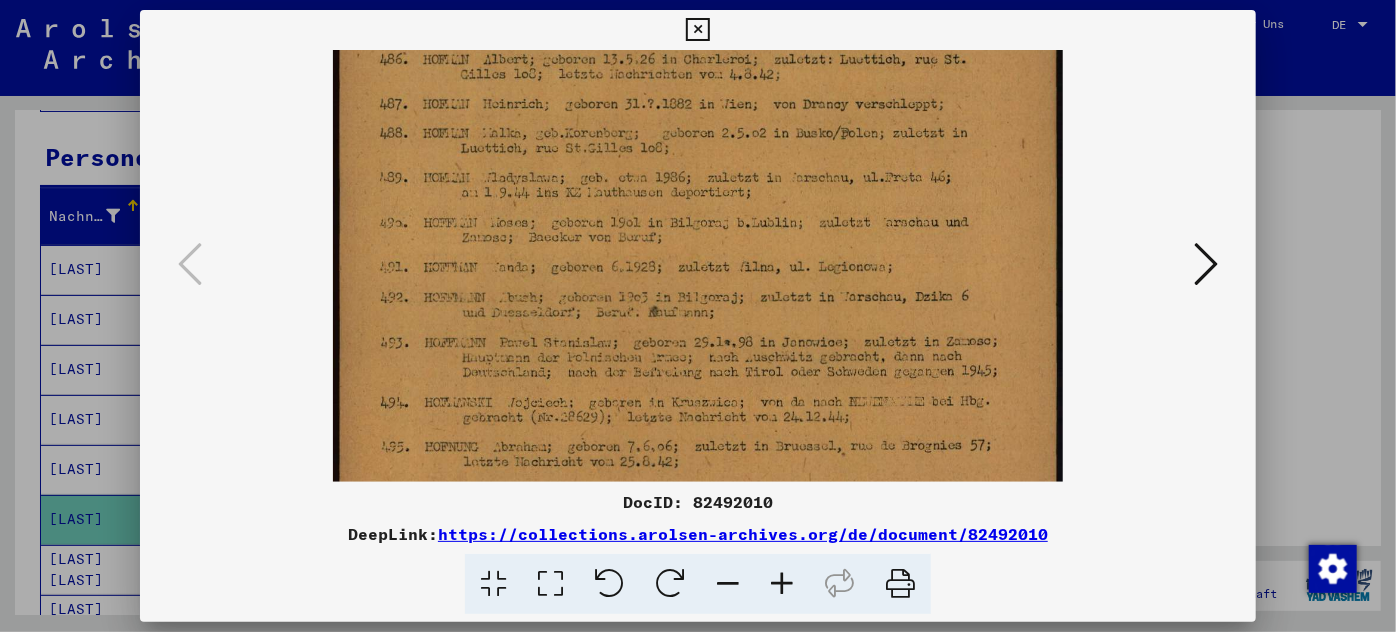 scroll, scrollTop: 480, scrollLeft: 0, axis: vertical 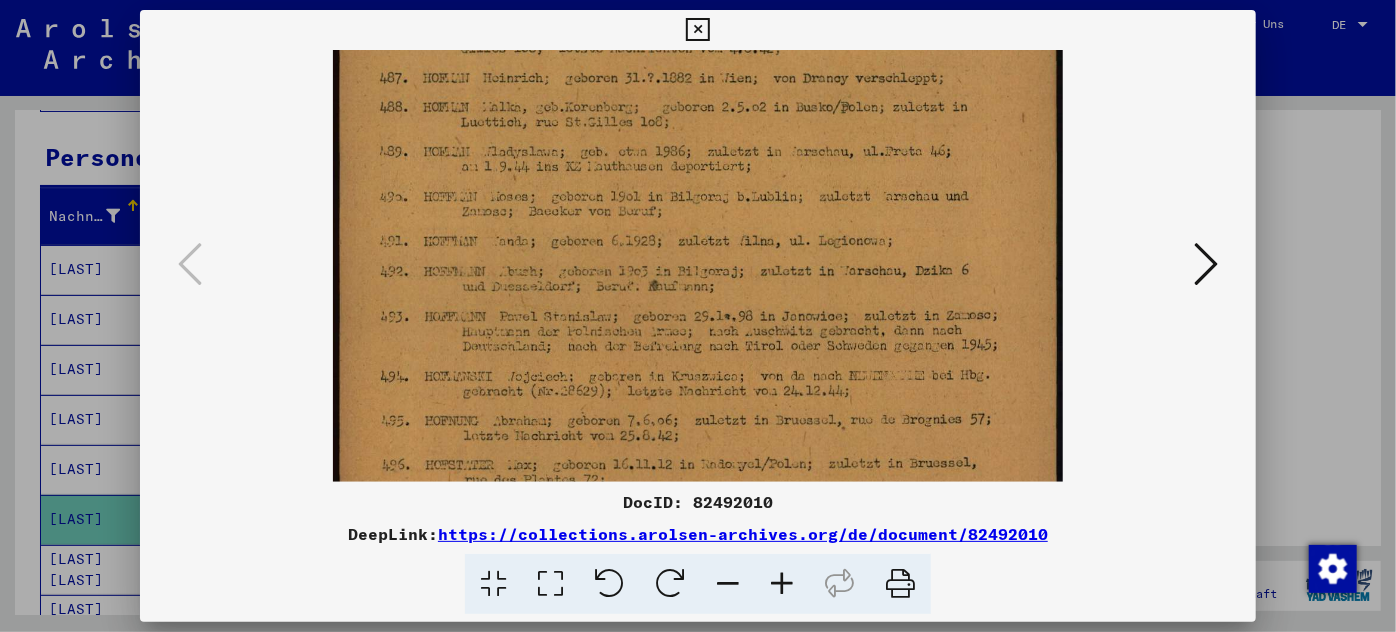 drag, startPoint x: 774, startPoint y: 250, endPoint x: 788, endPoint y: 189, distance: 62.58594 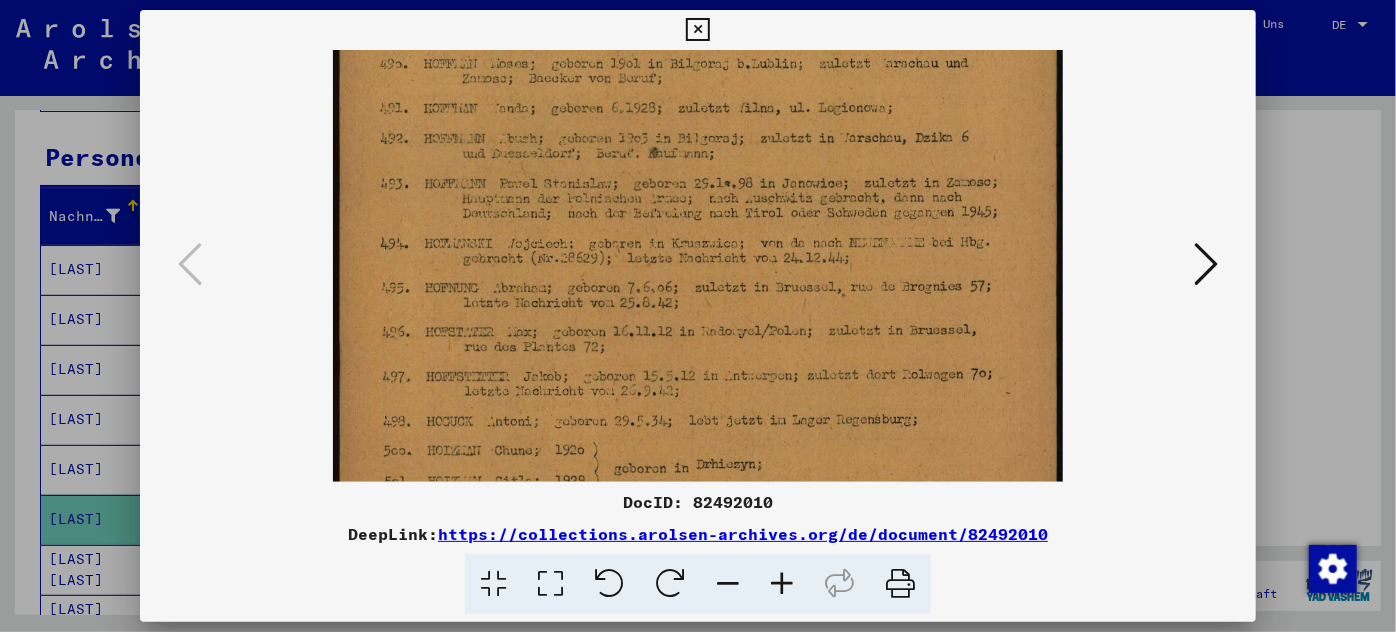 scroll, scrollTop: 621, scrollLeft: 0, axis: vertical 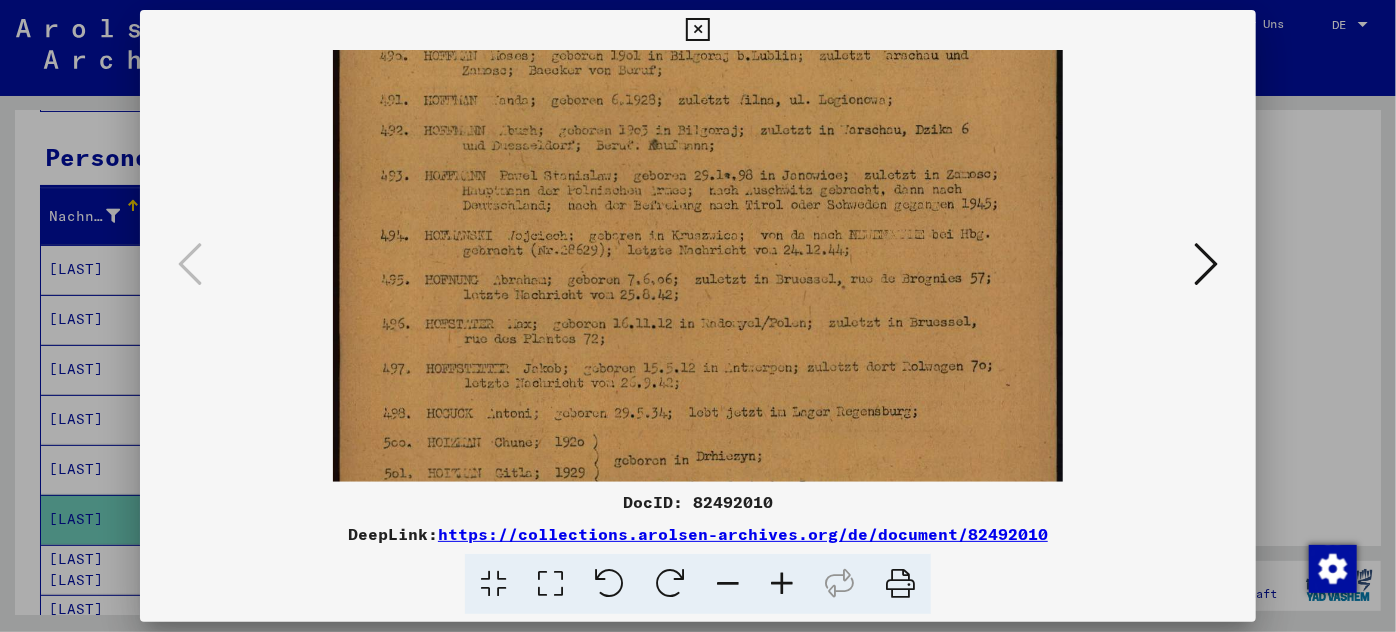 drag, startPoint x: 789, startPoint y: 396, endPoint x: 819, endPoint y: 257, distance: 142.20056 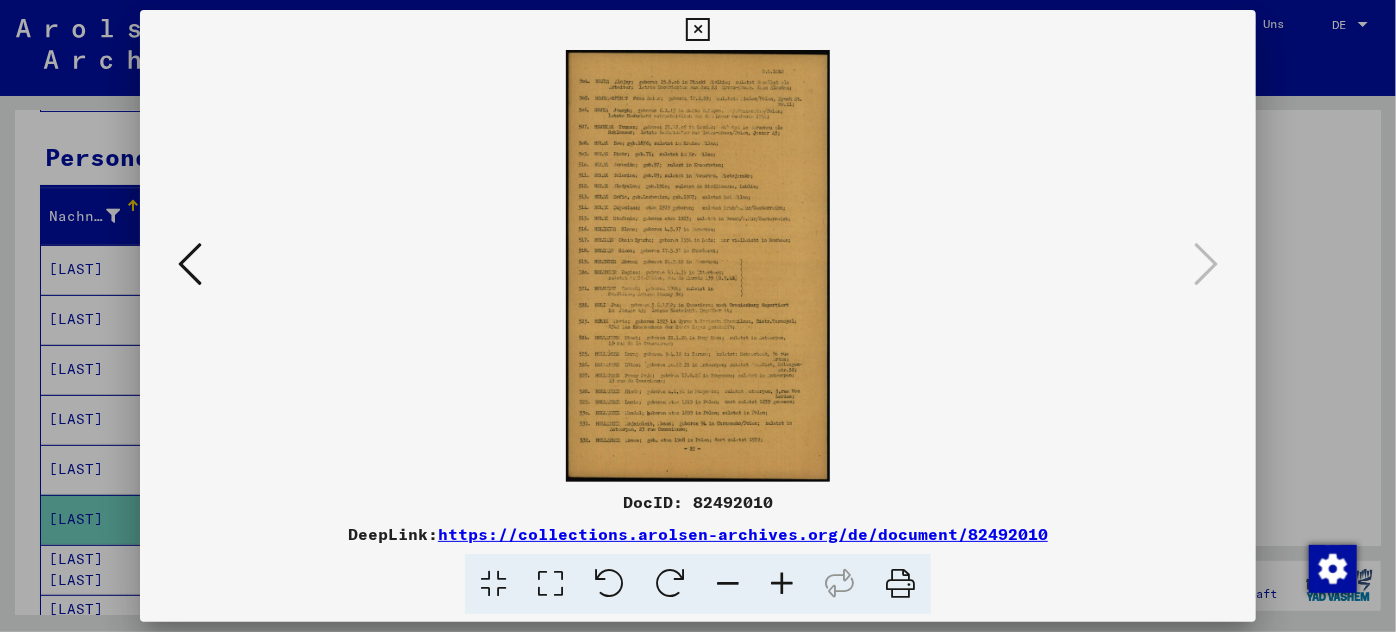 scroll, scrollTop: 0, scrollLeft: 0, axis: both 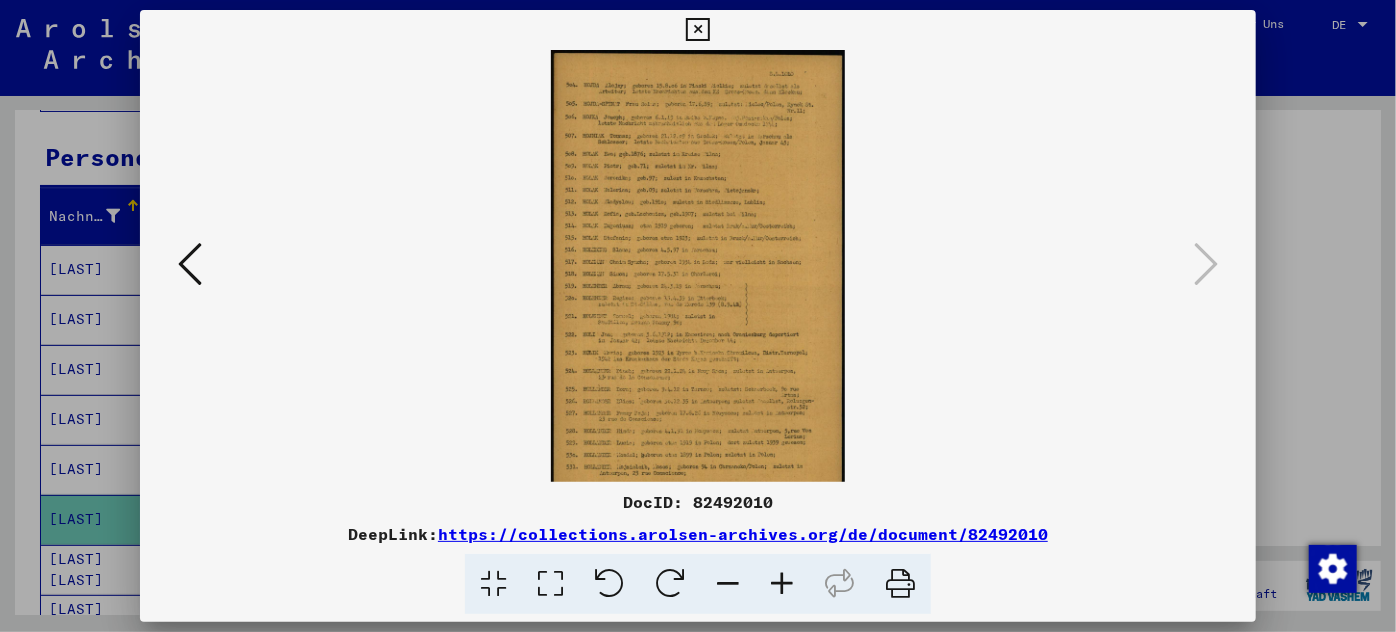 click at bounding box center (782, 584) 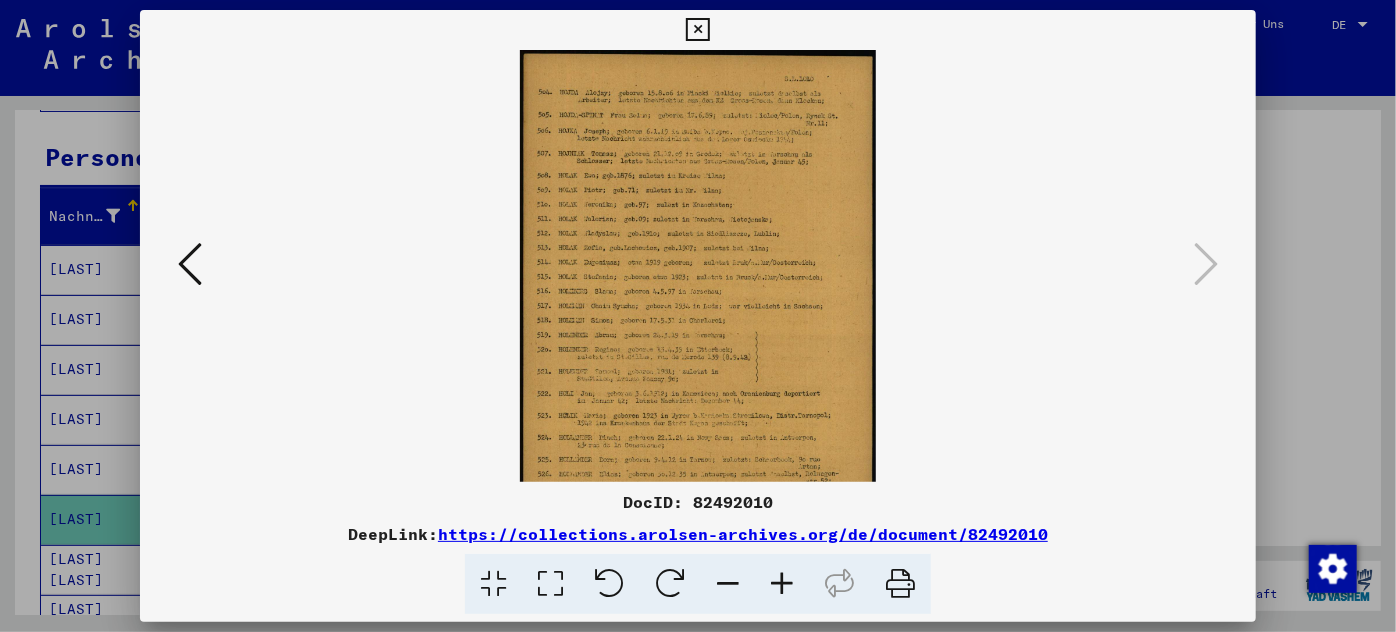 click at bounding box center [782, 584] 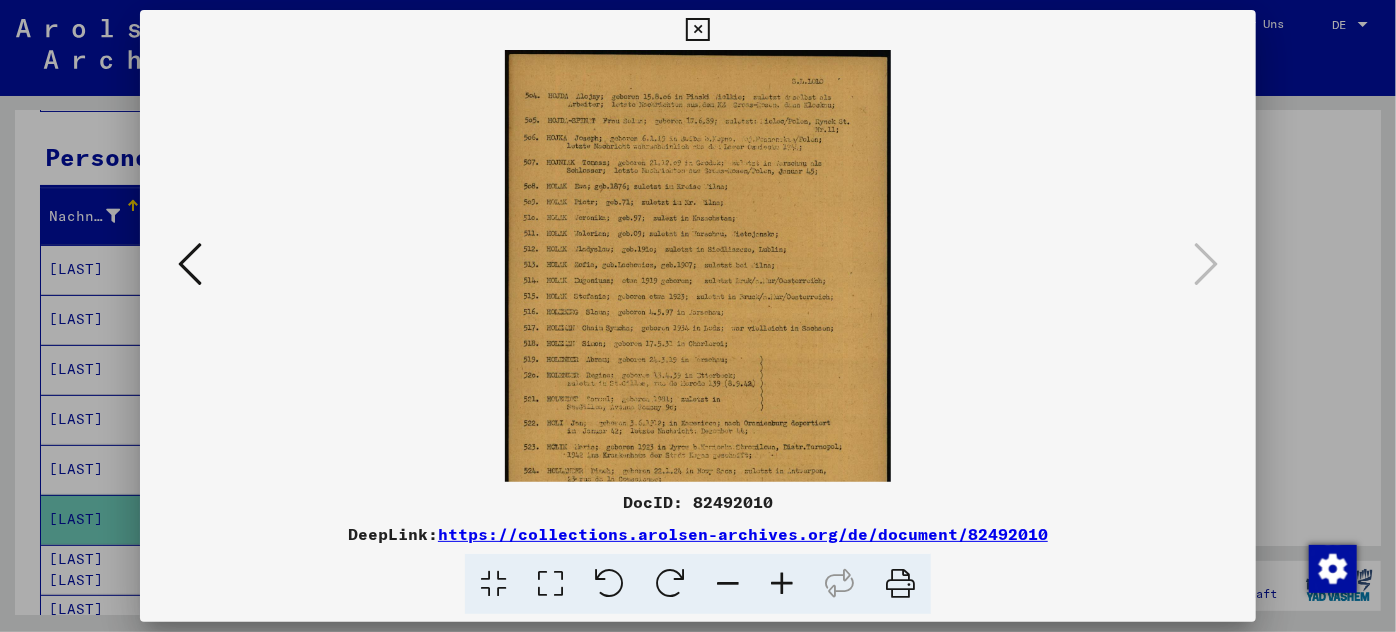 click at bounding box center (782, 584) 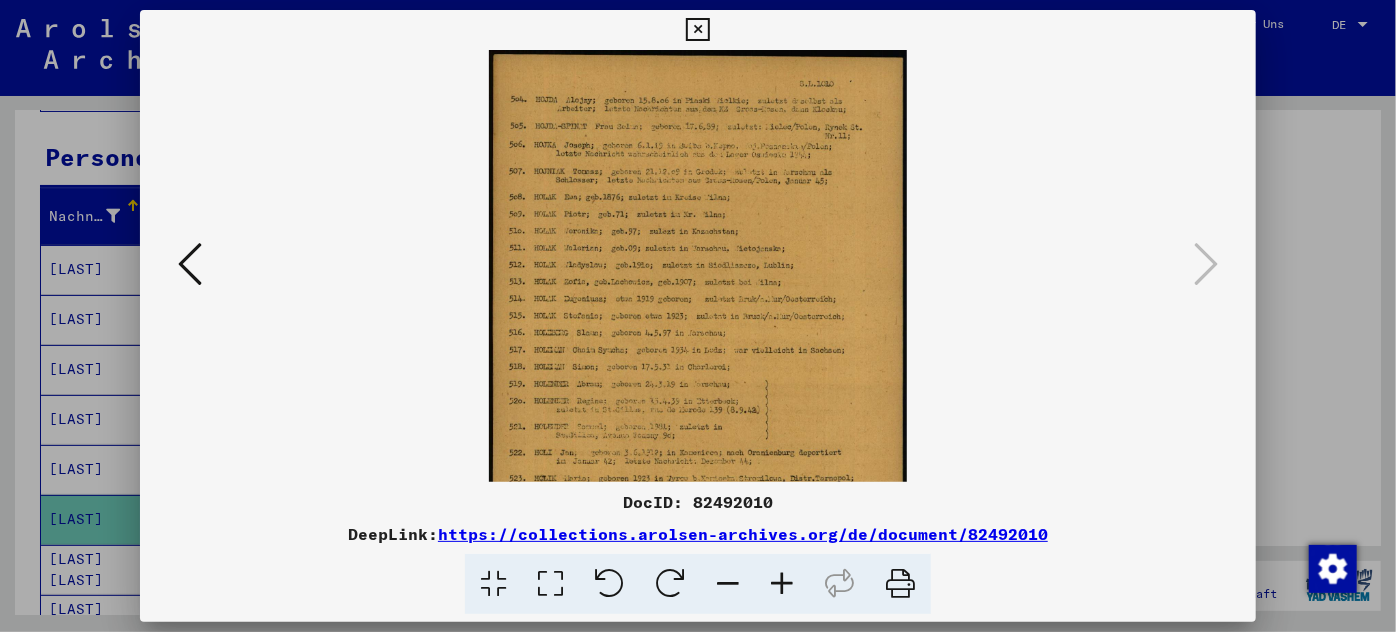 click at bounding box center (782, 584) 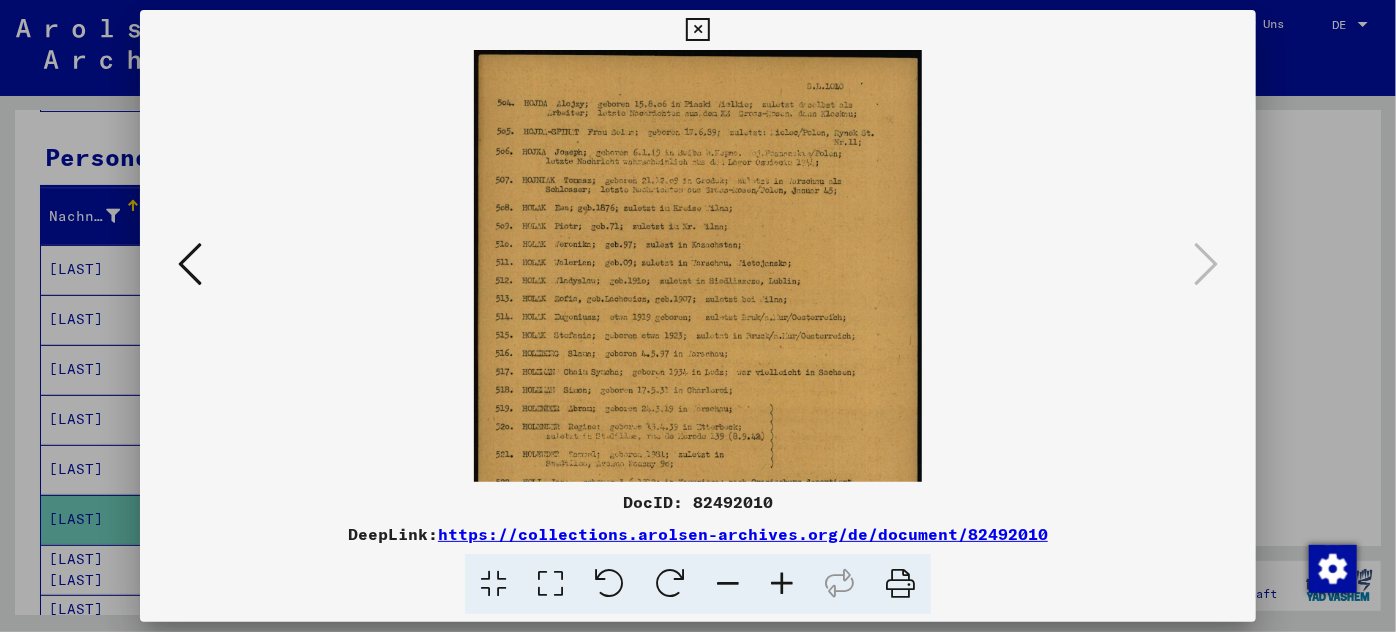 click at bounding box center [782, 584] 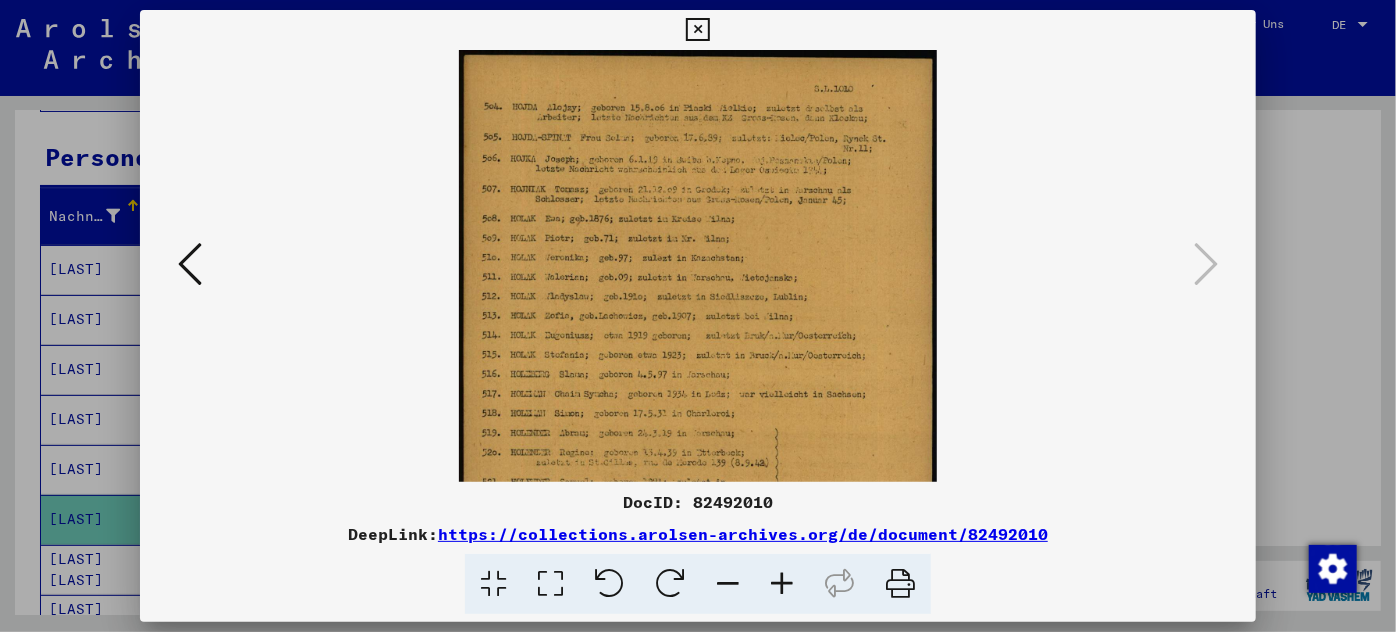 click at bounding box center [782, 584] 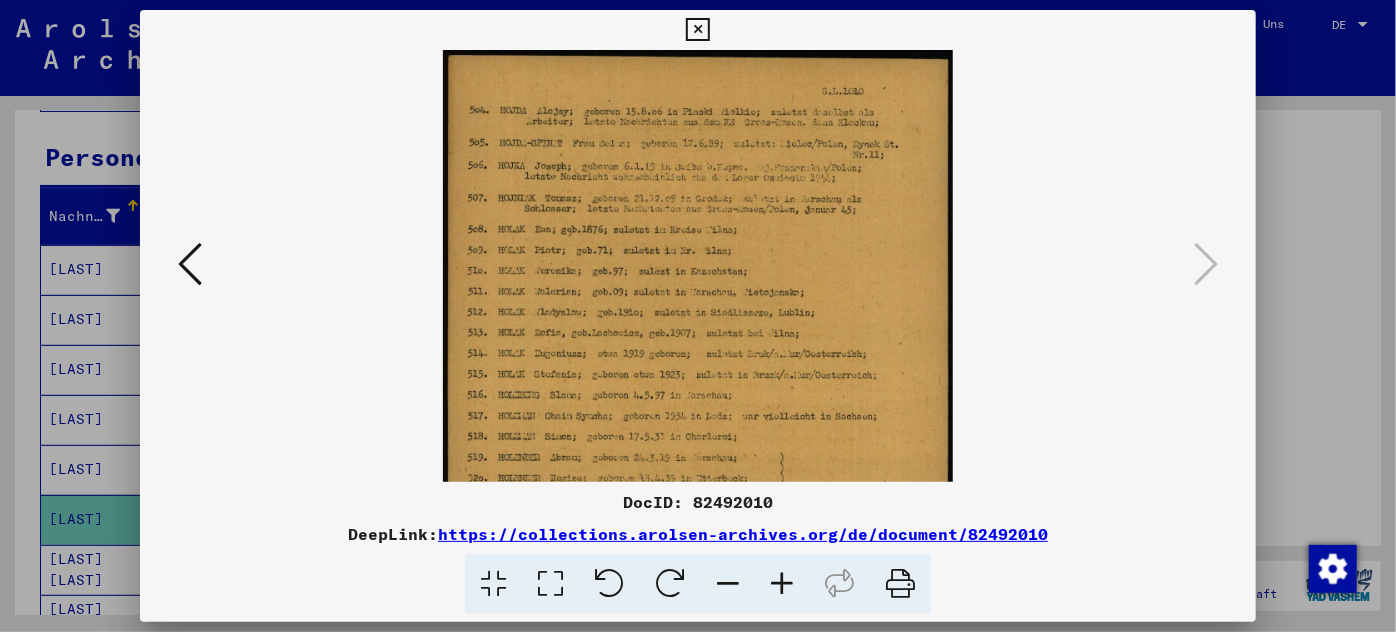 click at bounding box center (782, 584) 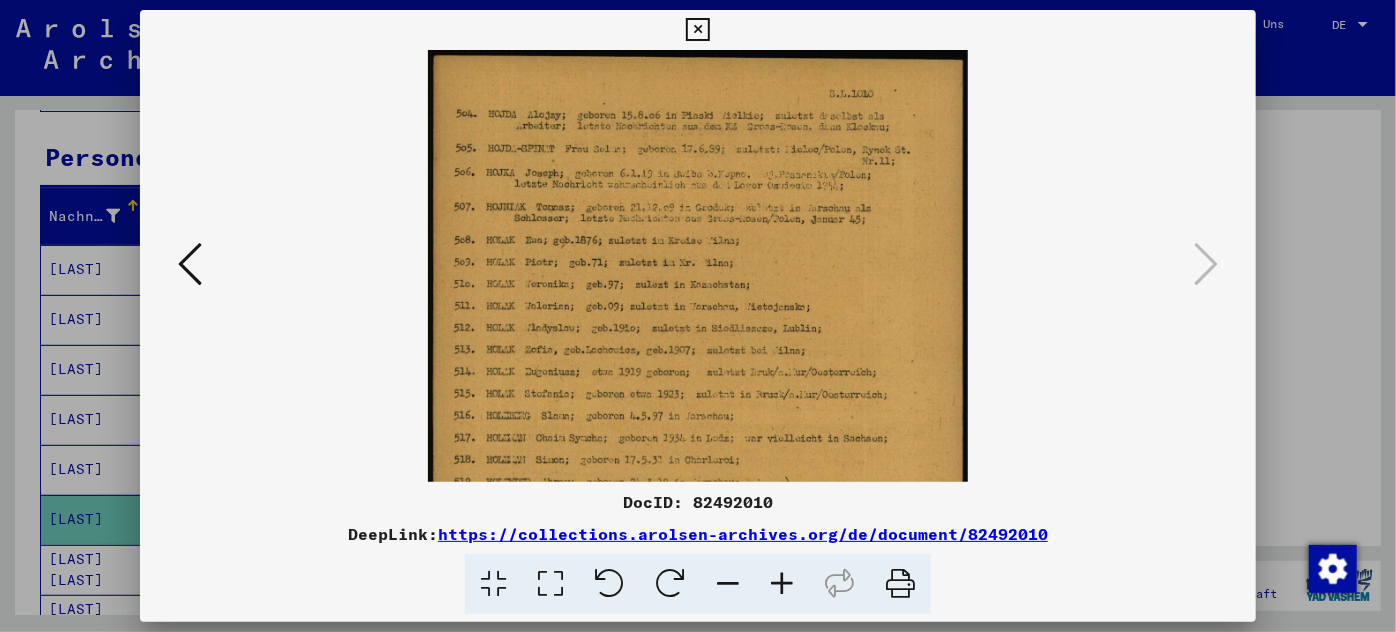 click at bounding box center [782, 584] 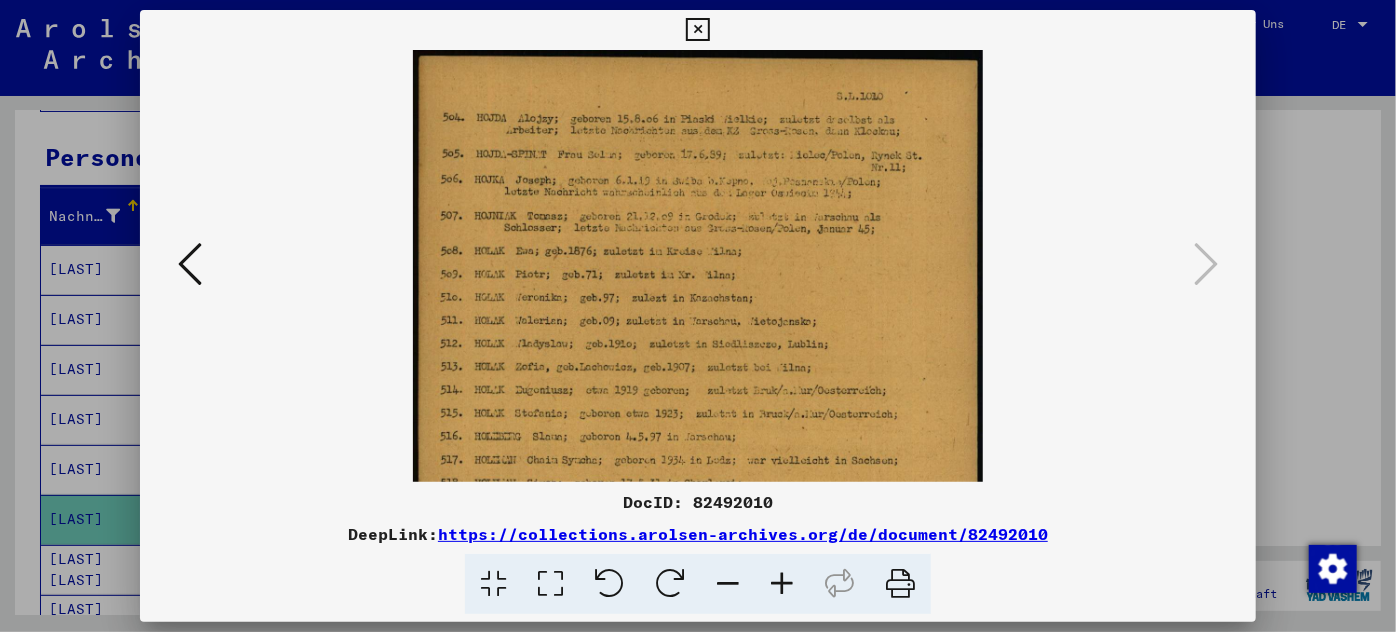 click at bounding box center [697, 30] 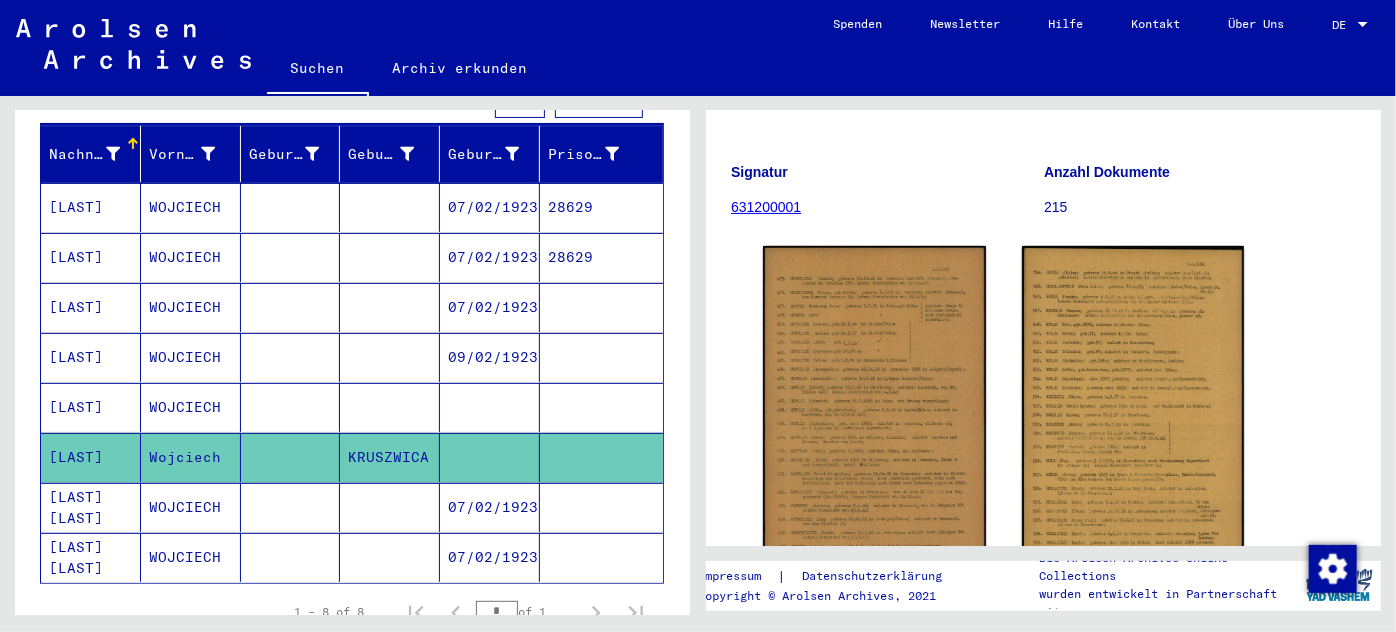 scroll, scrollTop: 272, scrollLeft: 0, axis: vertical 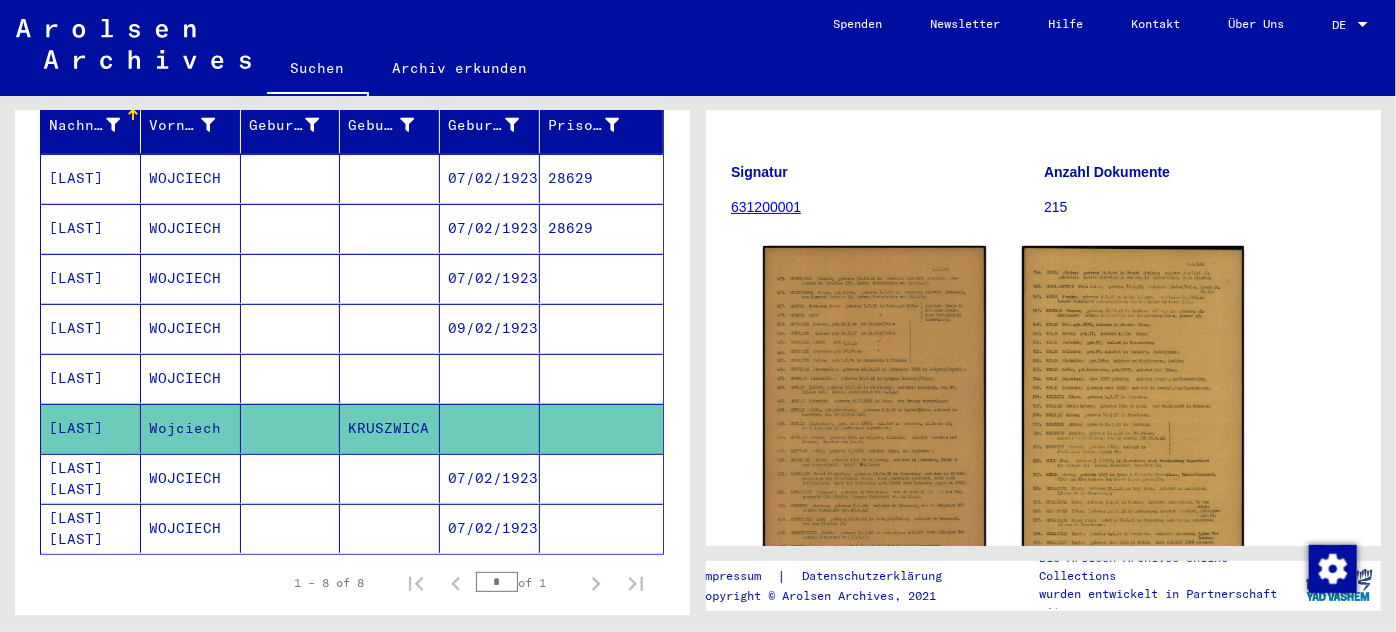 click on "WOJCIECH" at bounding box center [191, 528] 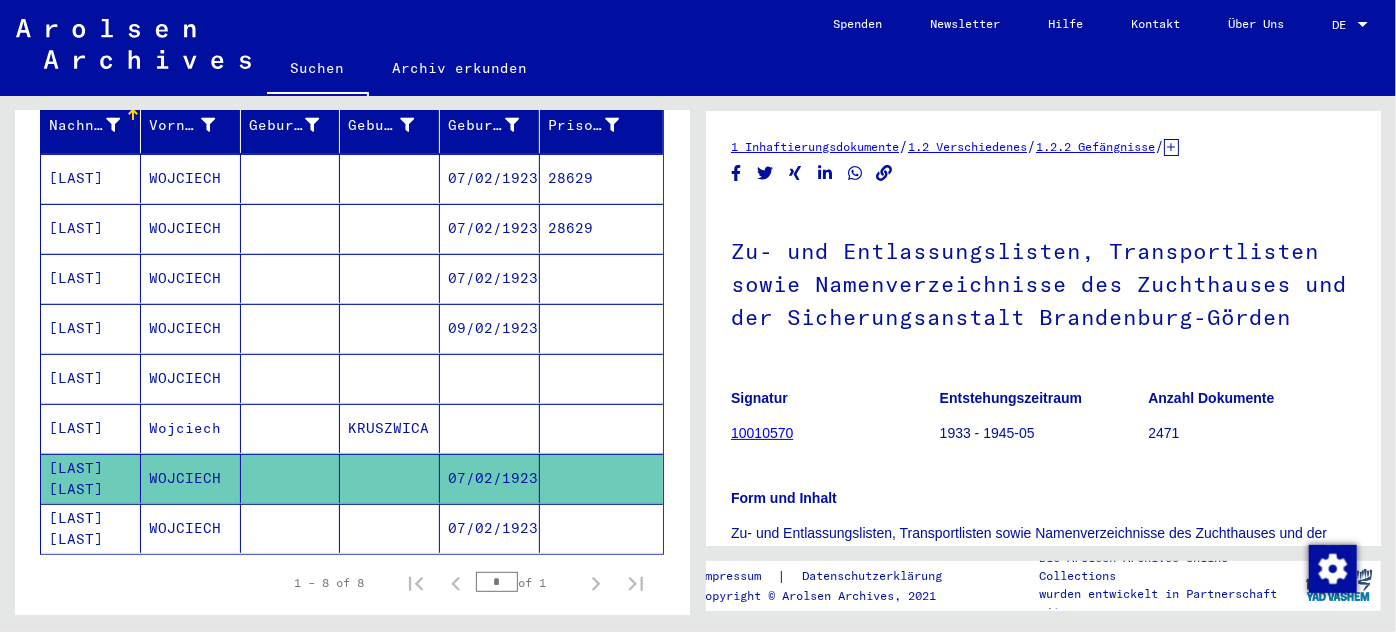 scroll, scrollTop: 0, scrollLeft: 0, axis: both 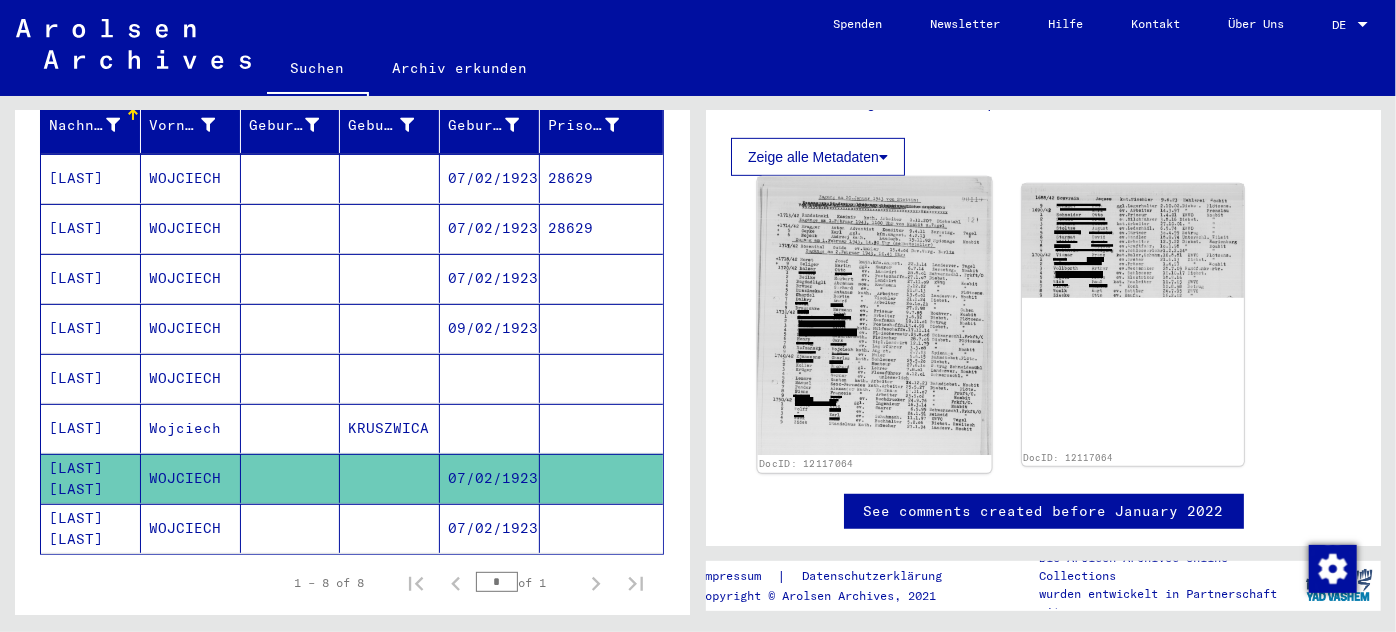 click 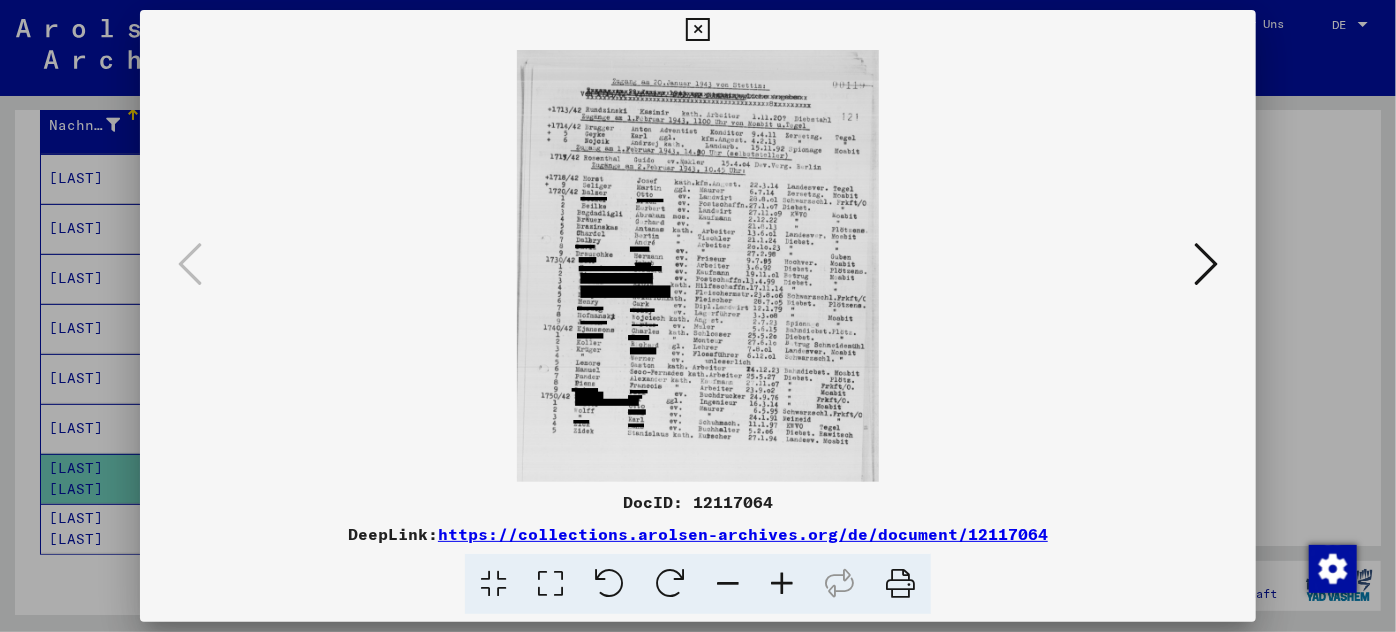 click at bounding box center [782, 584] 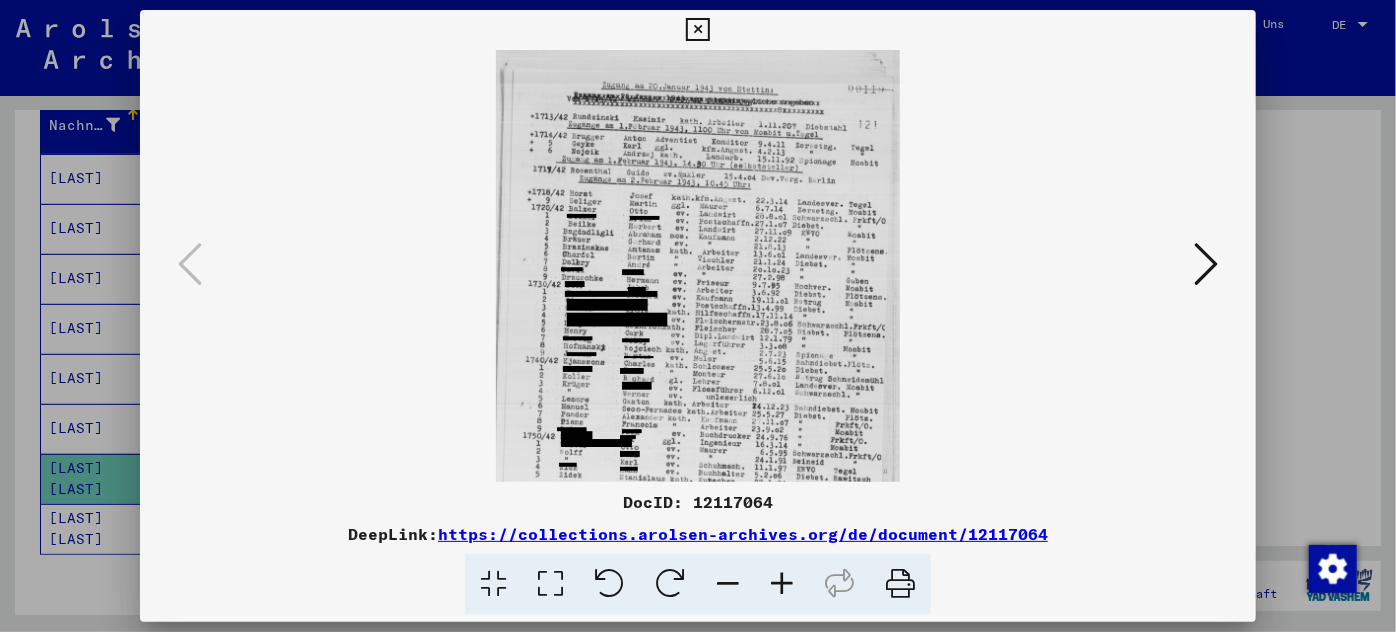 click at bounding box center [782, 584] 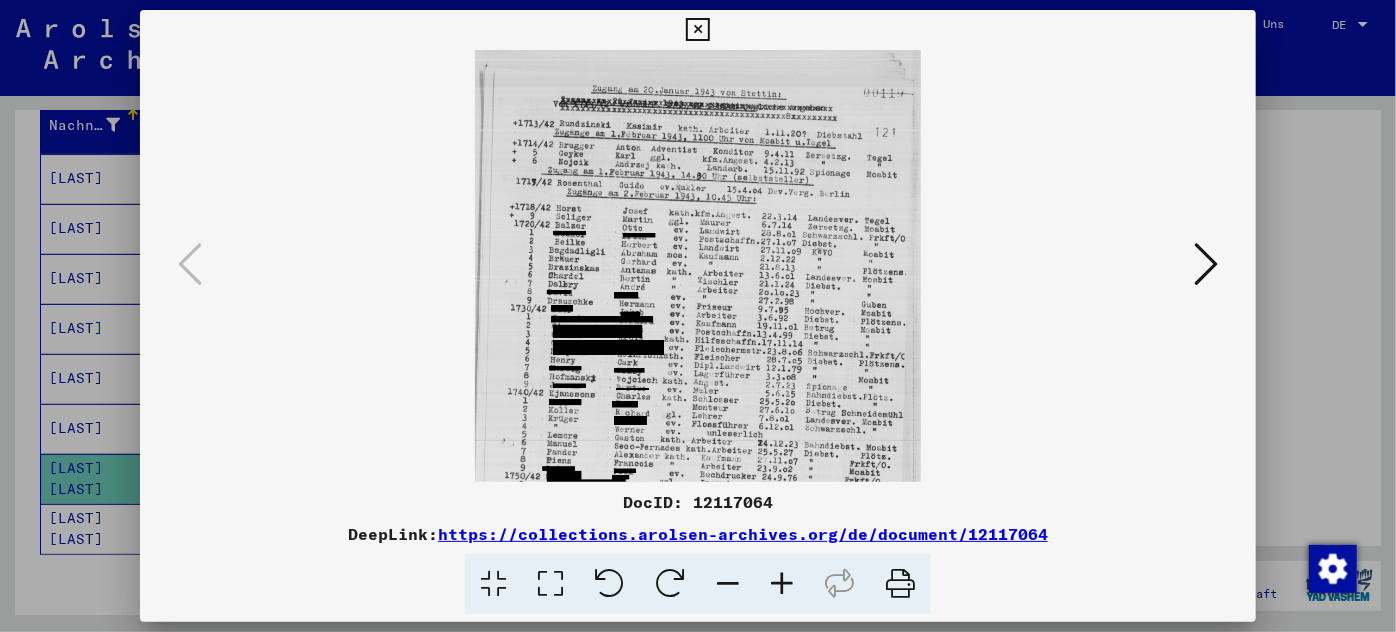 click at bounding box center (782, 584) 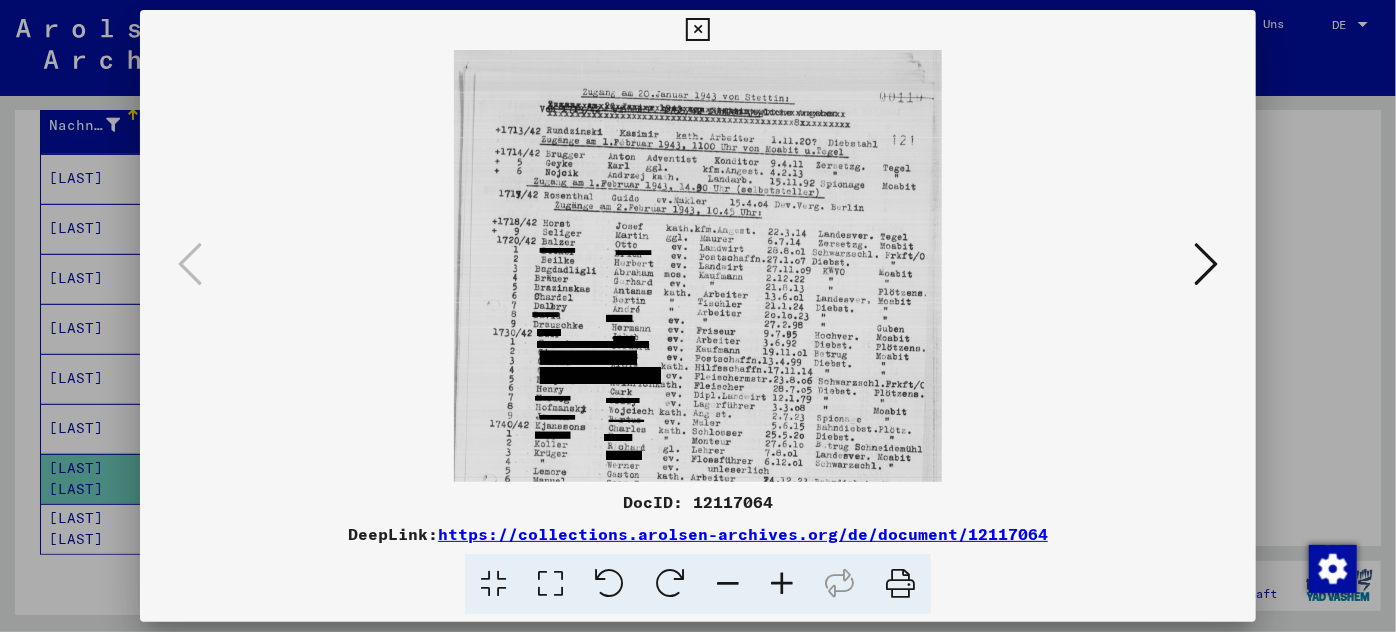 click at bounding box center (782, 584) 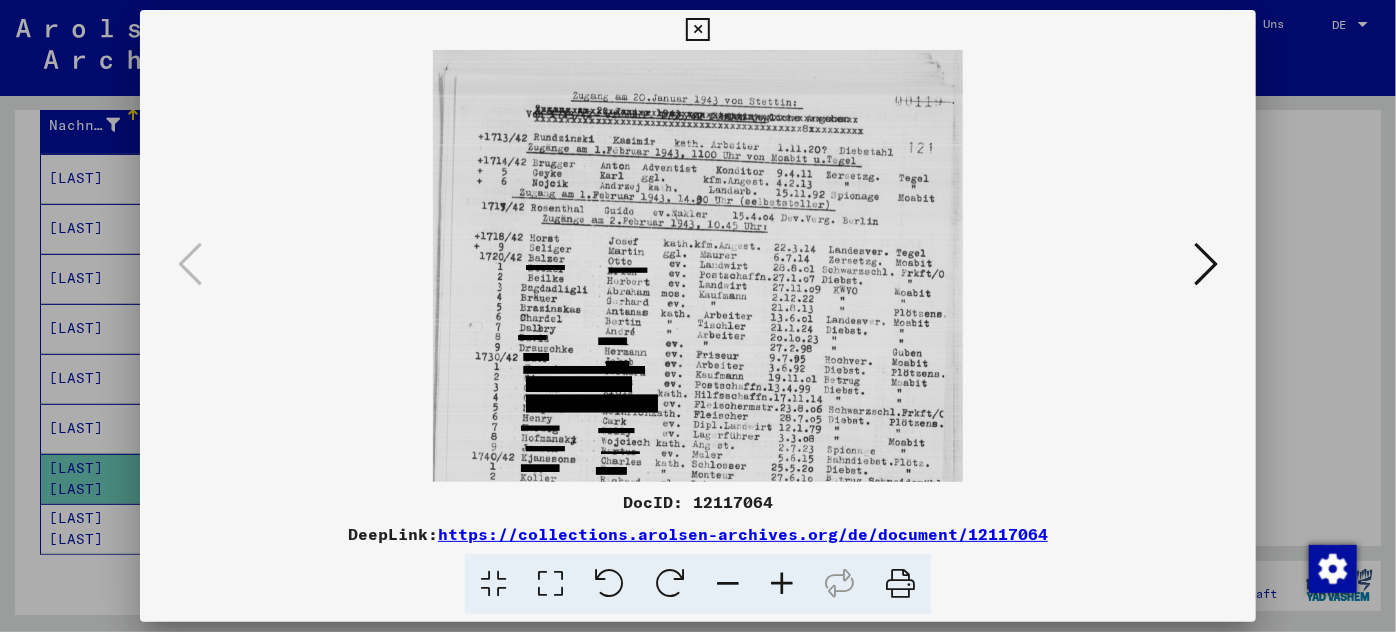 click at bounding box center (782, 584) 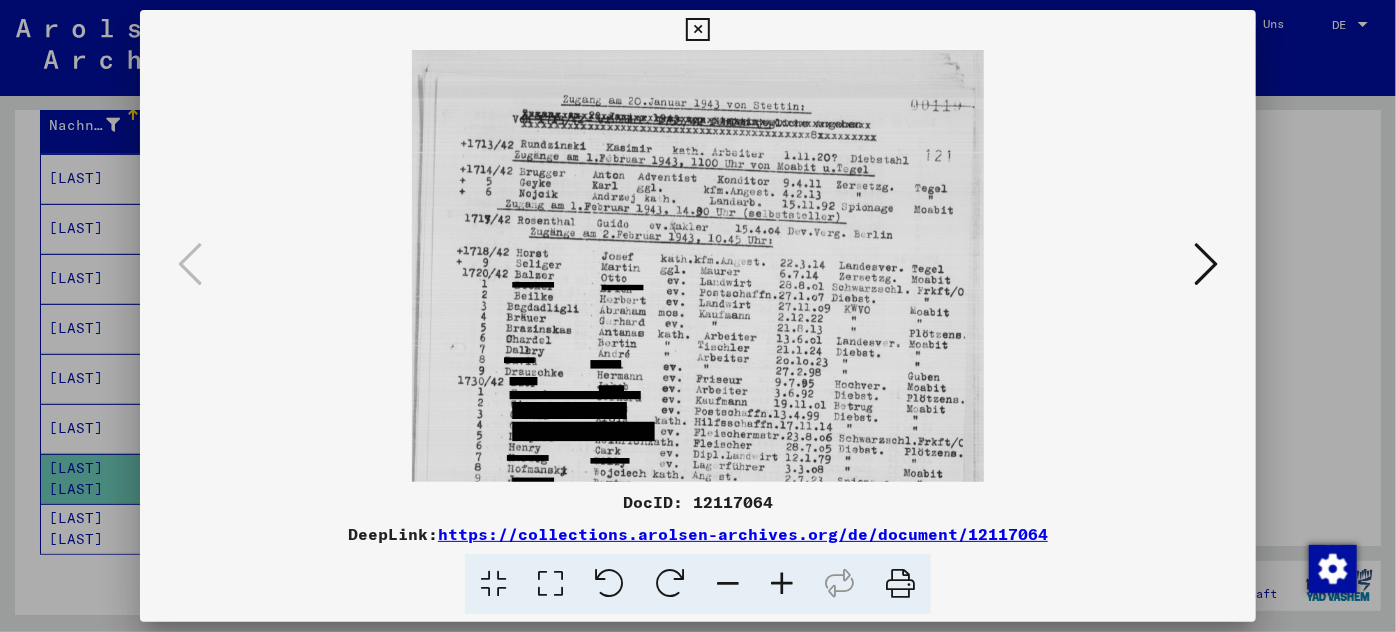 click at bounding box center (782, 584) 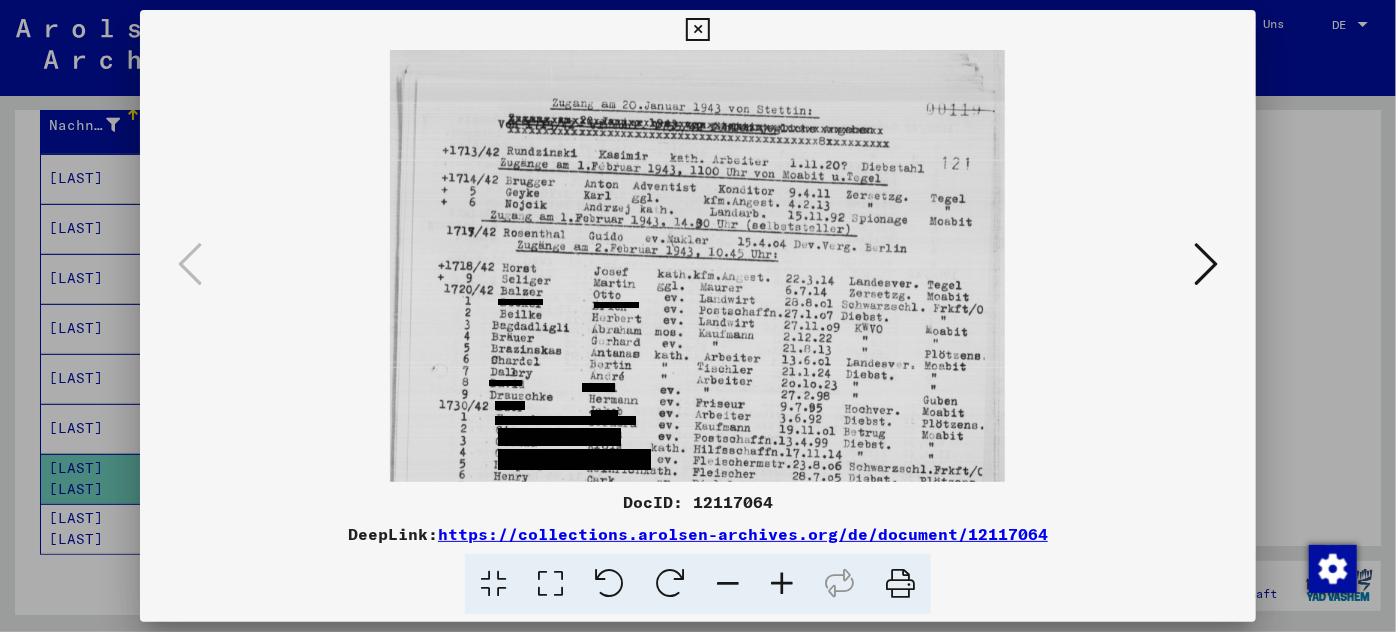 click at bounding box center (782, 584) 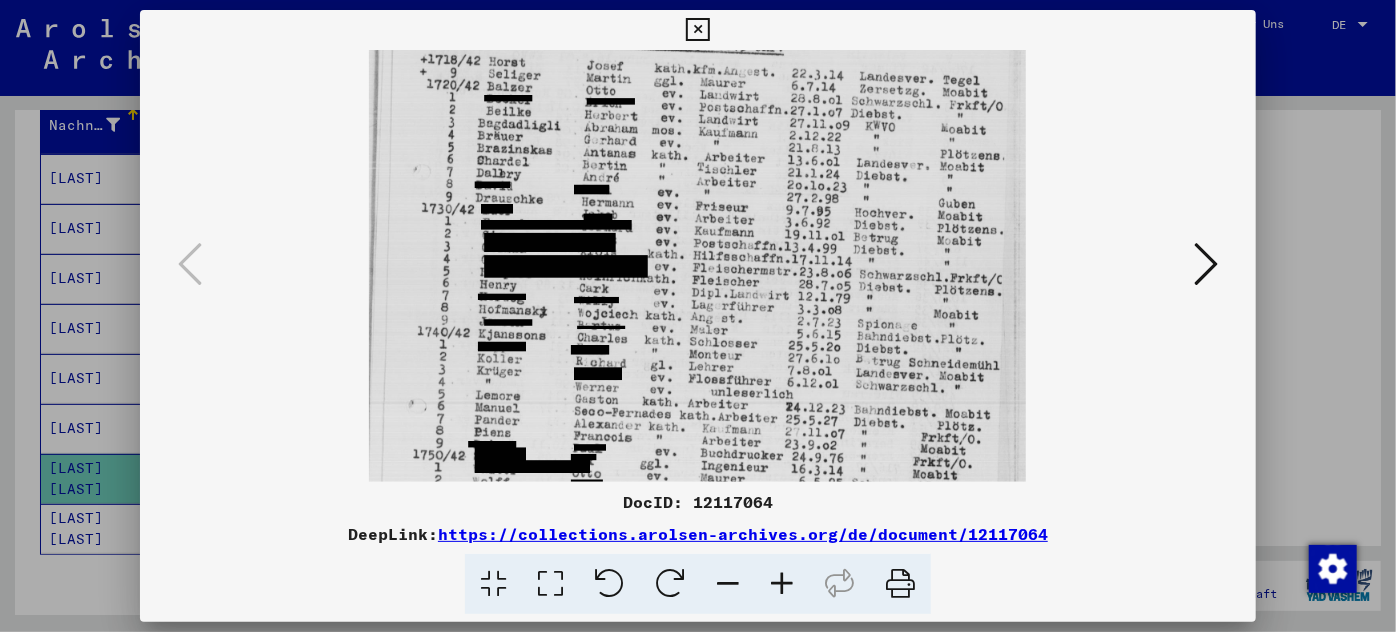 drag, startPoint x: 599, startPoint y: 396, endPoint x: 665, endPoint y: 202, distance: 204.9195 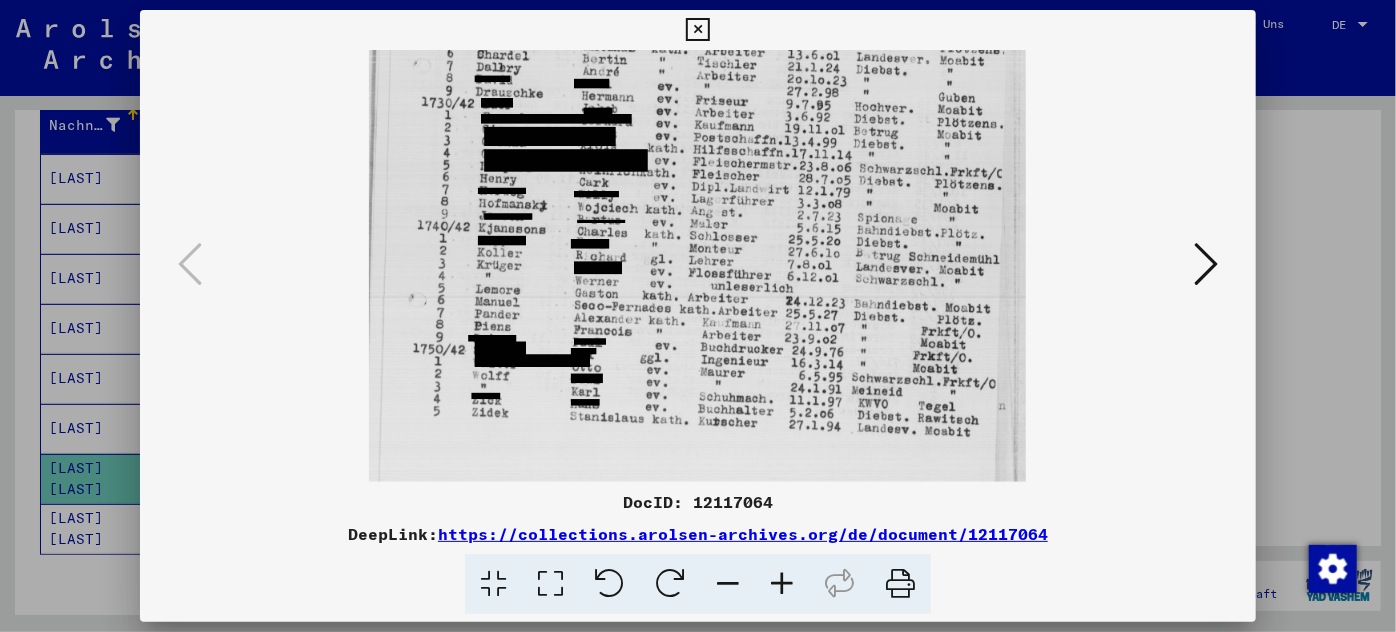 scroll, scrollTop: 345, scrollLeft: 0, axis: vertical 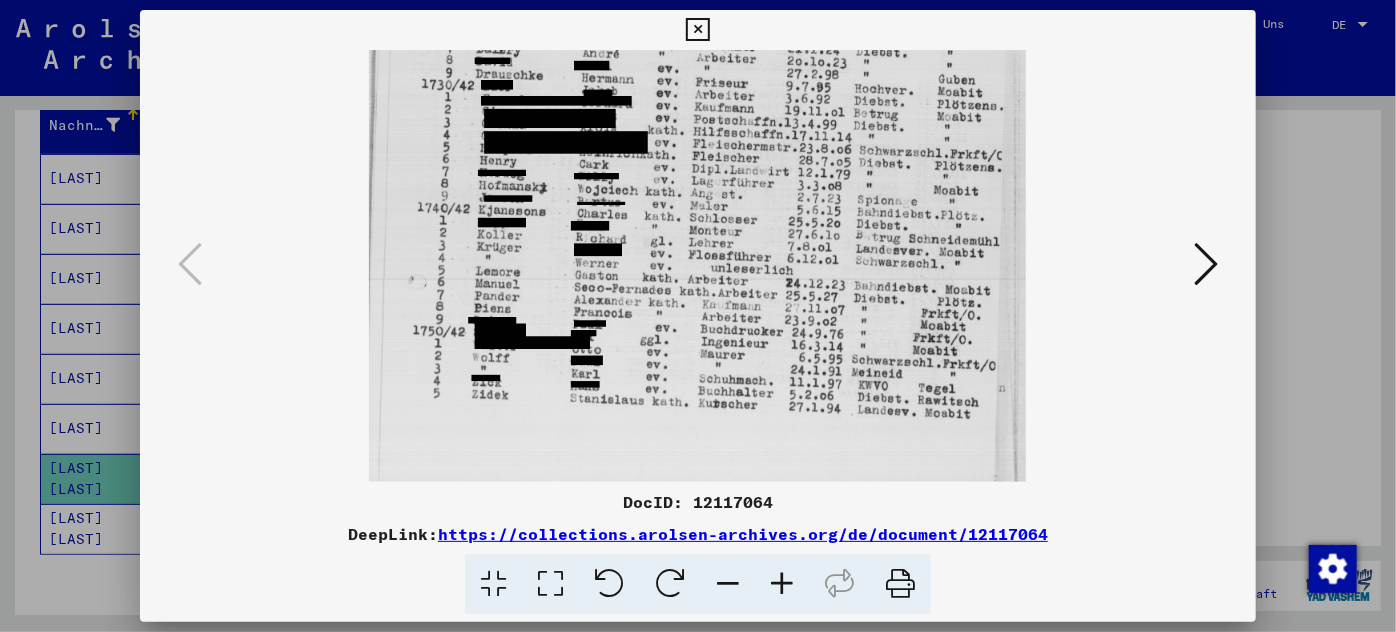 drag, startPoint x: 669, startPoint y: 257, endPoint x: 679, endPoint y: 146, distance: 111.44954 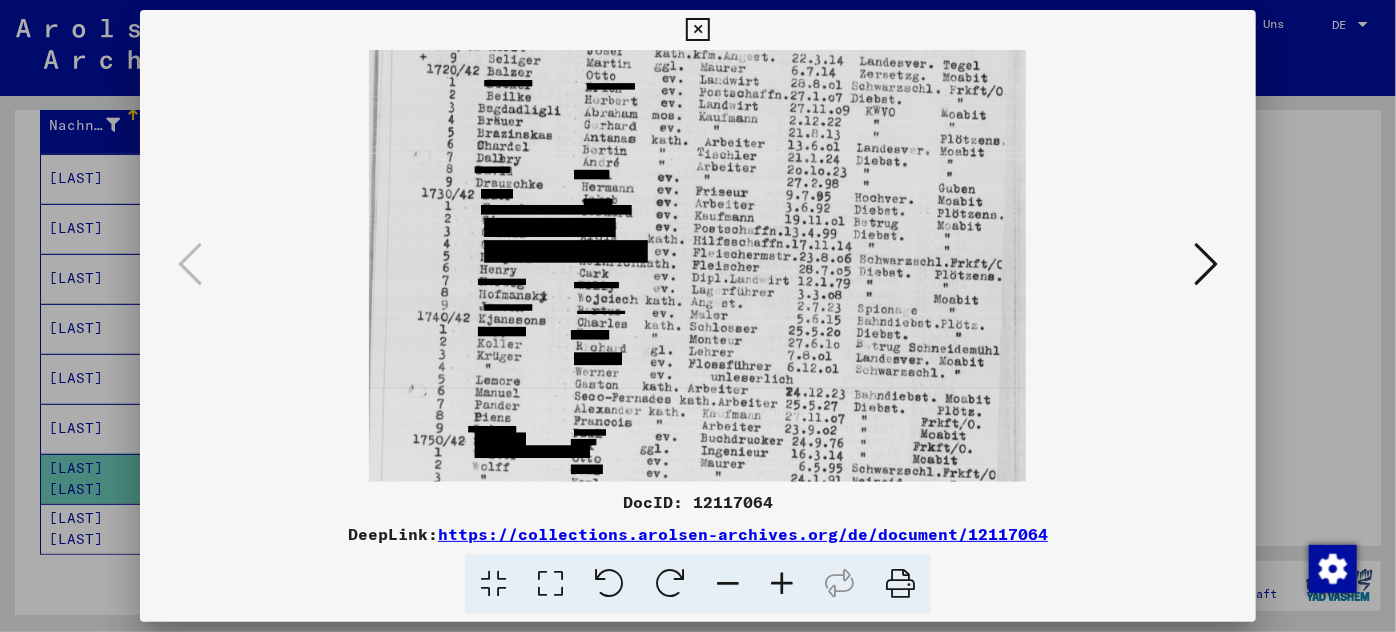 scroll, scrollTop: 234, scrollLeft: 0, axis: vertical 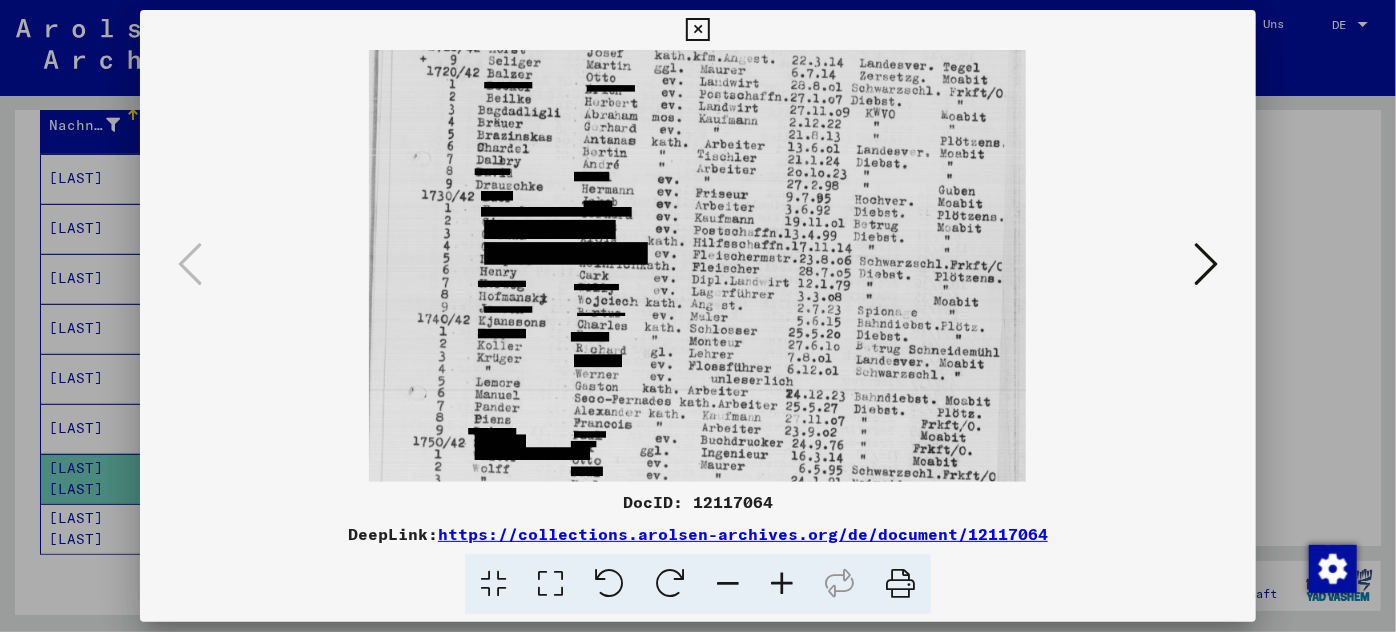 drag, startPoint x: 674, startPoint y: 228, endPoint x: 661, endPoint y: 348, distance: 120.70211 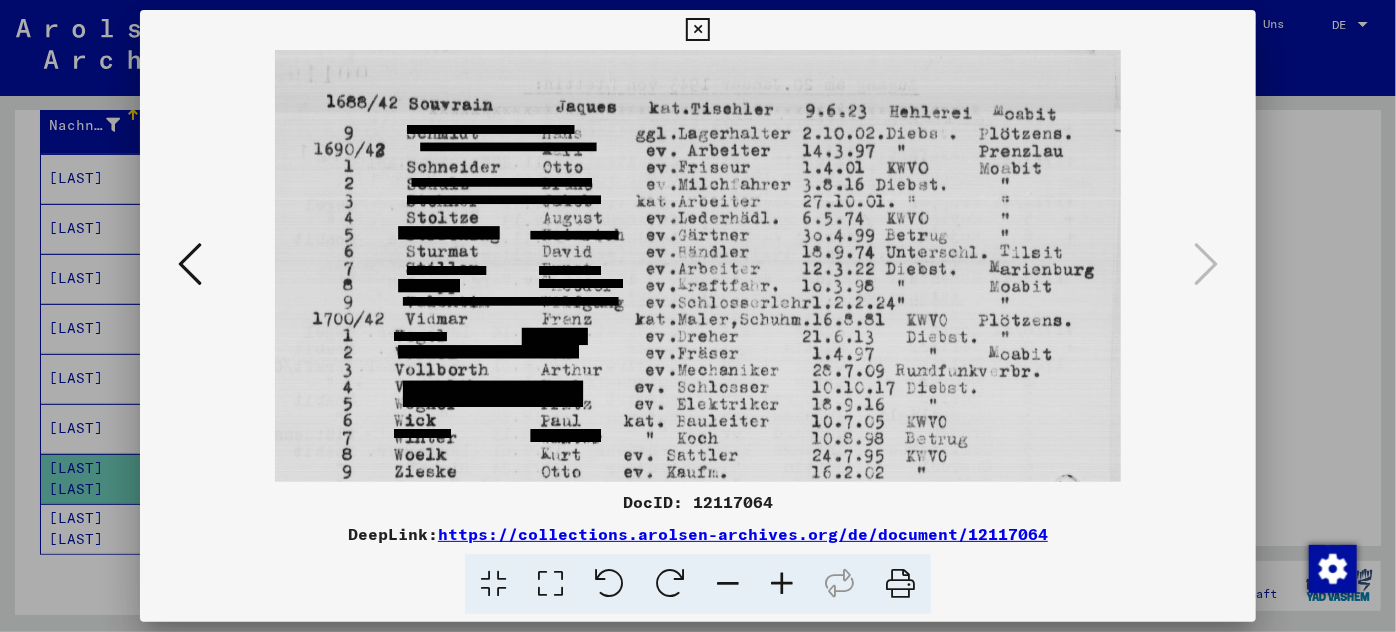 click at bounding box center [697, 30] 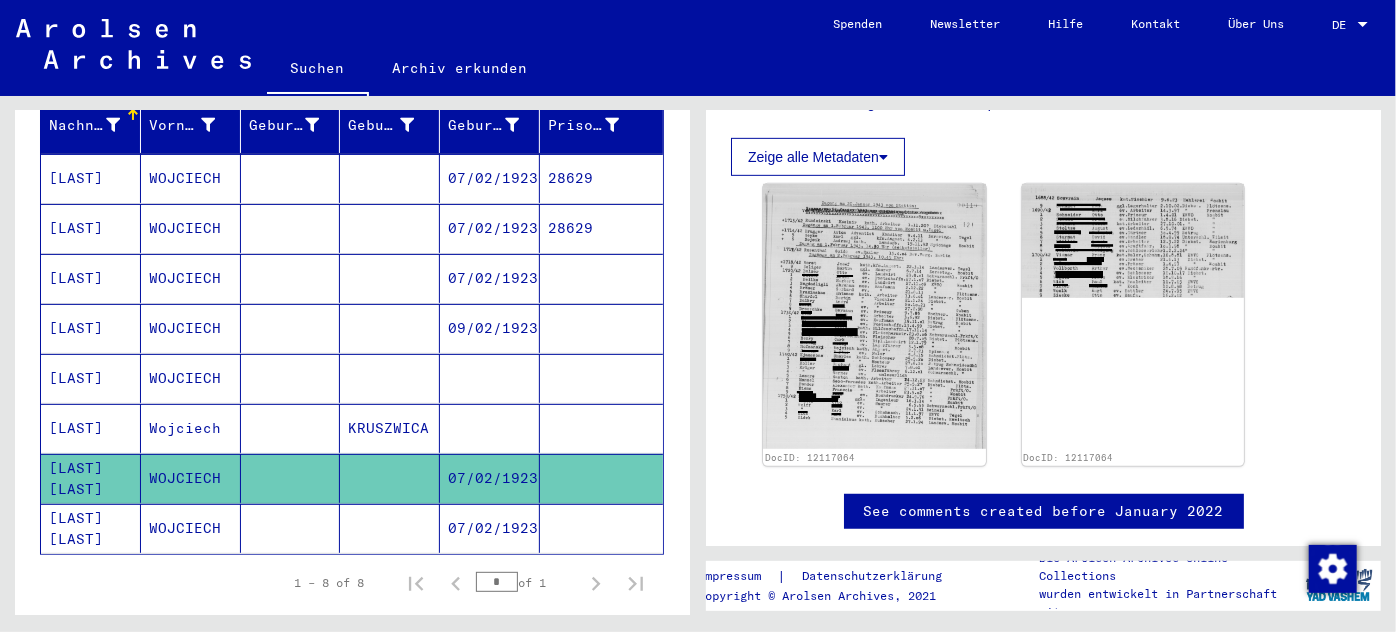 click on "WOJCIECH" 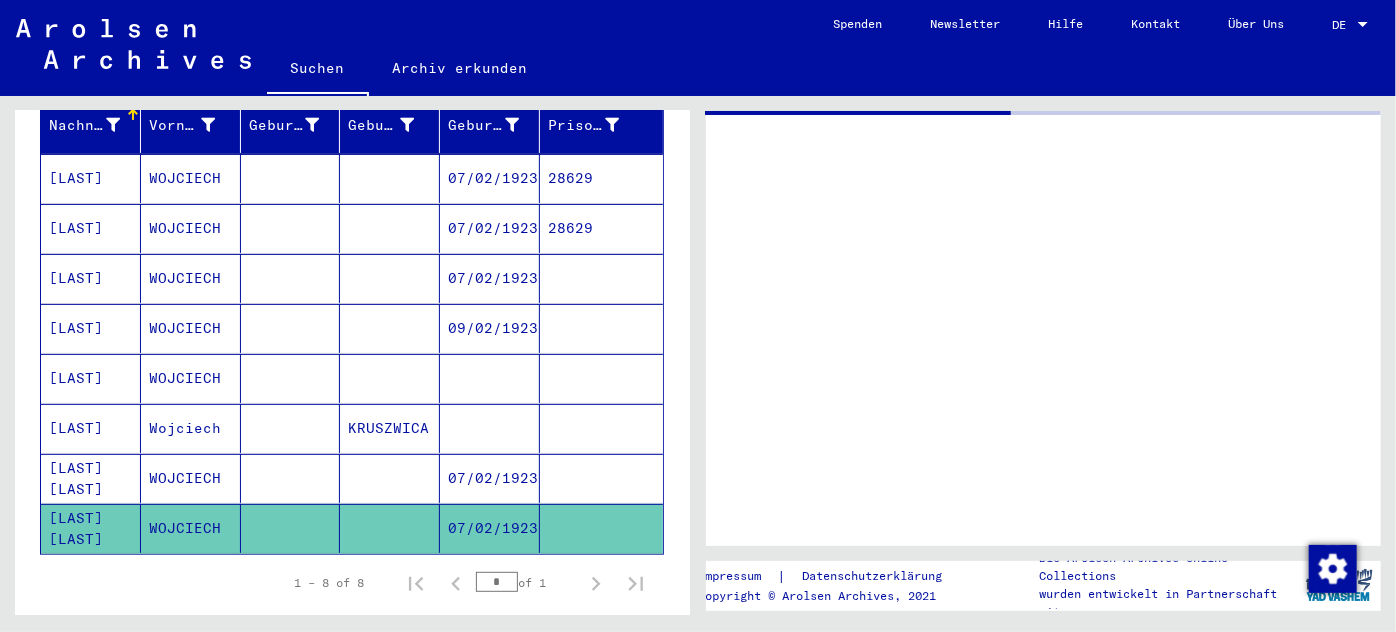 scroll, scrollTop: 0, scrollLeft: 0, axis: both 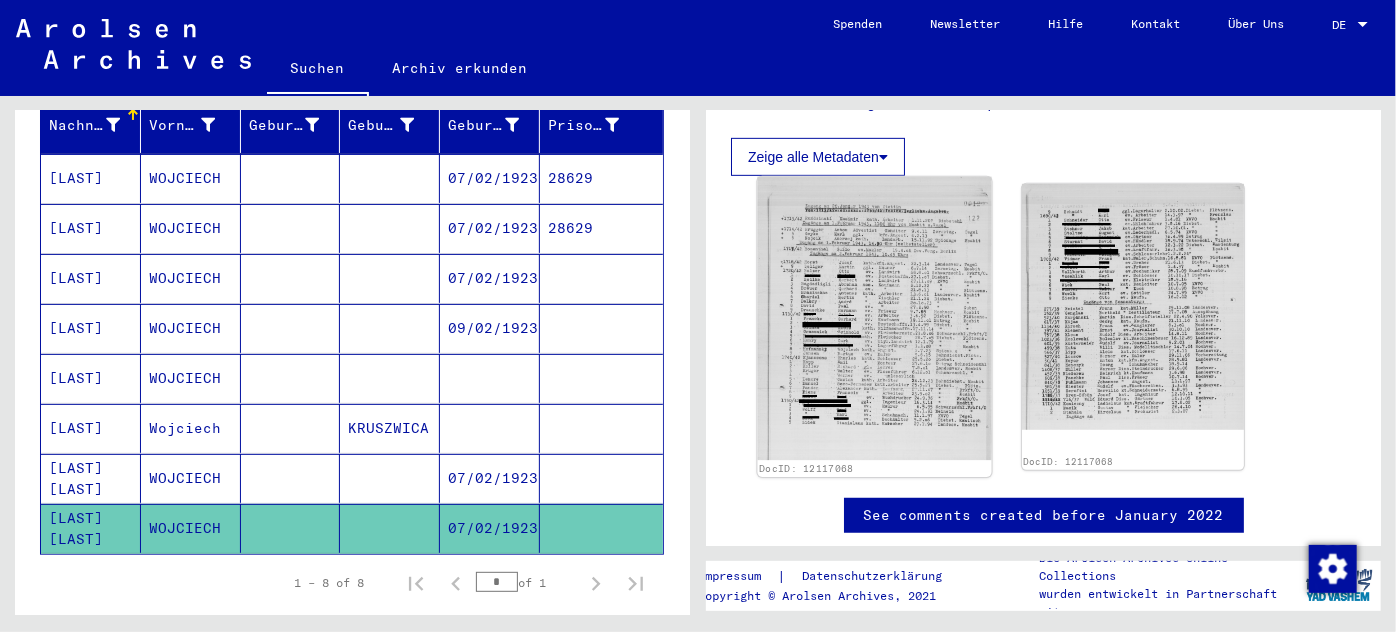click 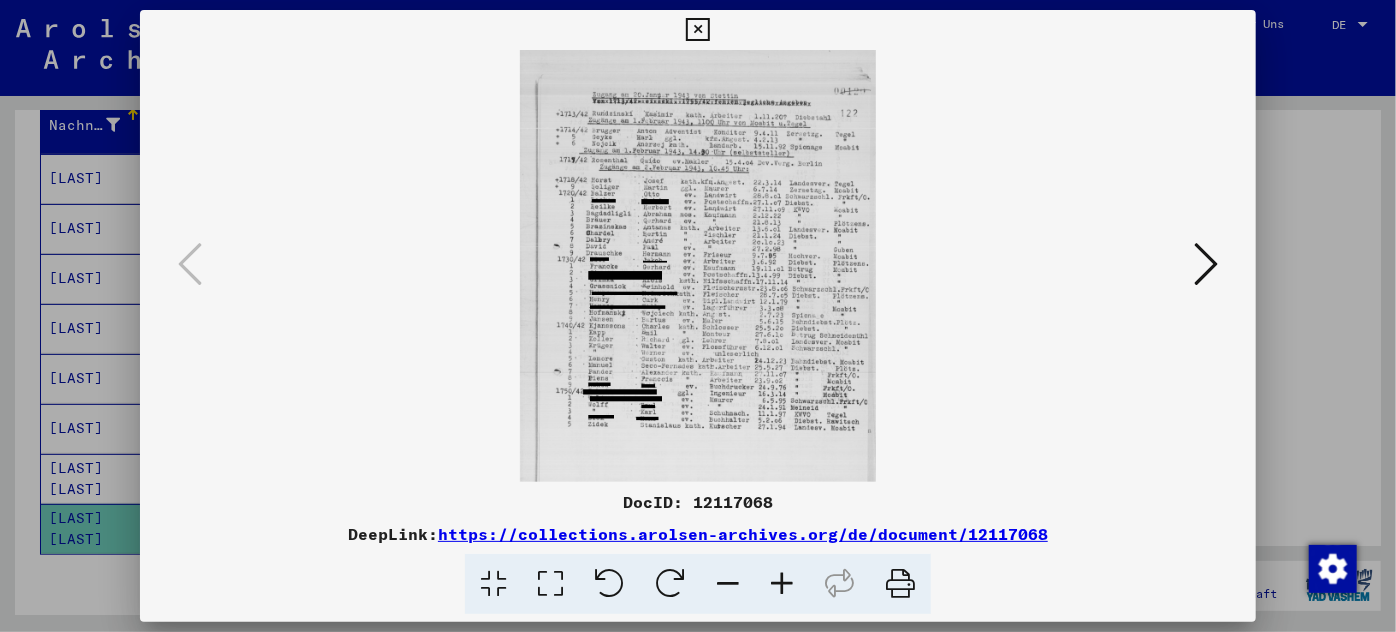 click at bounding box center (698, 266) 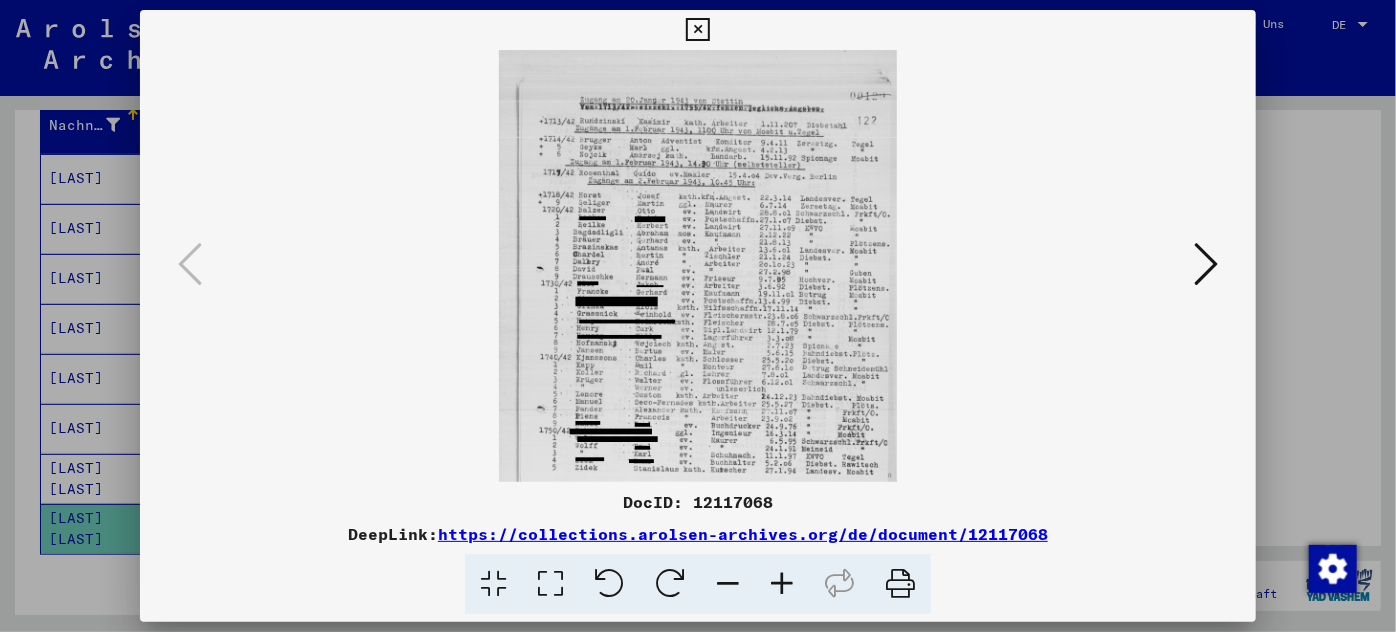 click at bounding box center [782, 584] 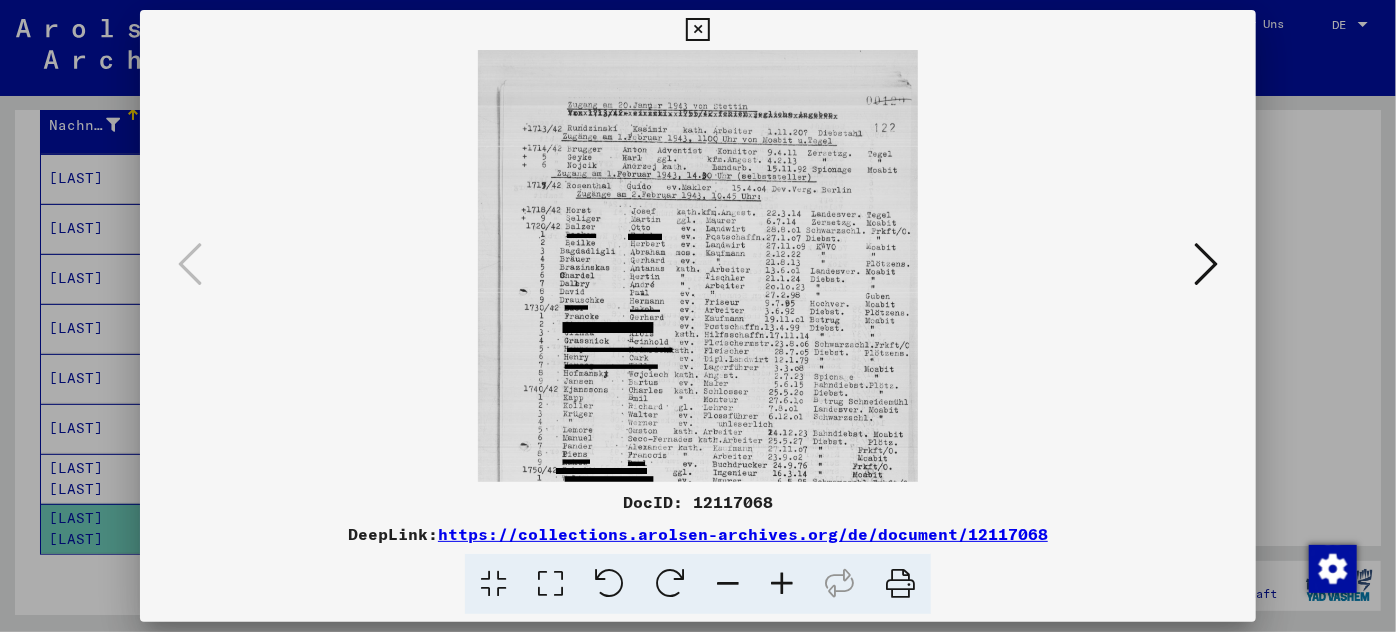 click at bounding box center [782, 584] 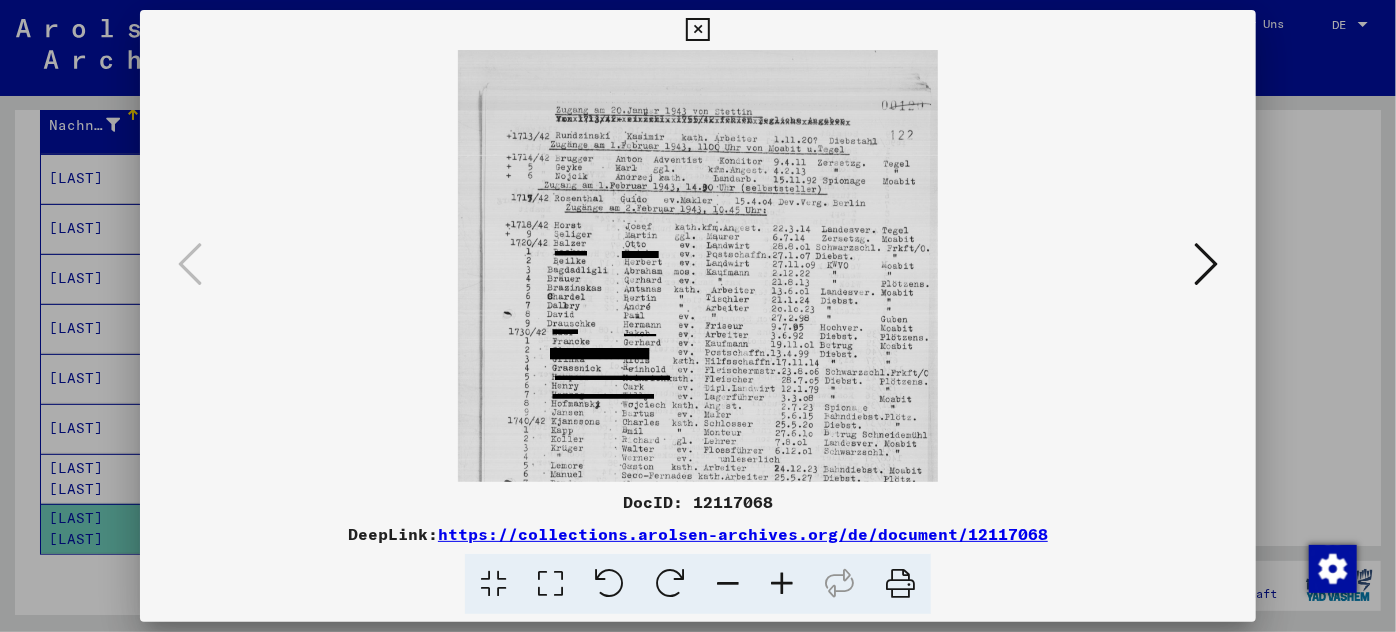click at bounding box center (782, 584) 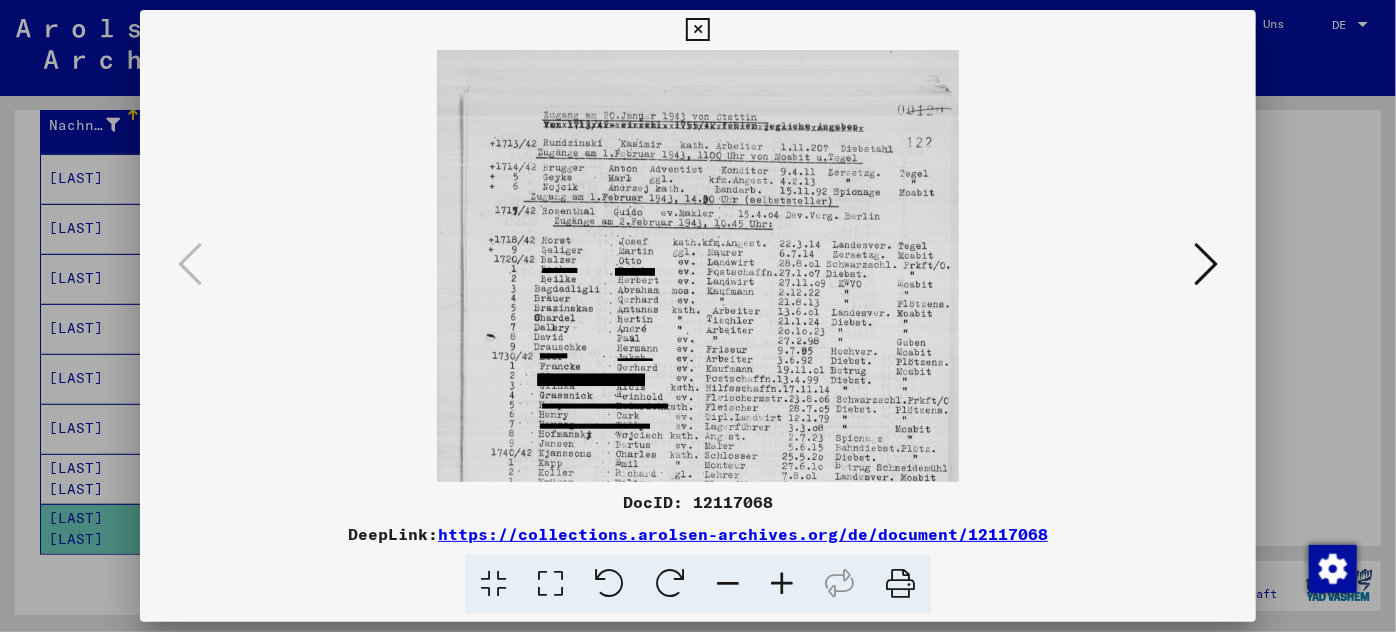 click at bounding box center (782, 584) 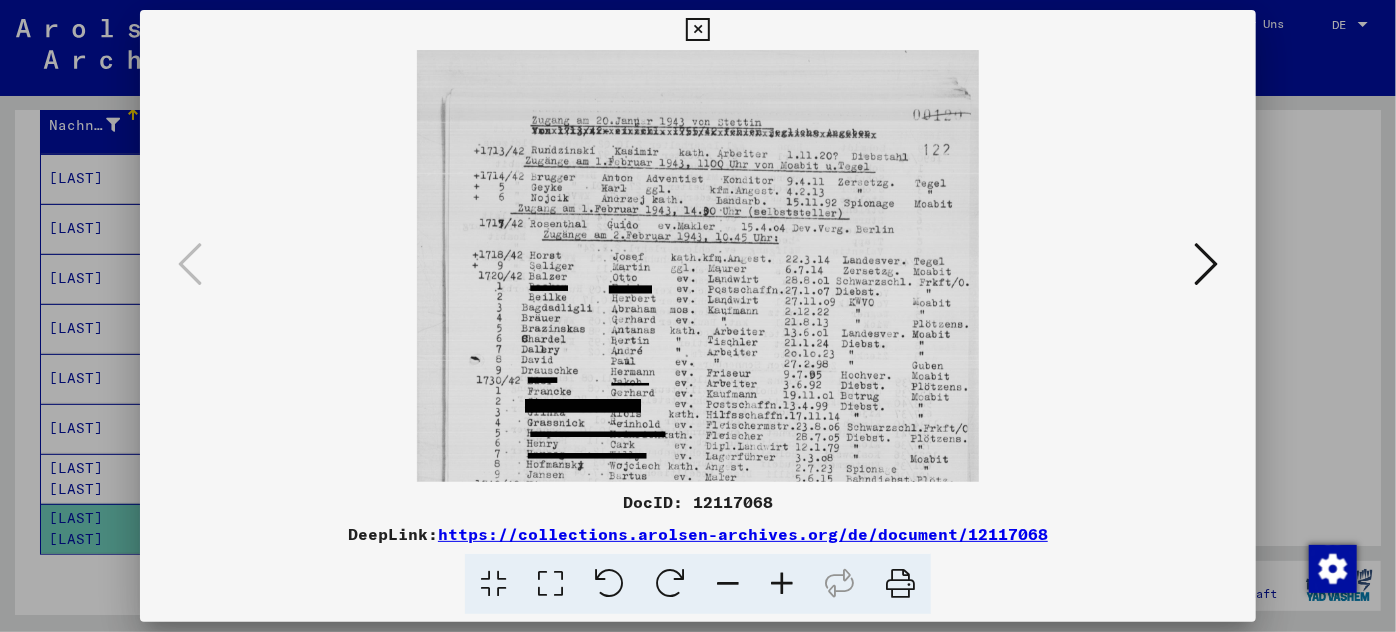 click at bounding box center [782, 584] 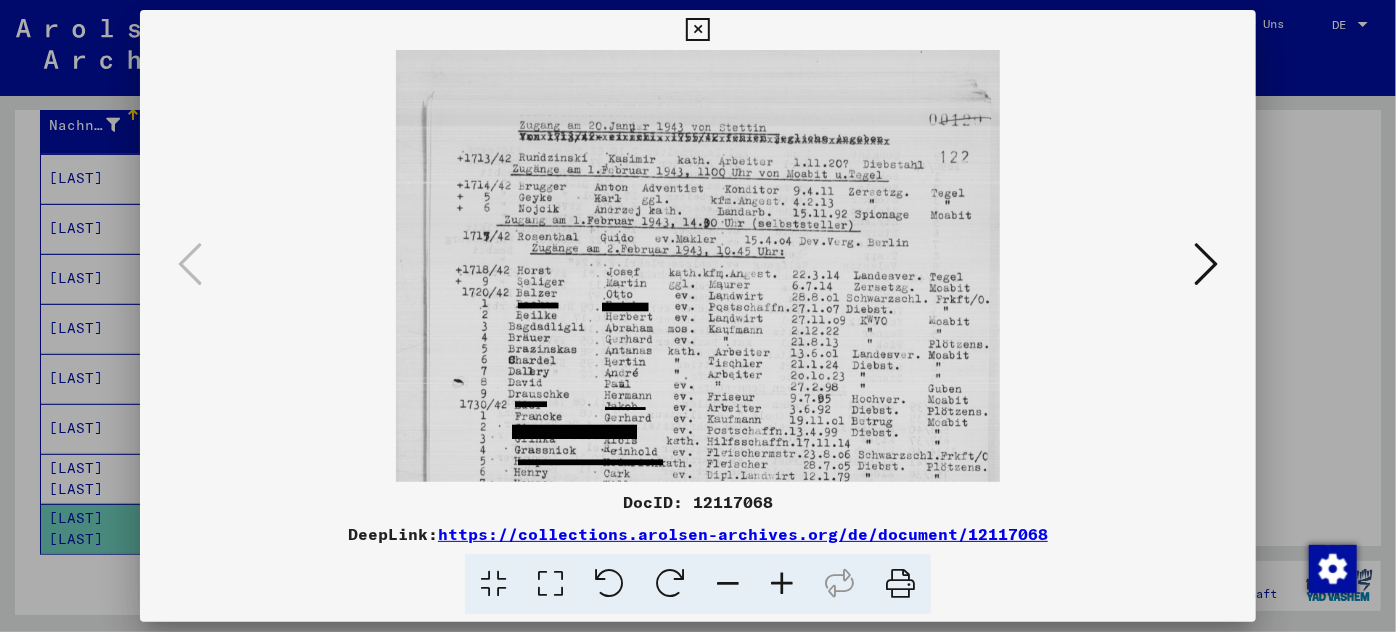 click at bounding box center [782, 584] 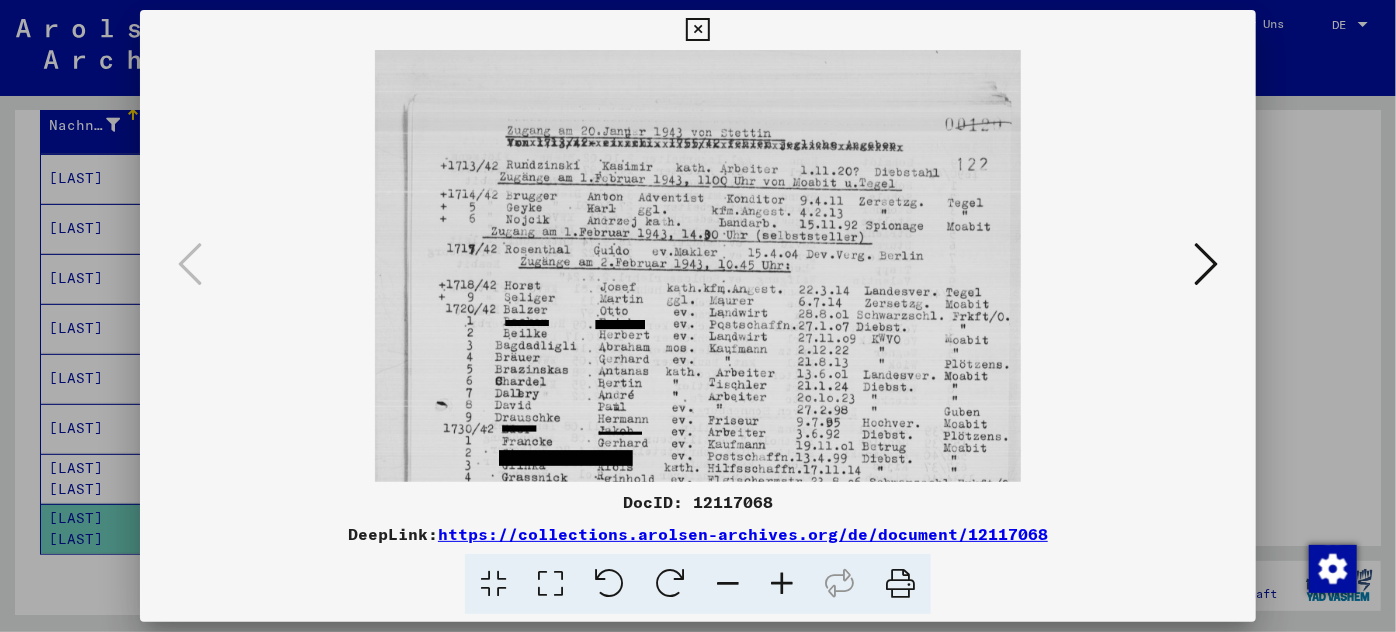 click at bounding box center [782, 584] 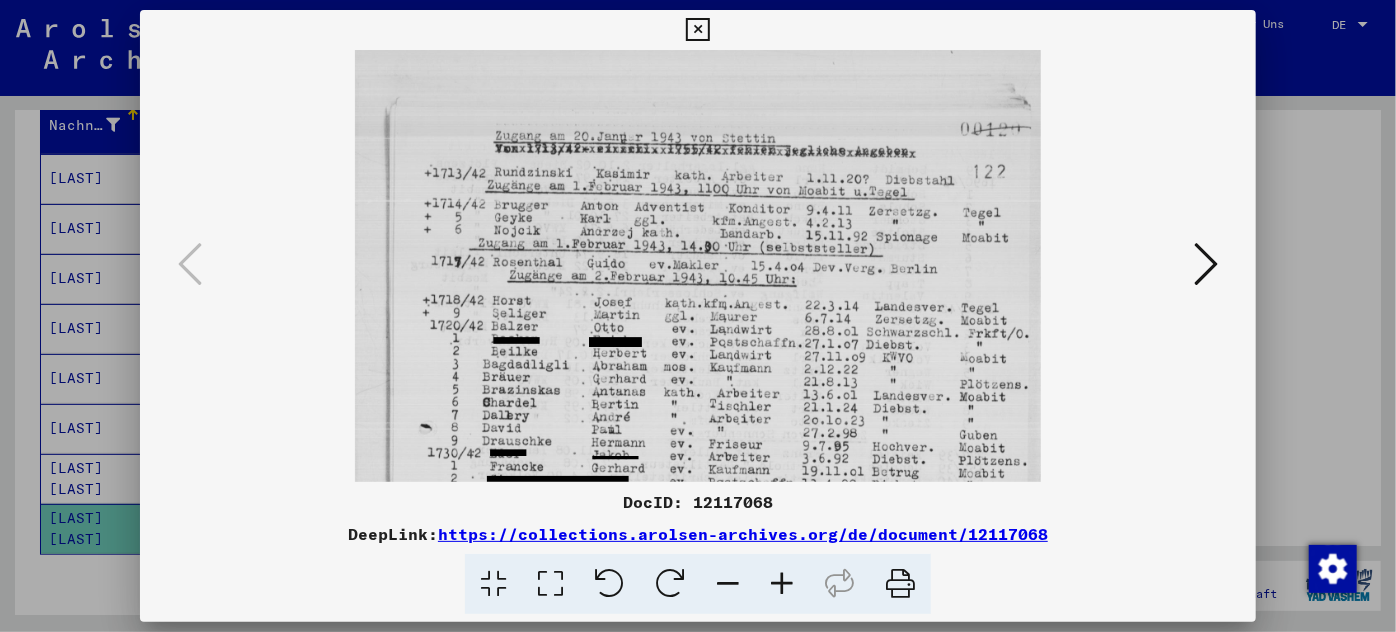click at bounding box center [782, 584] 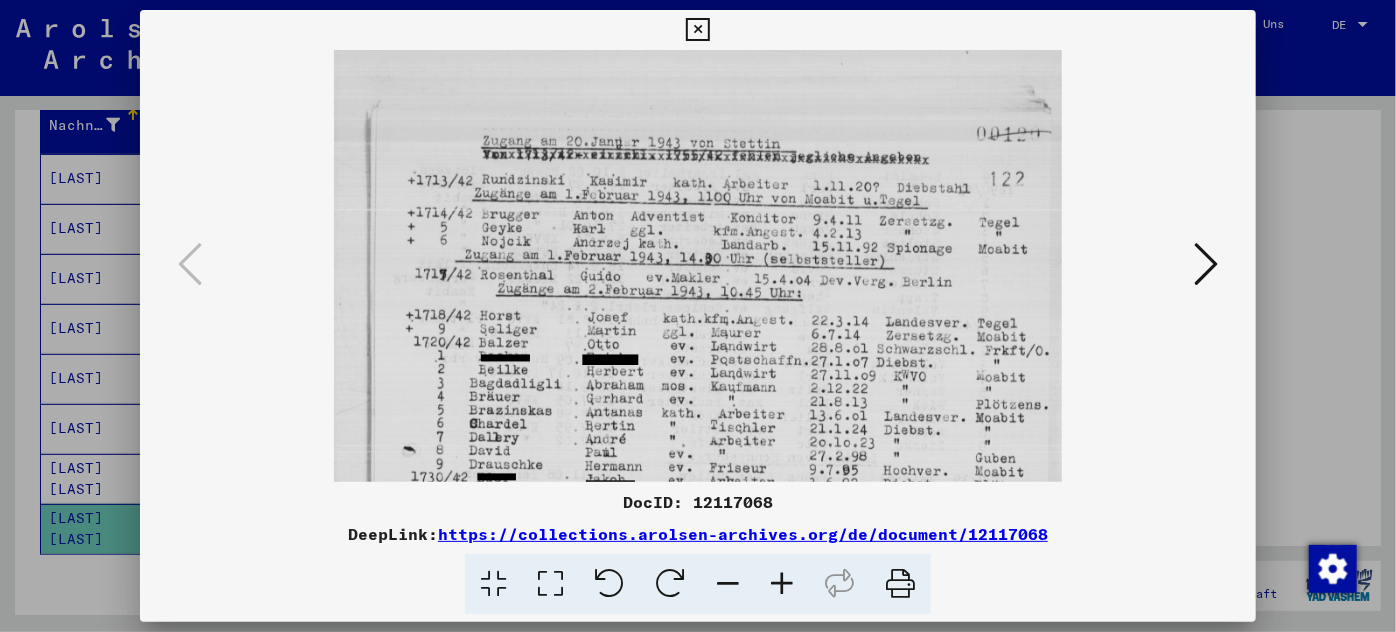 click at bounding box center [782, 584] 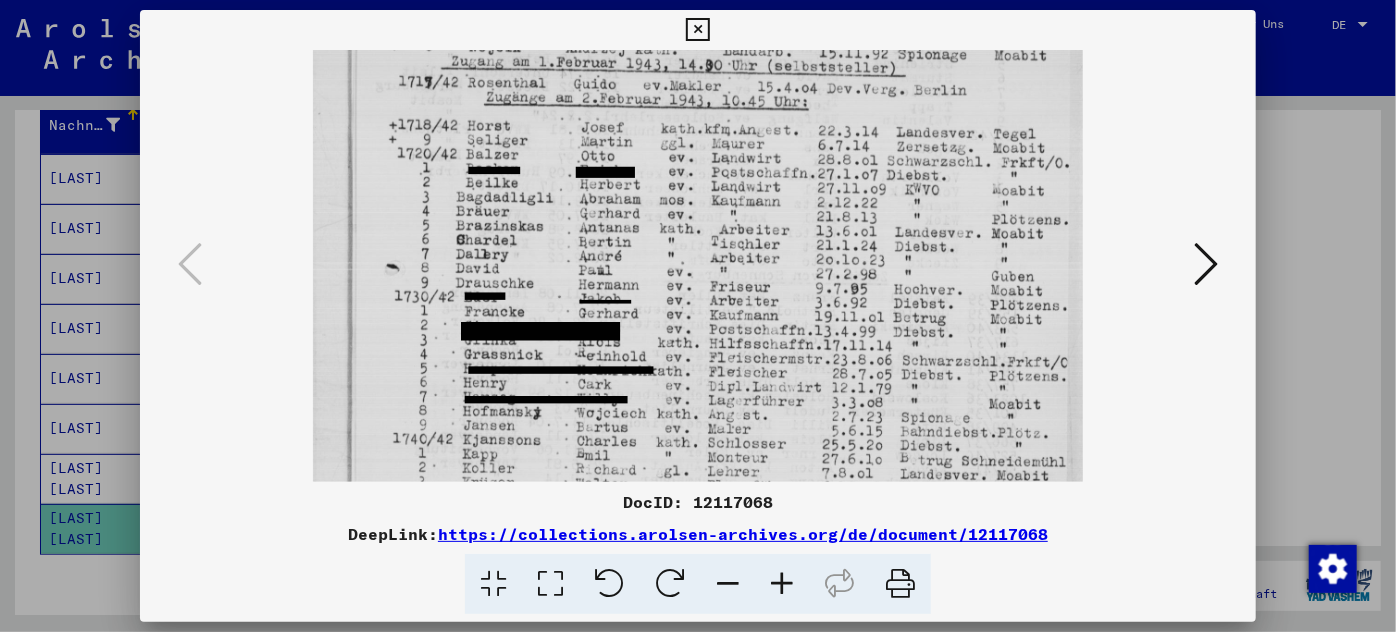 scroll, scrollTop: 224, scrollLeft: 0, axis: vertical 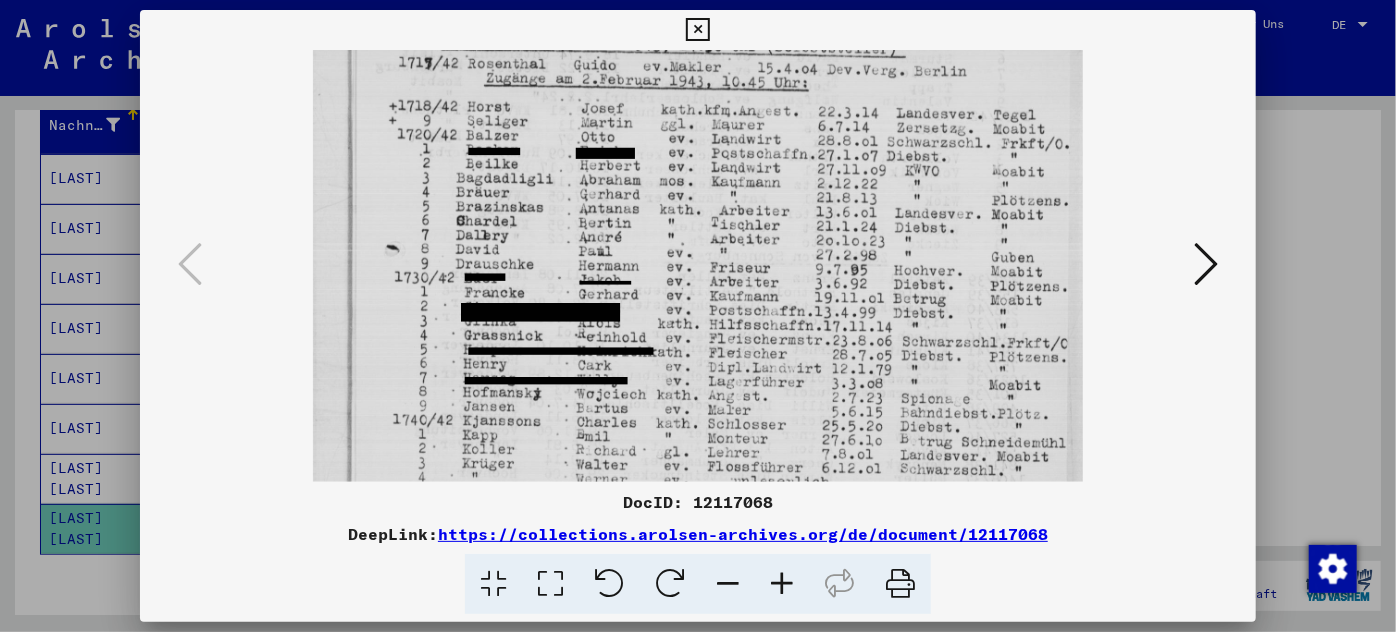 drag, startPoint x: 744, startPoint y: 302, endPoint x: 740, endPoint y: 76, distance: 226.0354 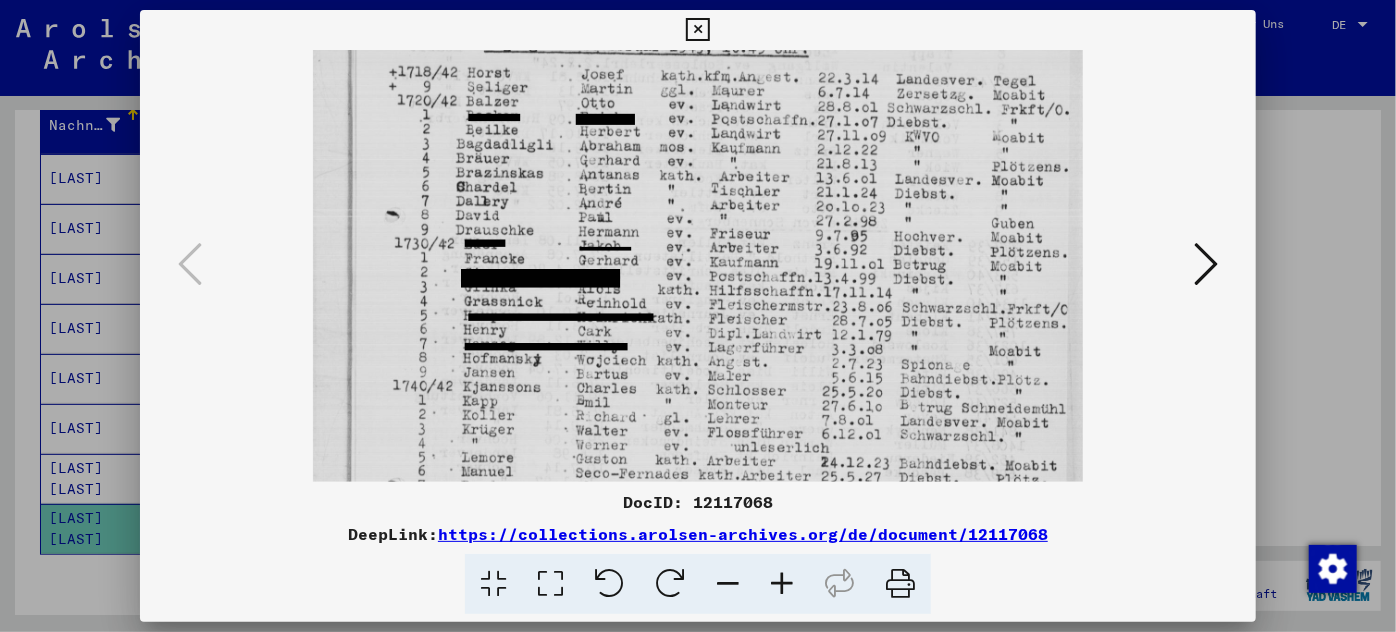 drag, startPoint x: 720, startPoint y: 193, endPoint x: 758, endPoint y: 147, distance: 59.665737 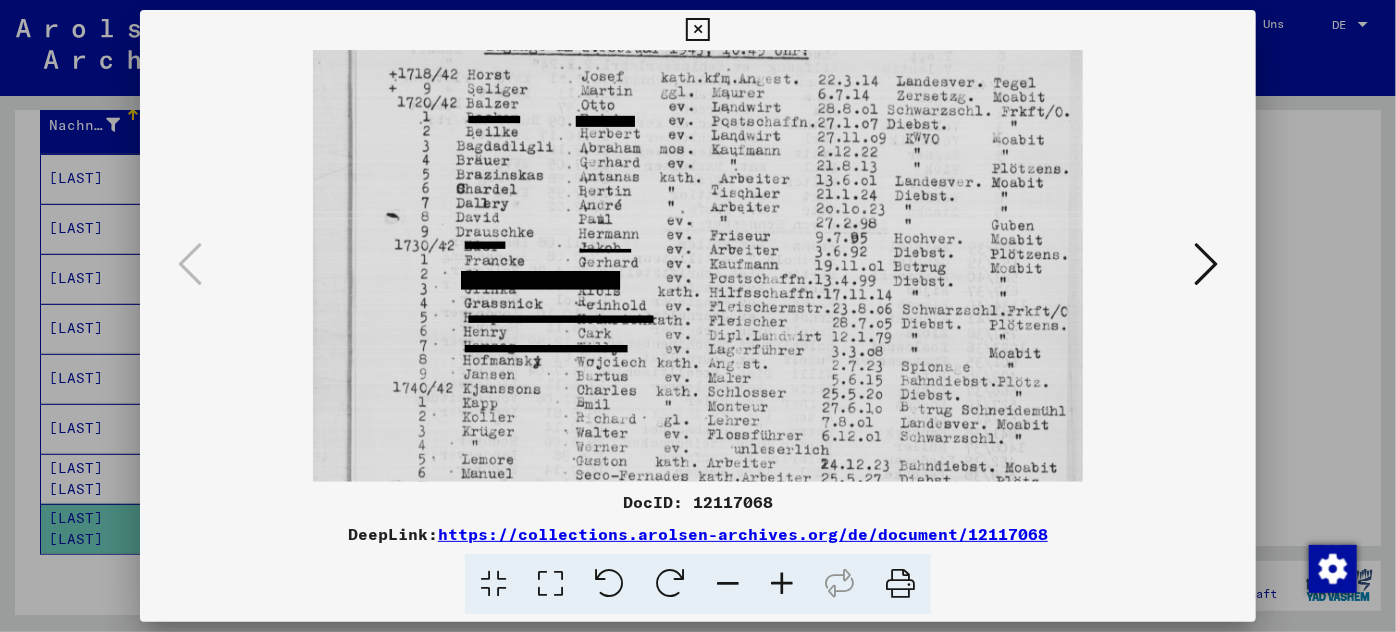 click at bounding box center (697, 30) 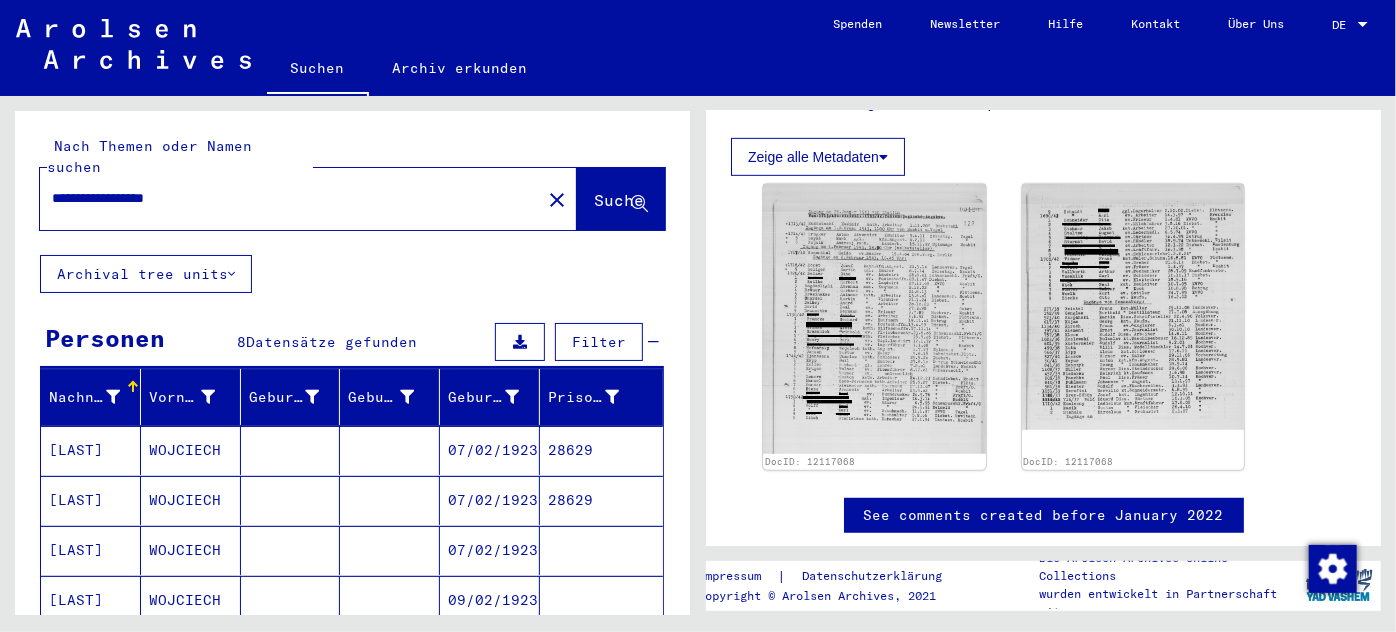 scroll, scrollTop: 0, scrollLeft: 0, axis: both 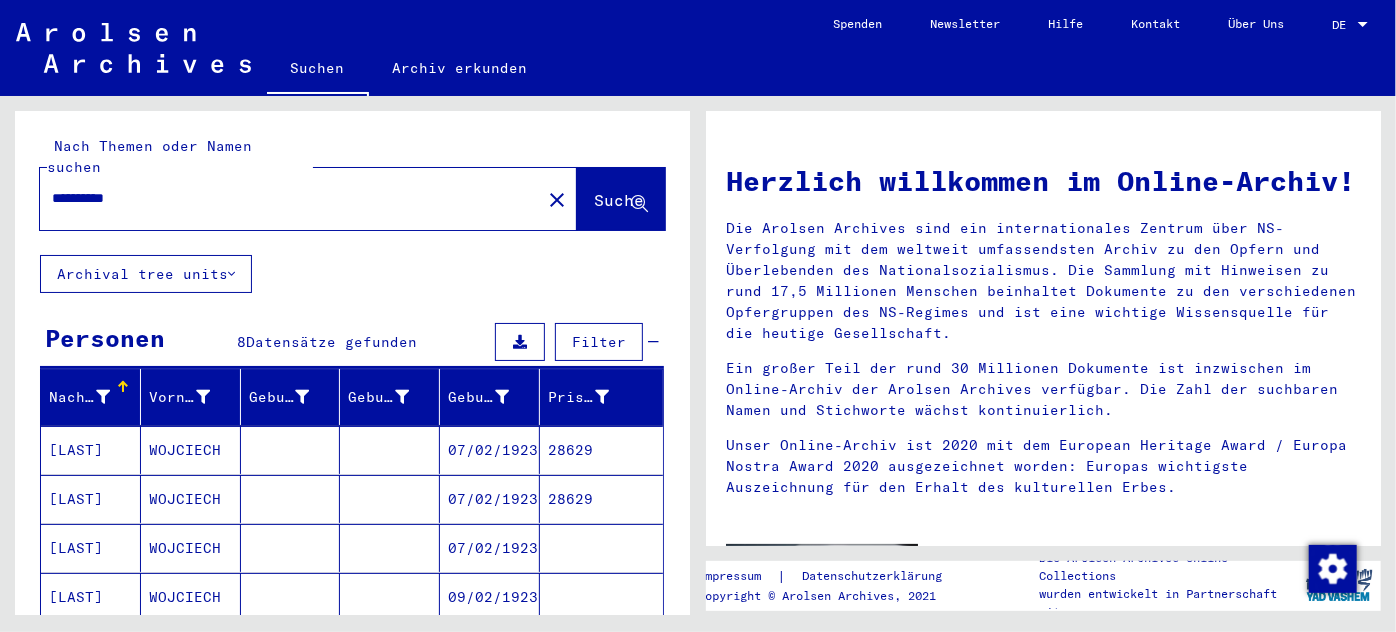type on "*********" 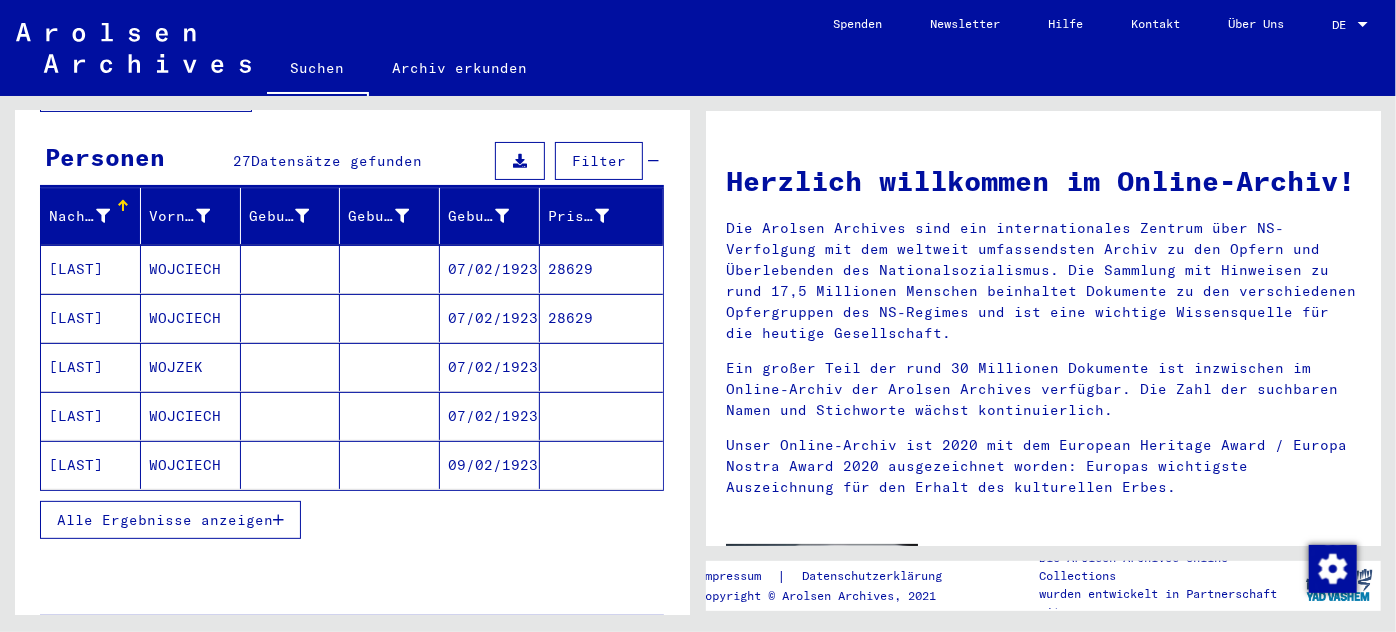 scroll, scrollTop: 181, scrollLeft: 0, axis: vertical 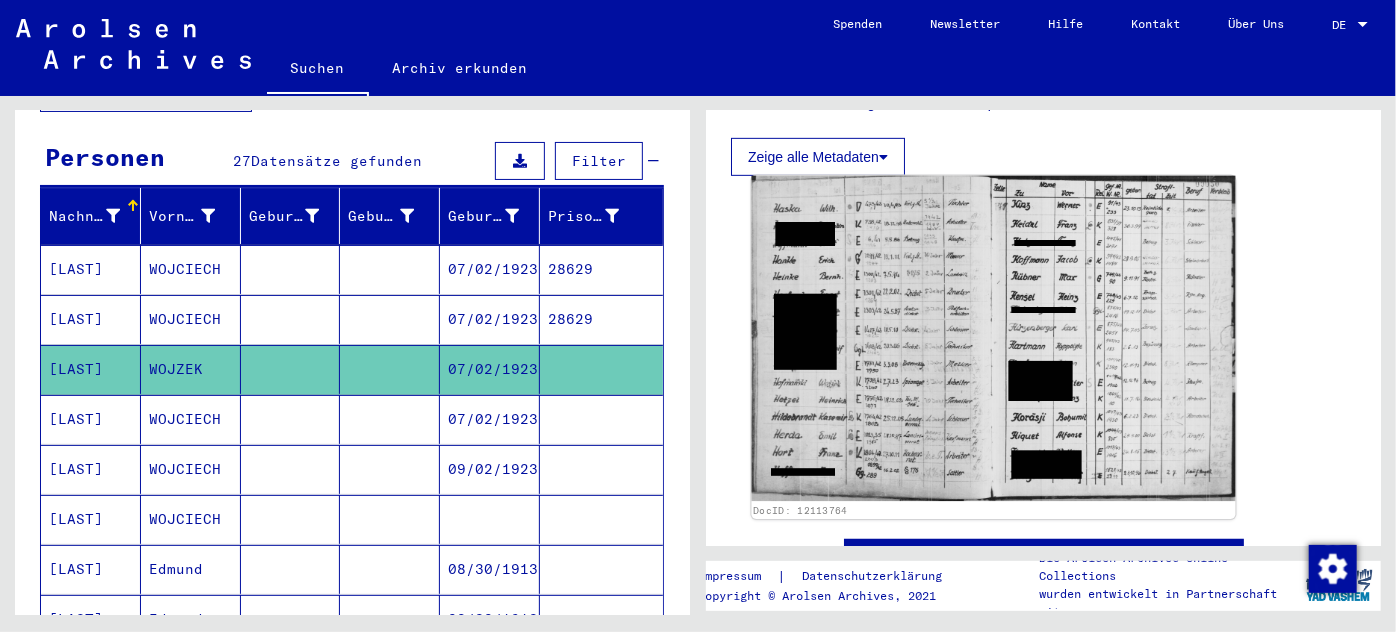click 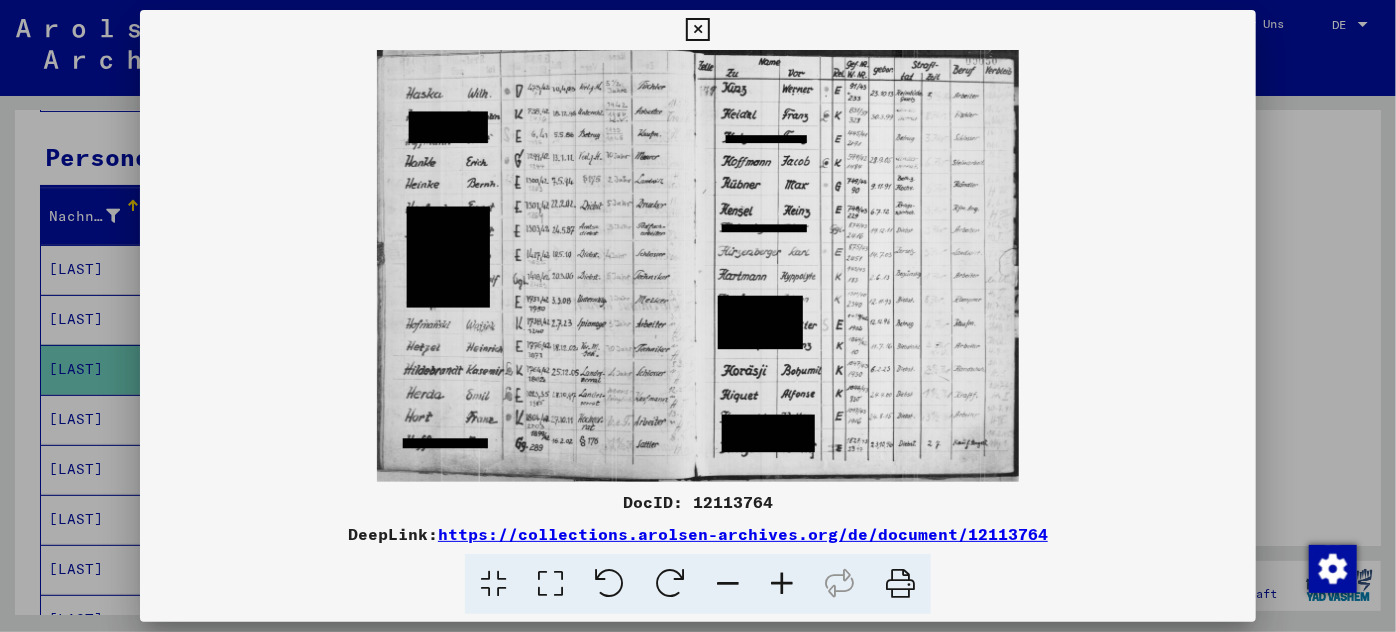 click at bounding box center (698, 266) 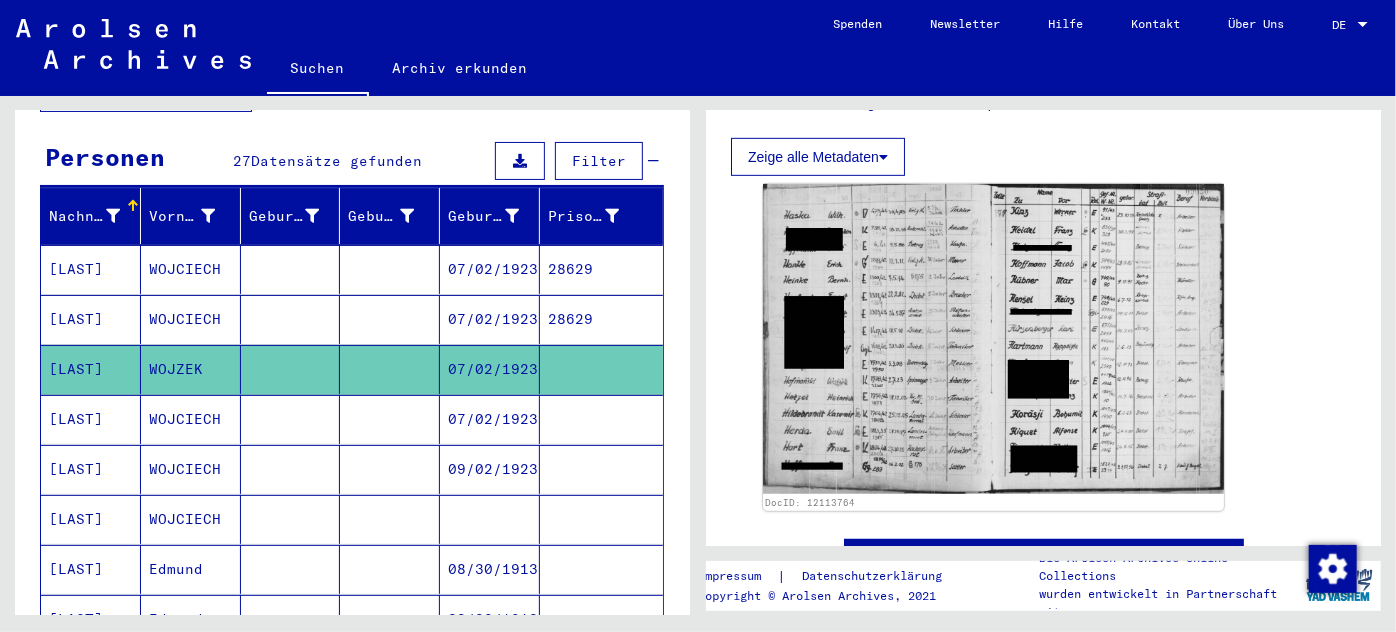 click on "WOJCIECH" at bounding box center [191, 469] 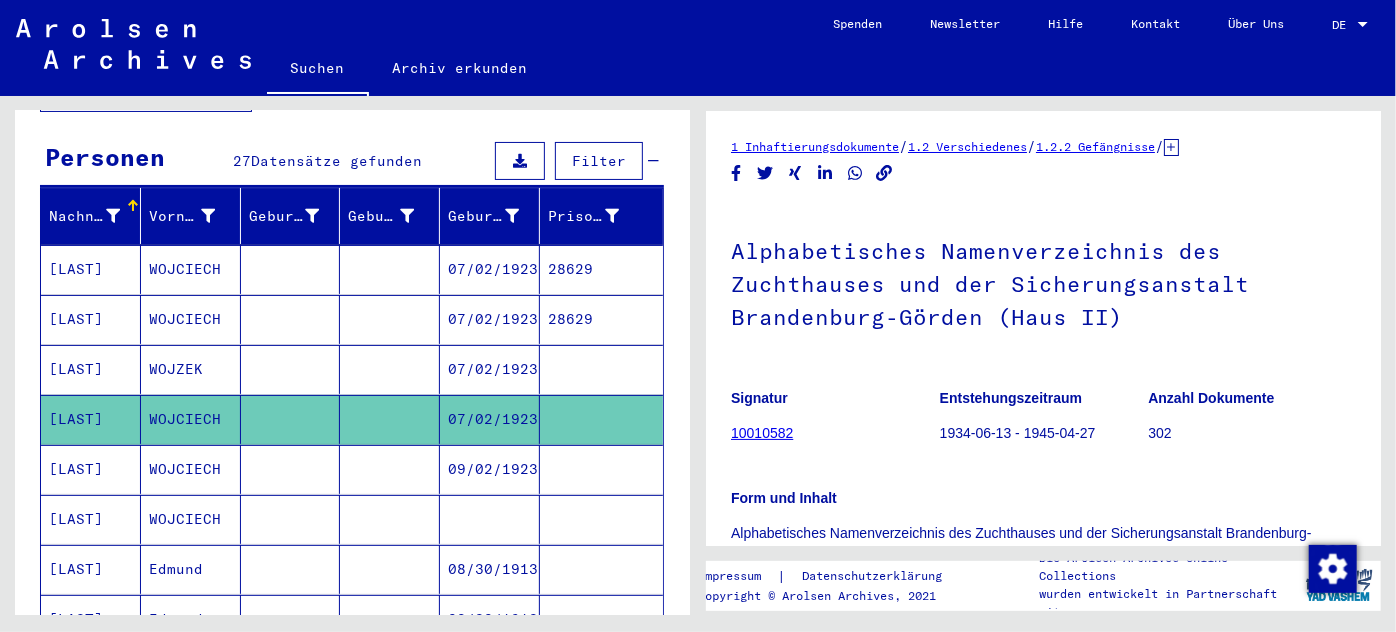 scroll, scrollTop: 0, scrollLeft: 0, axis: both 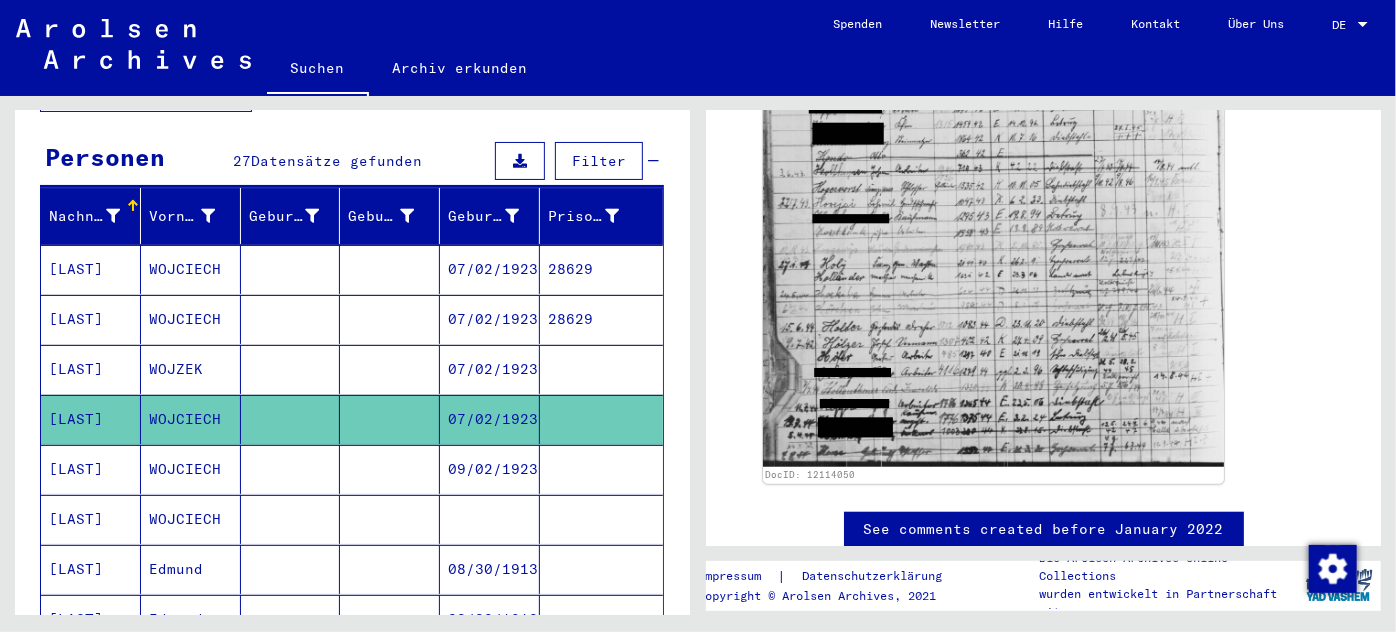 click on "WOJCIECH" at bounding box center (191, 519) 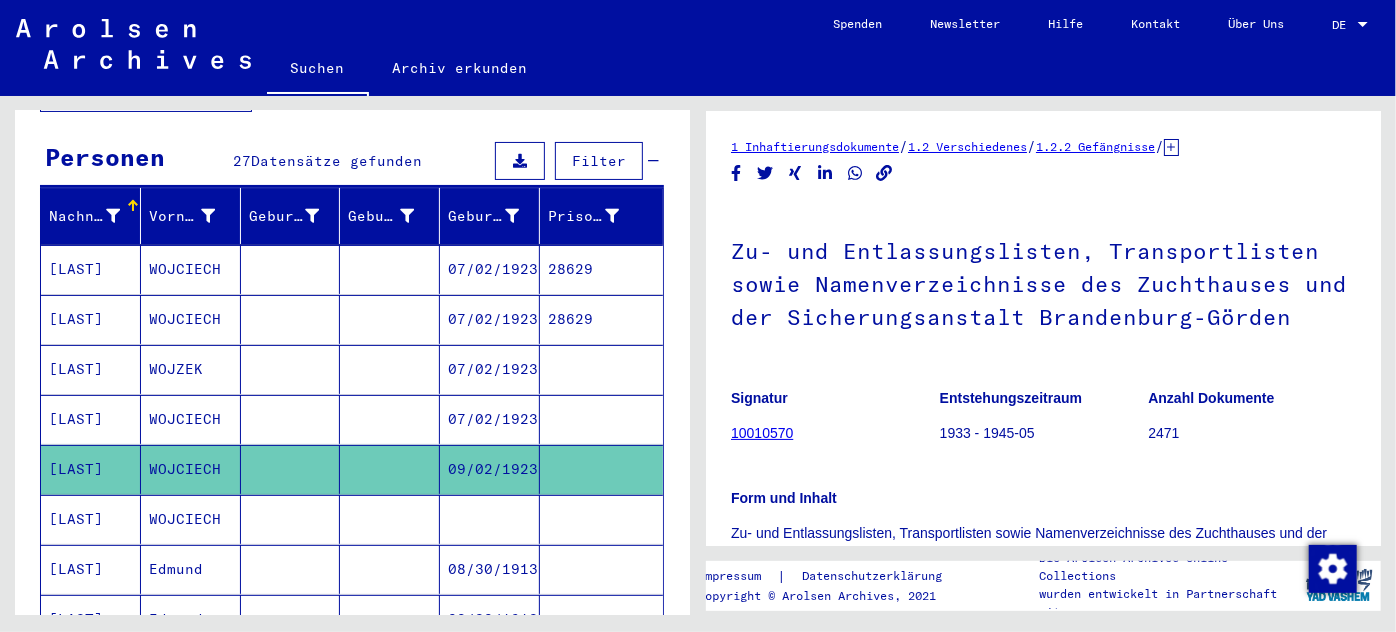 scroll, scrollTop: 0, scrollLeft: 0, axis: both 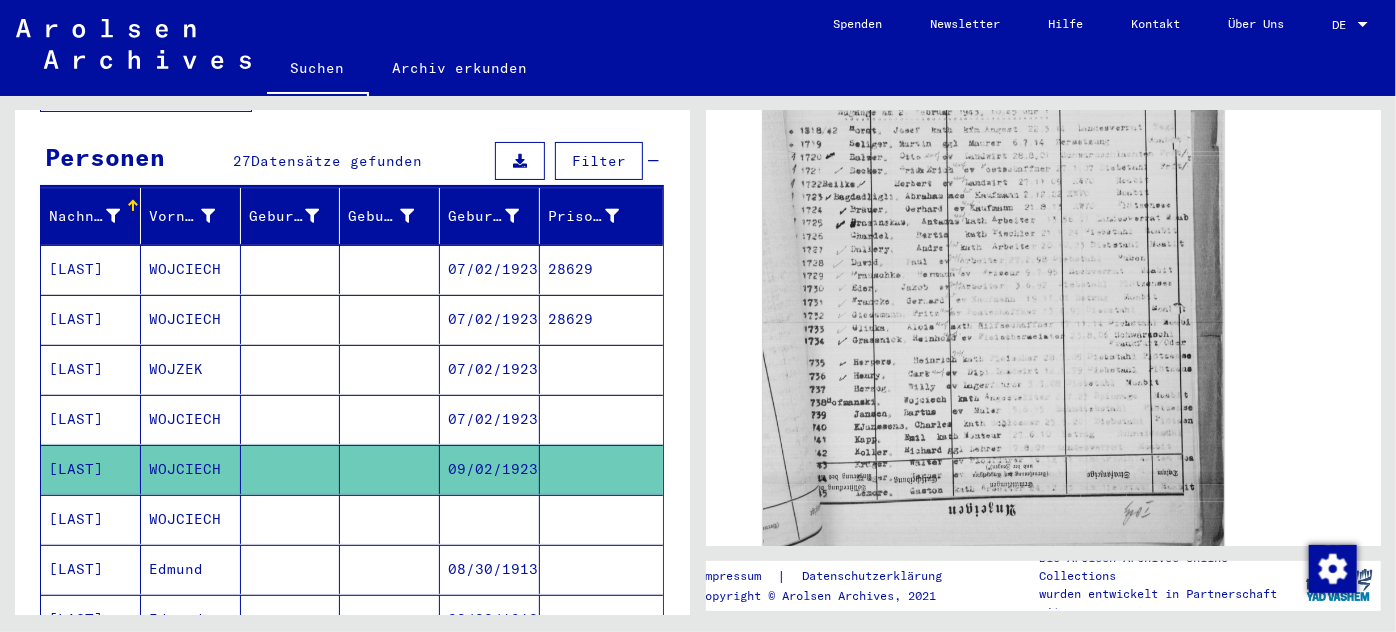 click on "[LAST]" at bounding box center (91, 569) 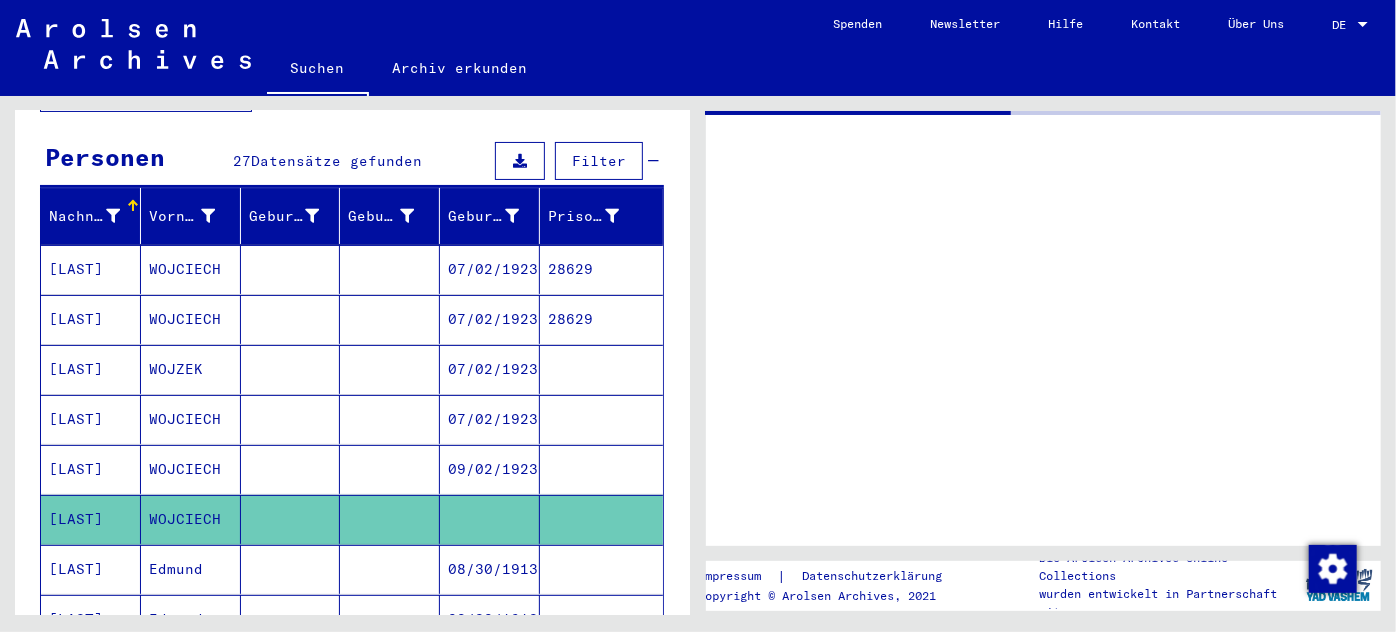 scroll, scrollTop: 0, scrollLeft: 0, axis: both 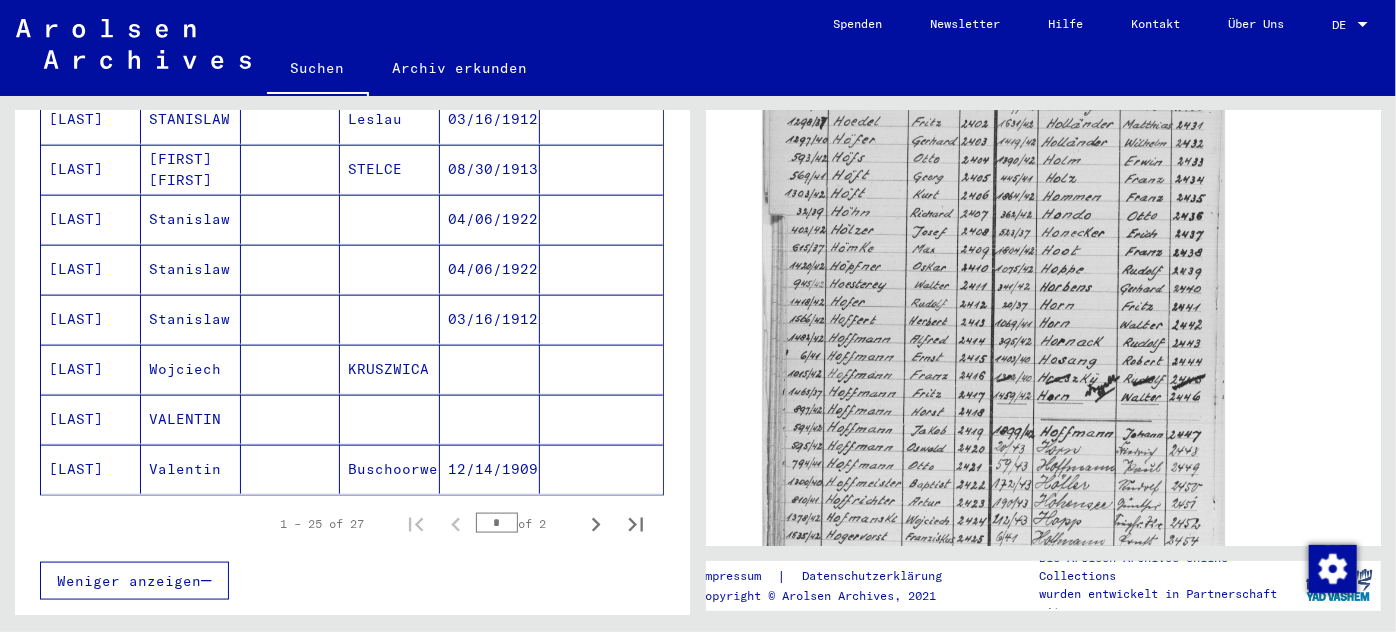 click on "Wojciech" at bounding box center [191, 419] 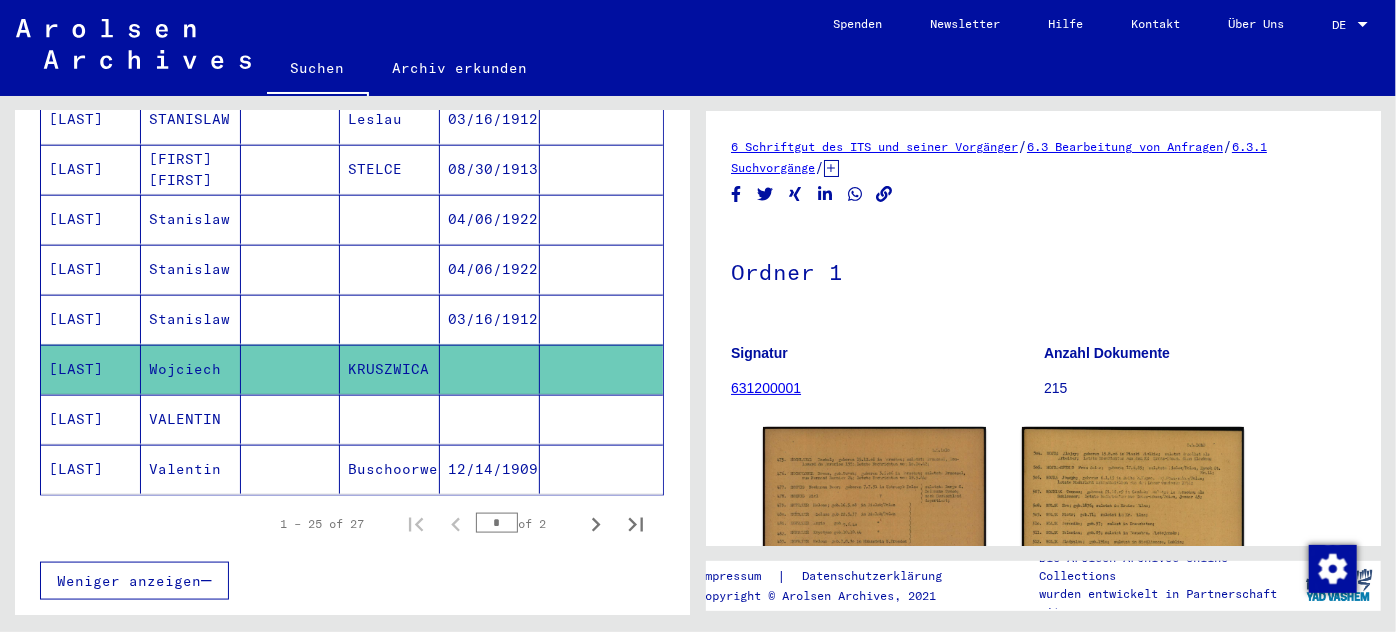scroll, scrollTop: 0, scrollLeft: 0, axis: both 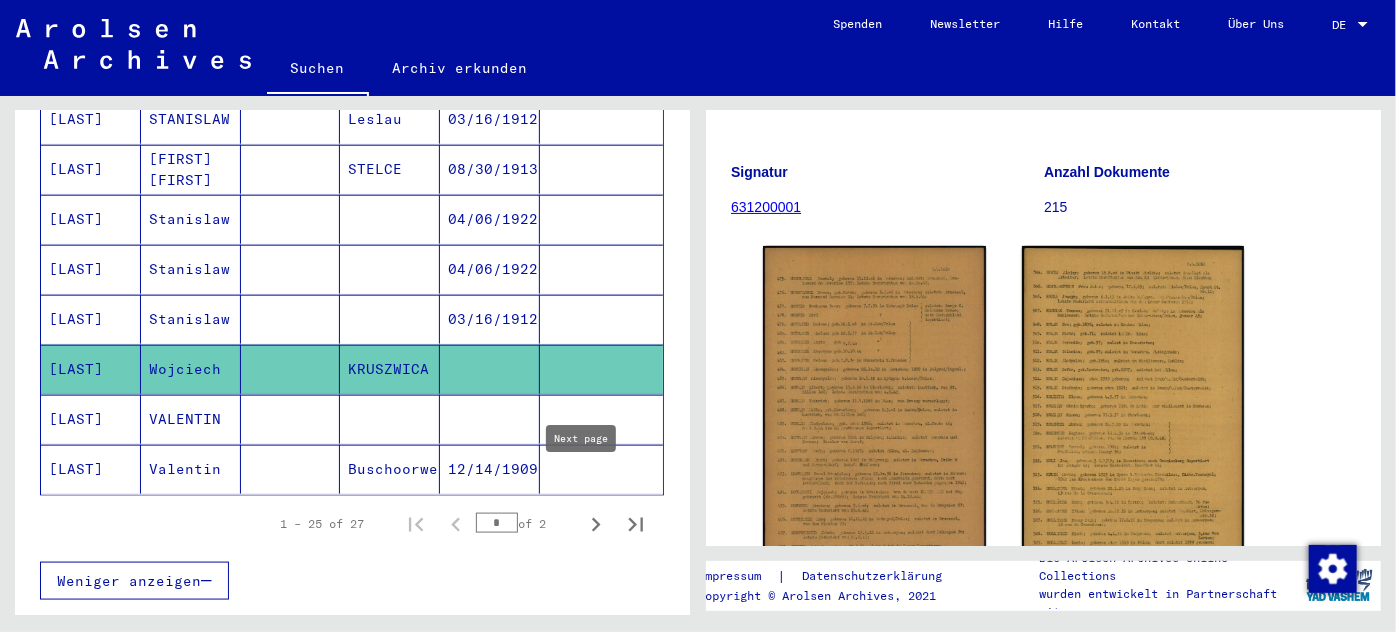 click 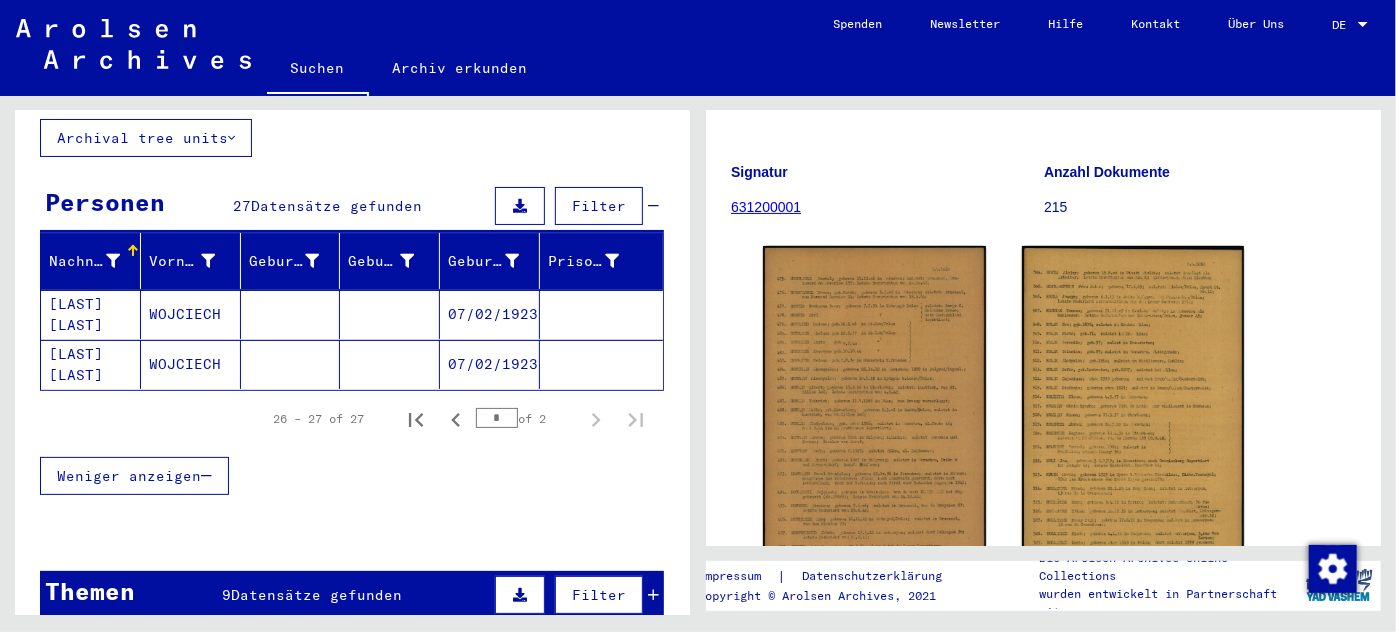 scroll, scrollTop: 109, scrollLeft: 0, axis: vertical 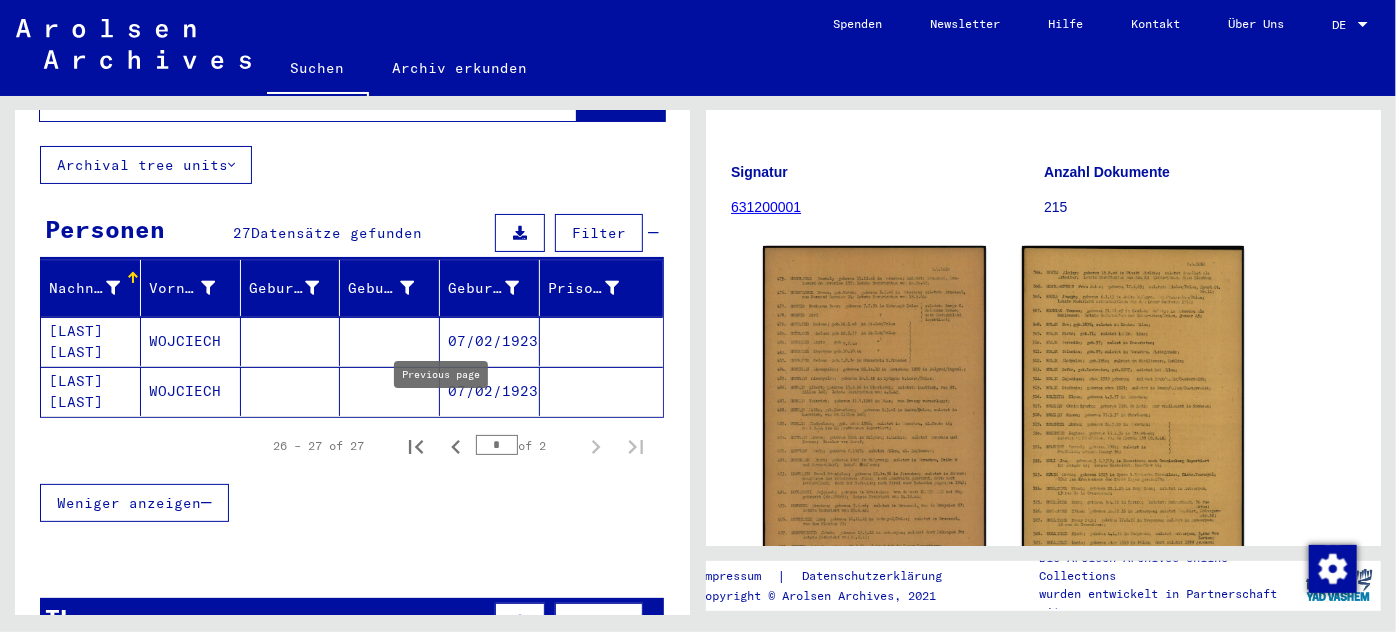 click 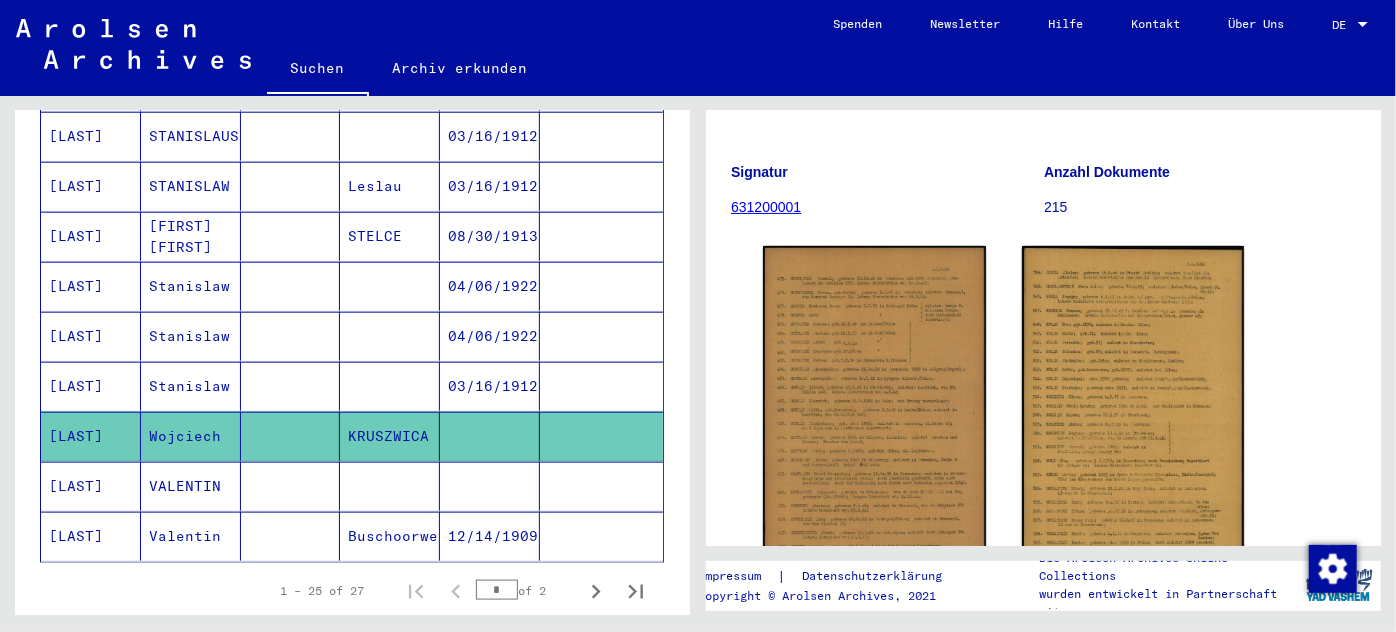 scroll, scrollTop: 1272, scrollLeft: 0, axis: vertical 